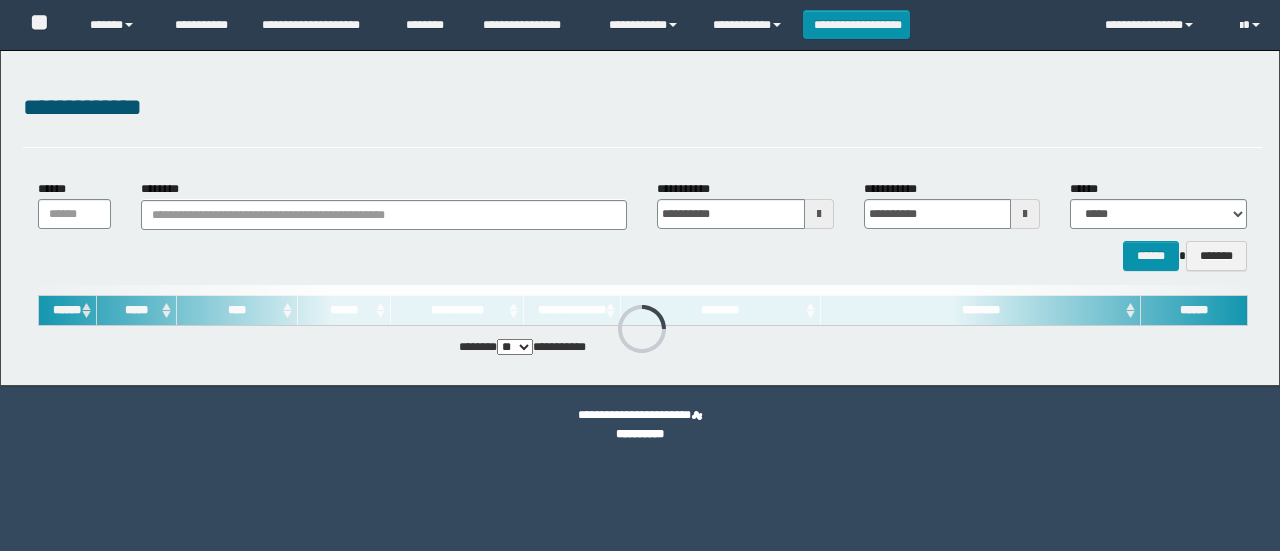 scroll, scrollTop: 0, scrollLeft: 0, axis: both 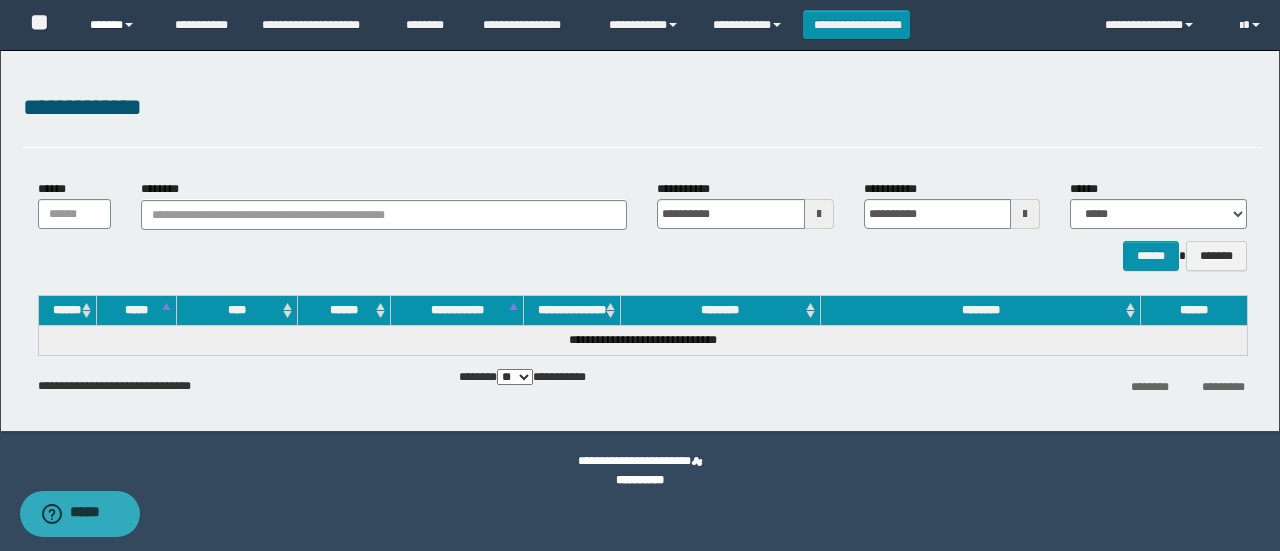 click on "******" at bounding box center (117, 25) 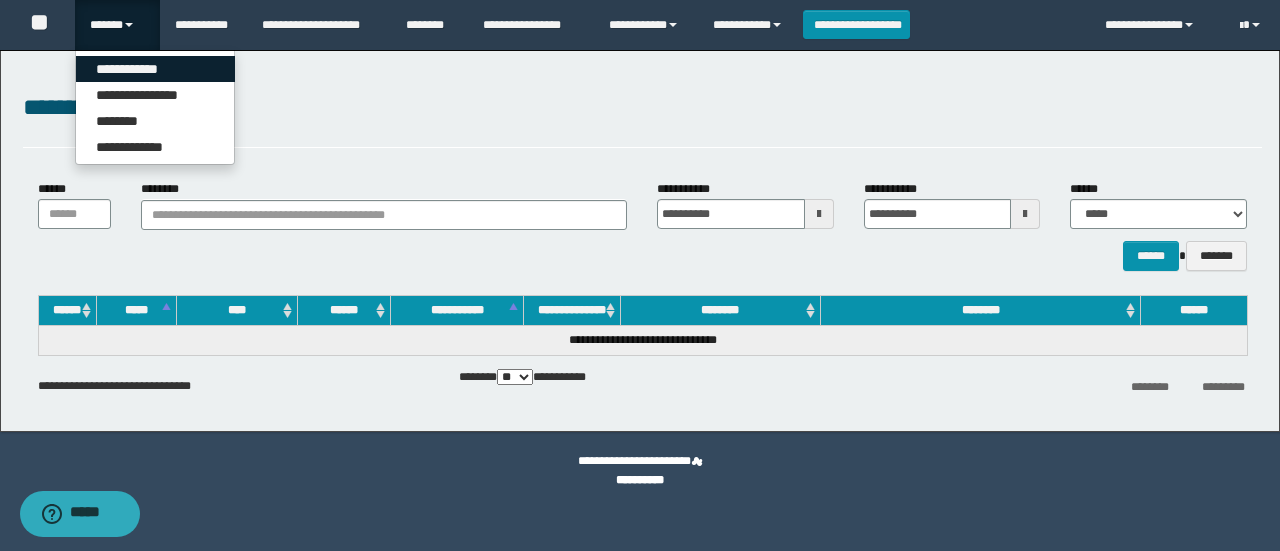 click on "**********" at bounding box center (155, 69) 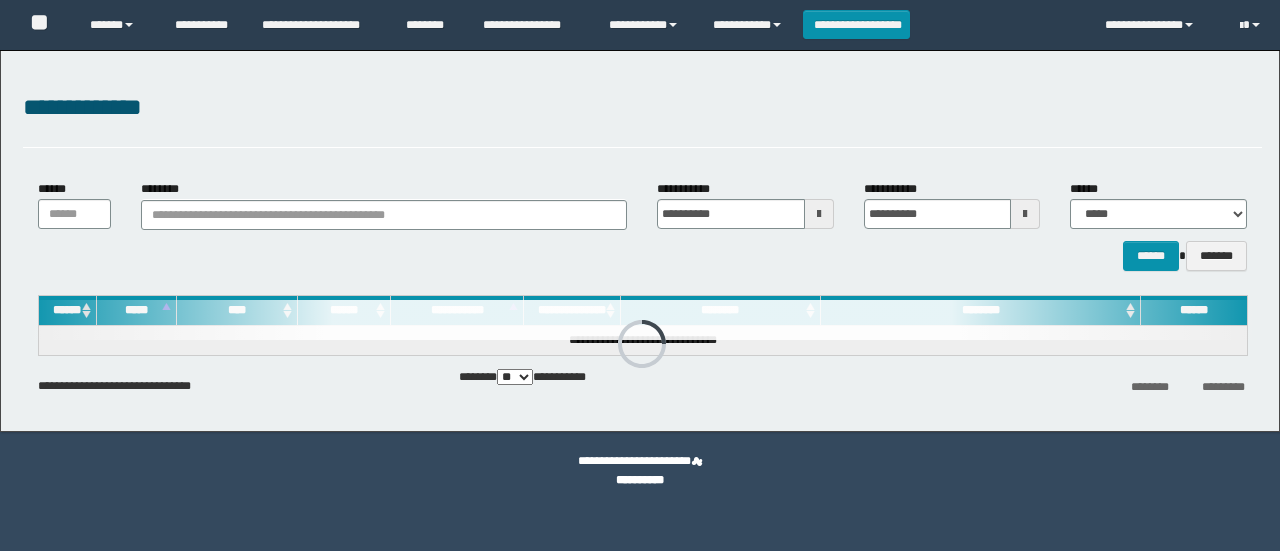 scroll, scrollTop: 0, scrollLeft: 0, axis: both 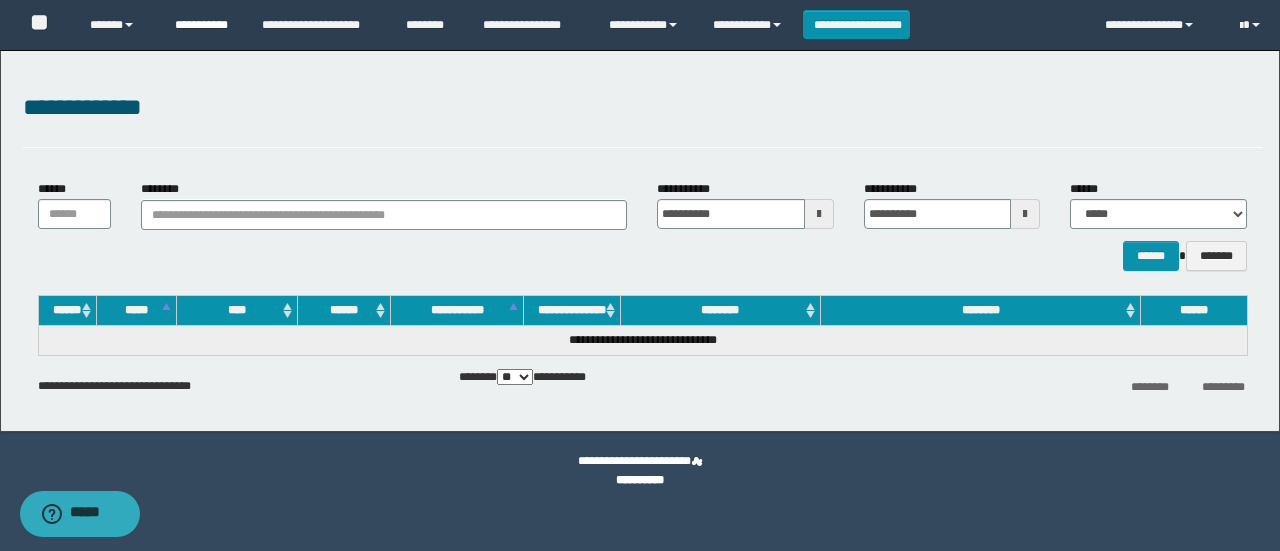 click on "**********" at bounding box center (203, 25) 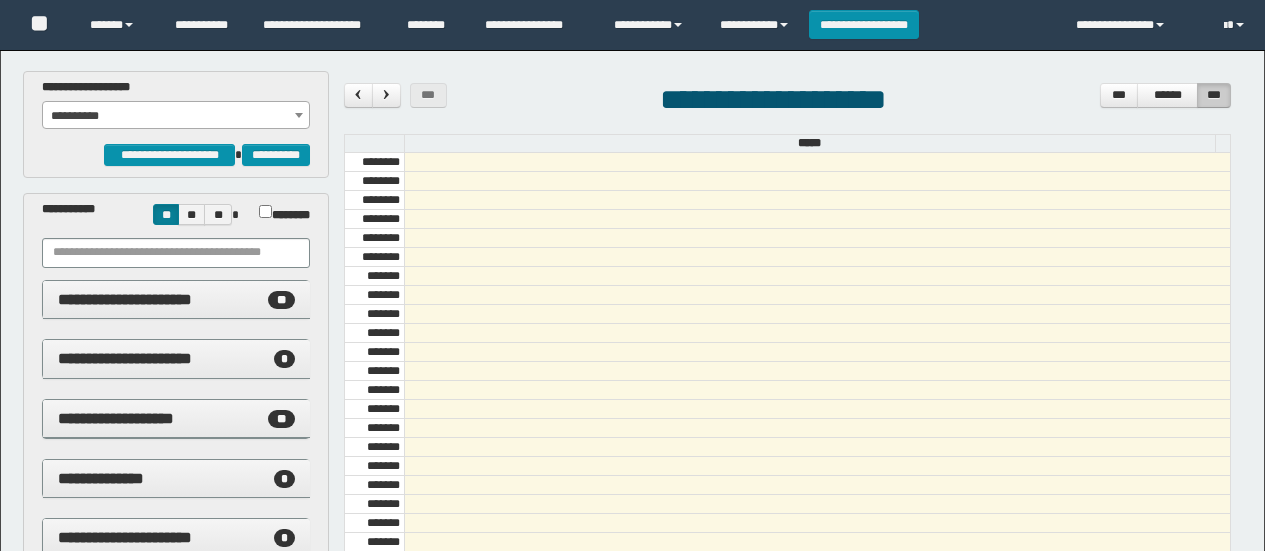 scroll, scrollTop: 0, scrollLeft: 0, axis: both 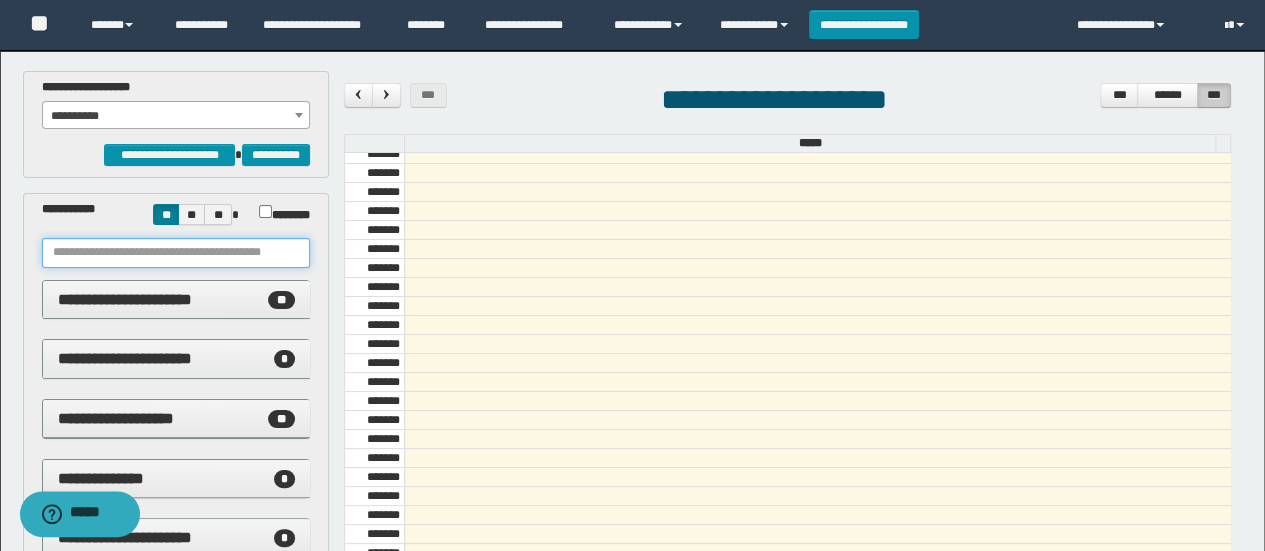 click at bounding box center (176, 253) 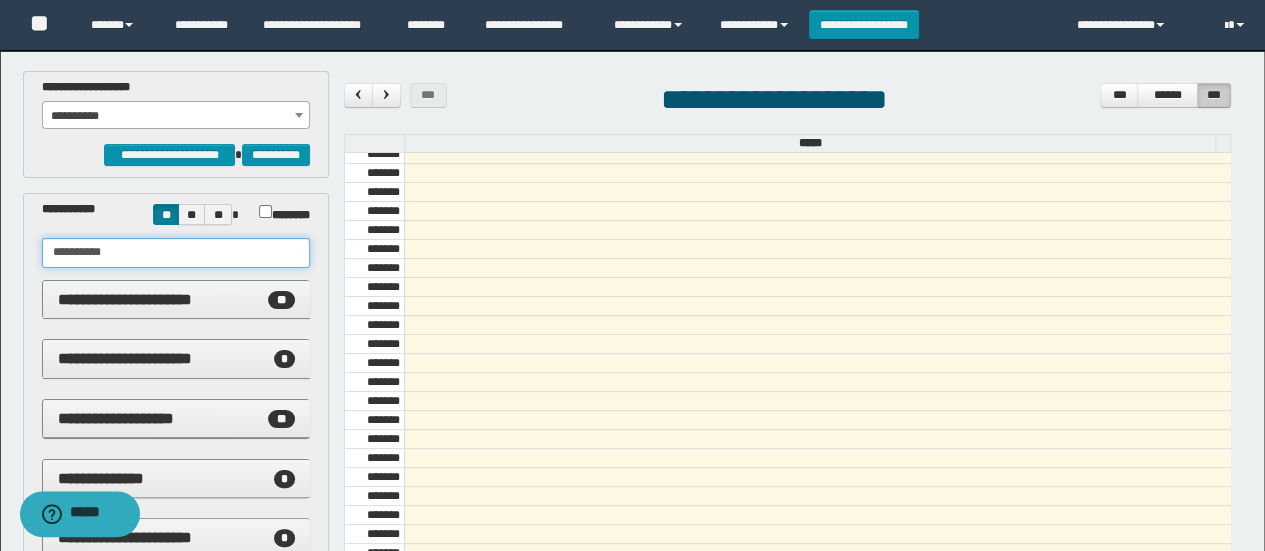type on "**********" 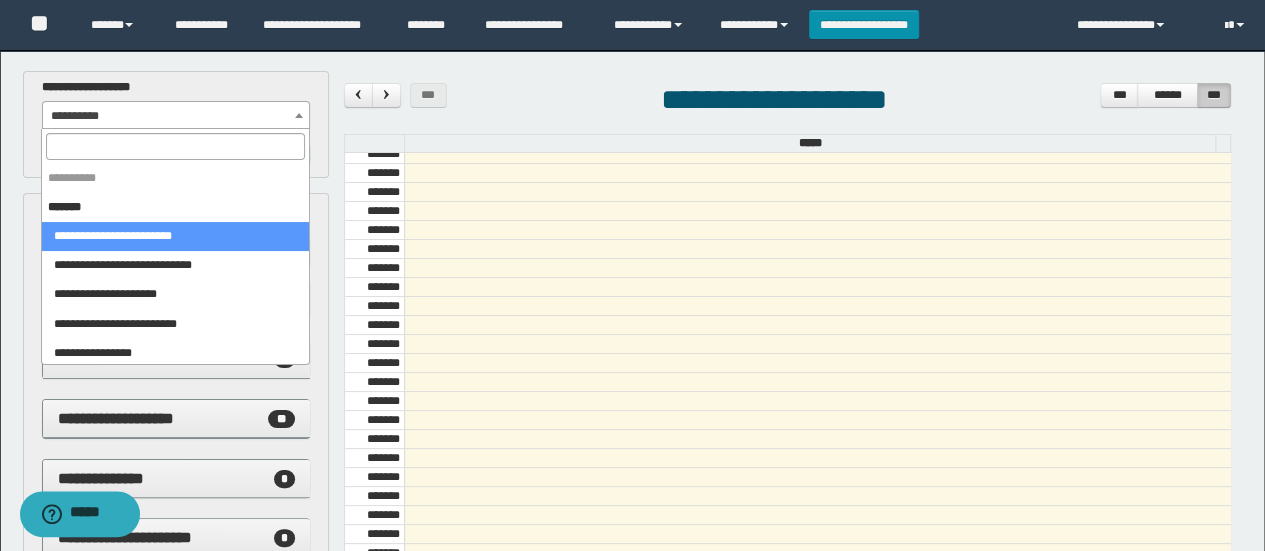 click on "**********" at bounding box center [176, 116] 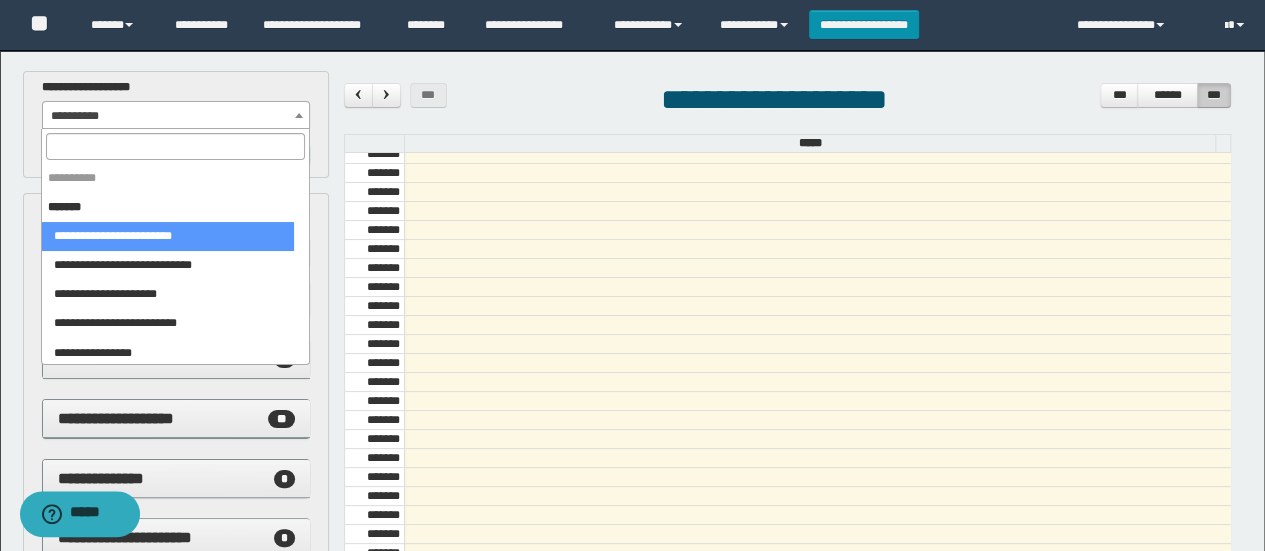 click at bounding box center (175, 146) 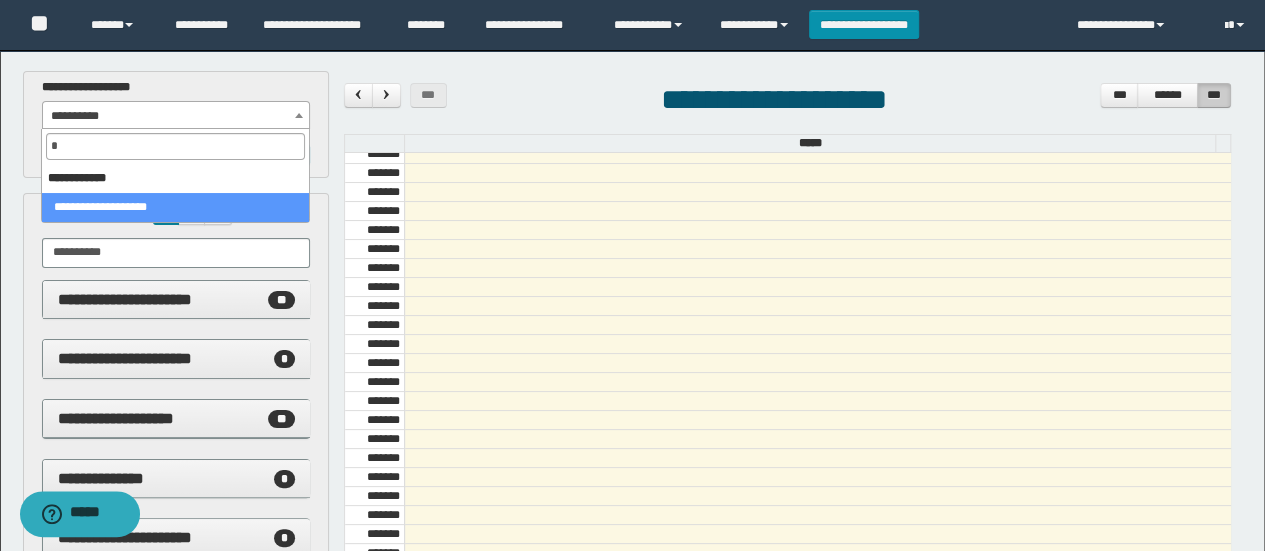 select on "***" 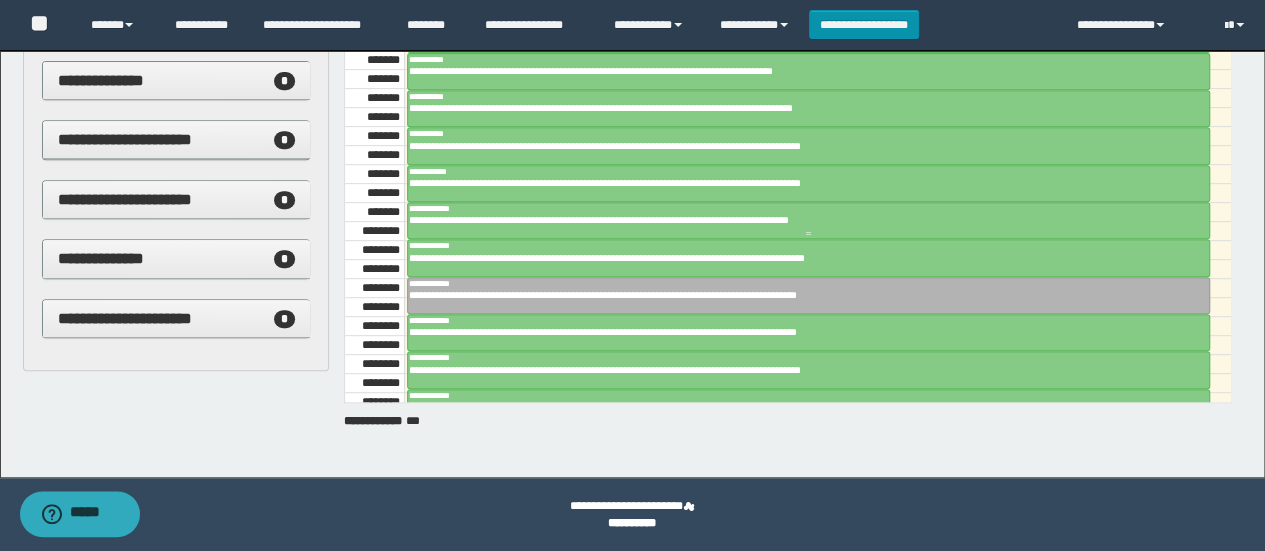 scroll, scrollTop: 398, scrollLeft: 0, axis: vertical 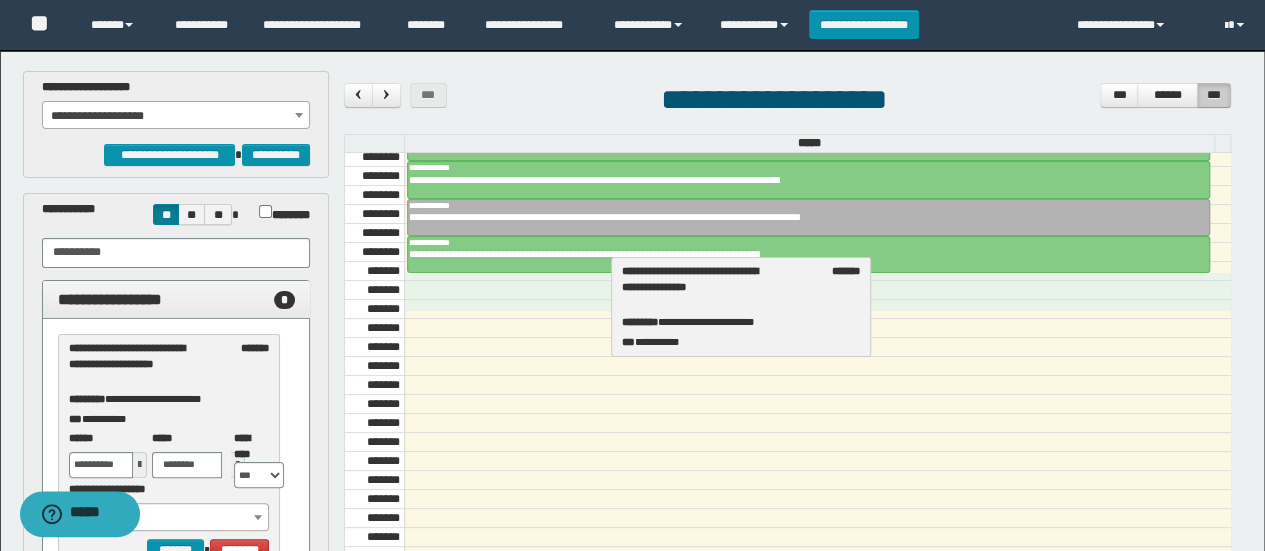 drag, startPoint x: 98, startPoint y: 351, endPoint x: 652, endPoint y: 275, distance: 559.1887 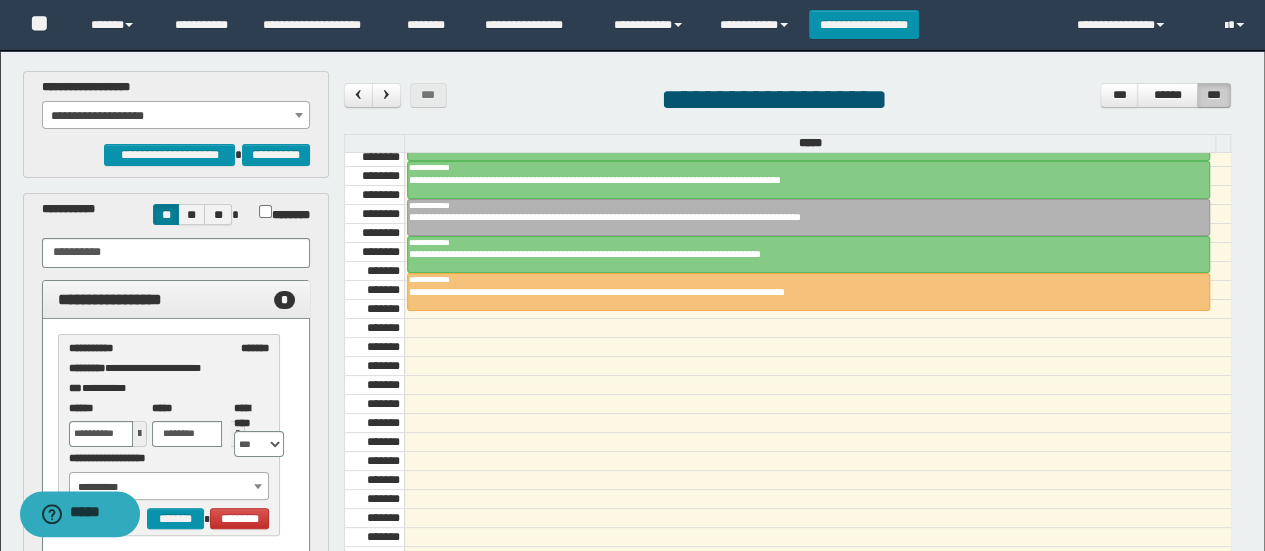 click on "**********" at bounding box center (176, 116) 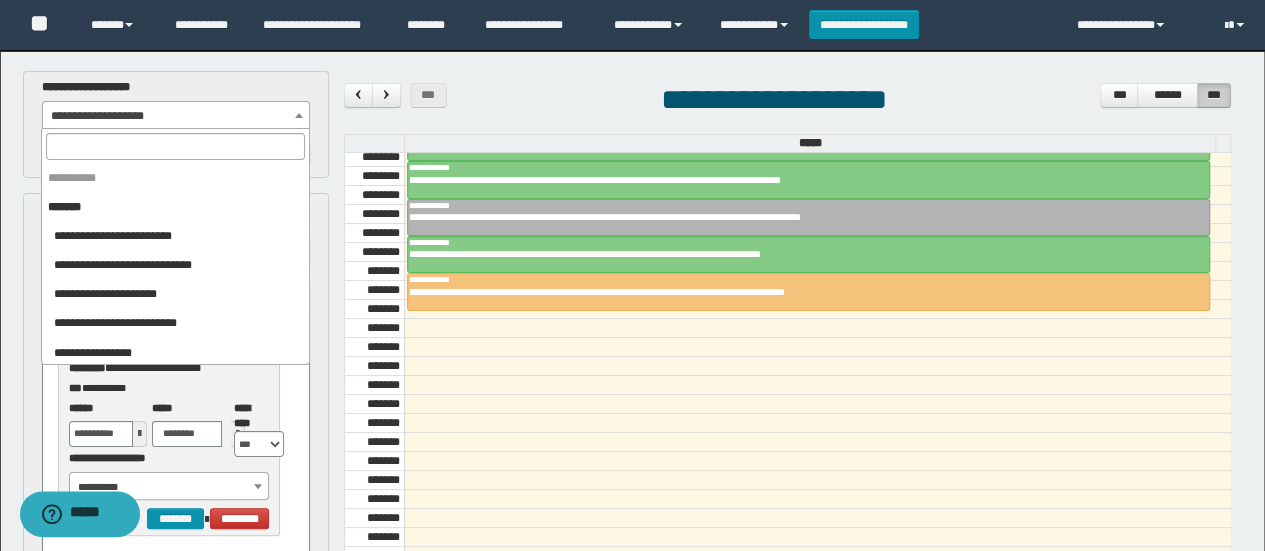 scroll, scrollTop: 2020, scrollLeft: 0, axis: vertical 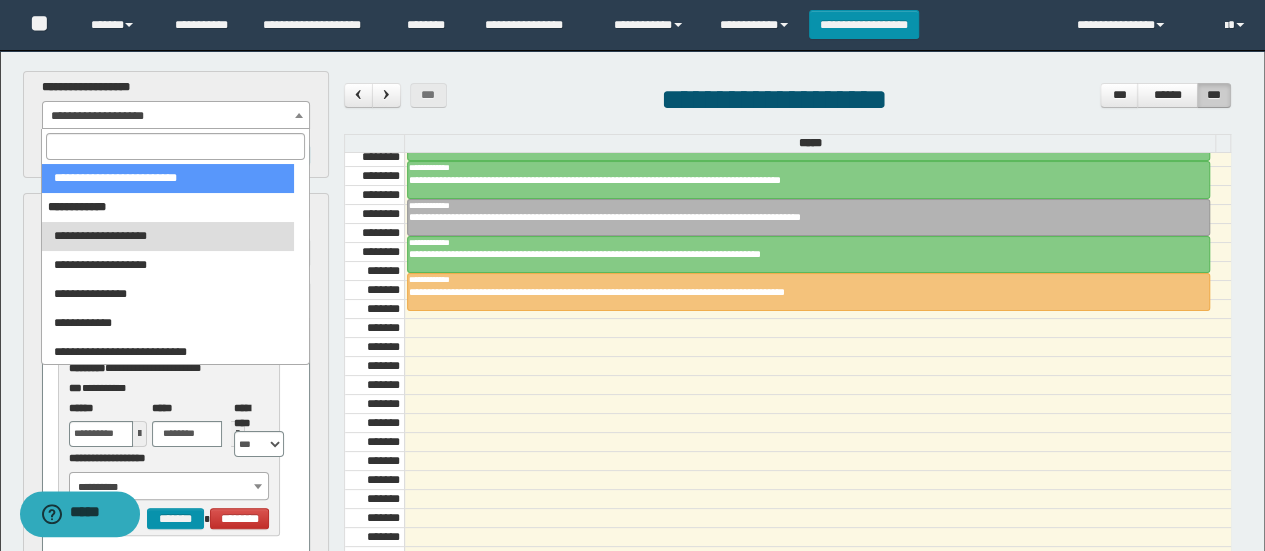 drag, startPoint x: 93, startPoint y: 156, endPoint x: 128, endPoint y: 286, distance: 134.62912 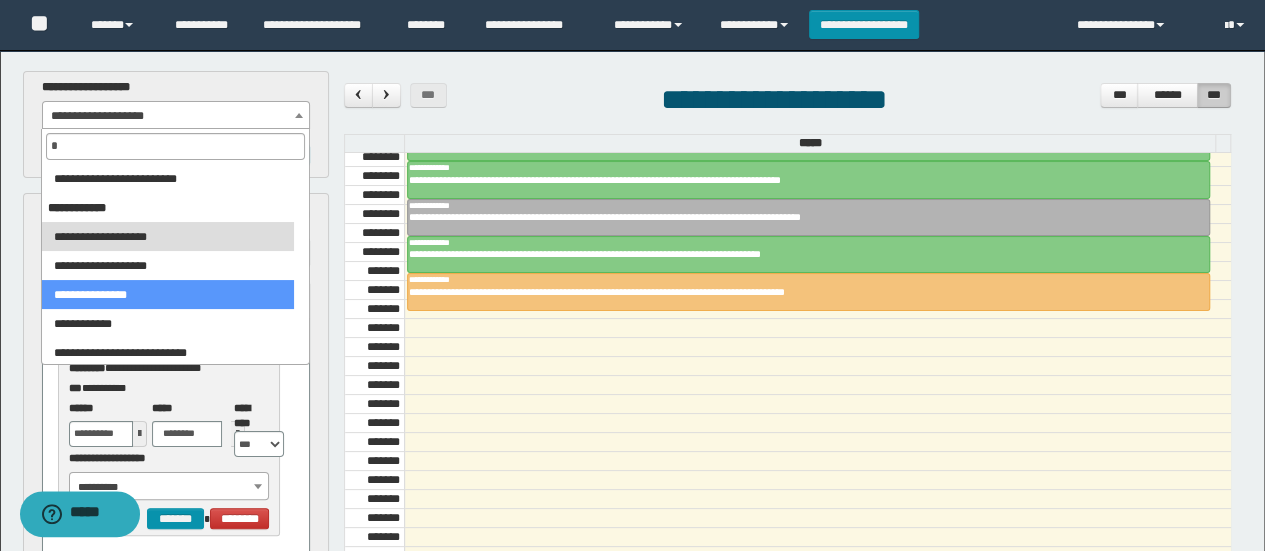 scroll, scrollTop: 0, scrollLeft: 0, axis: both 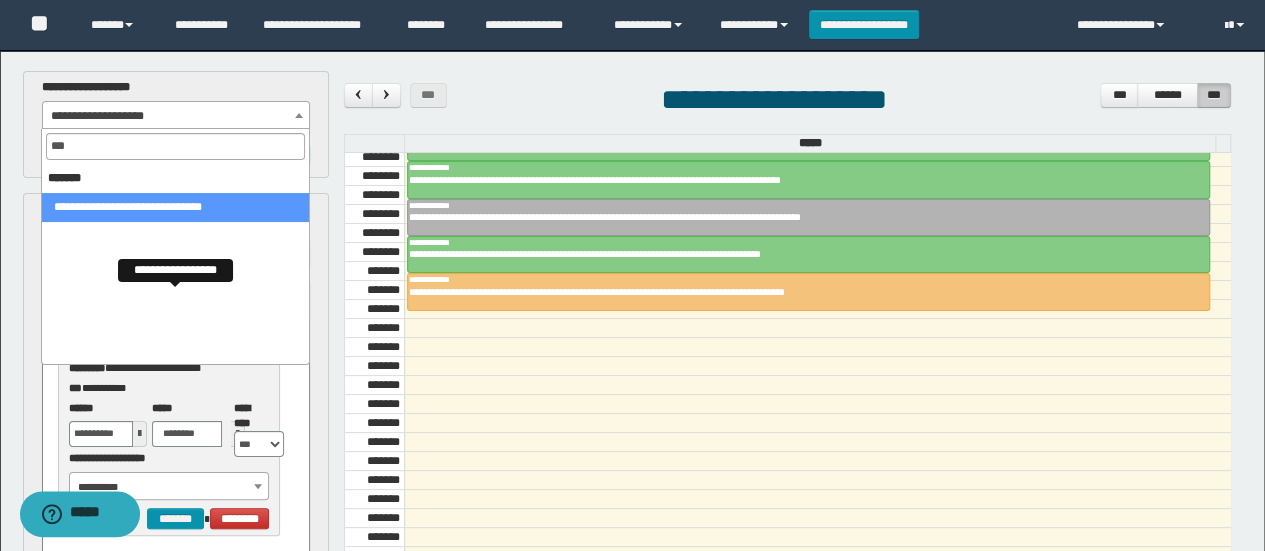 type on "****" 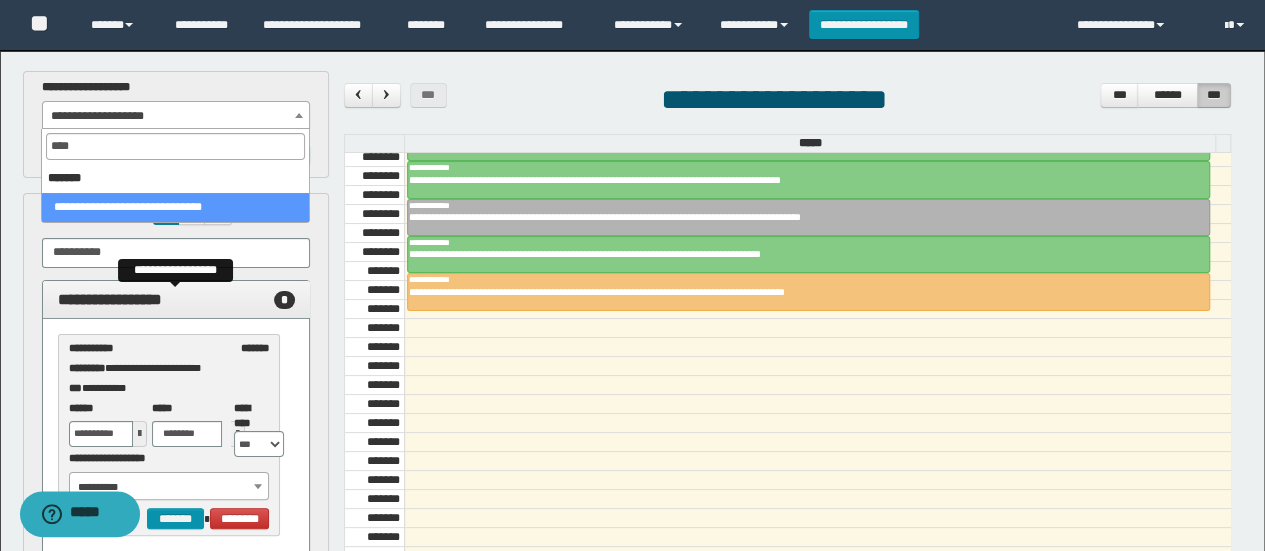 select on "******" 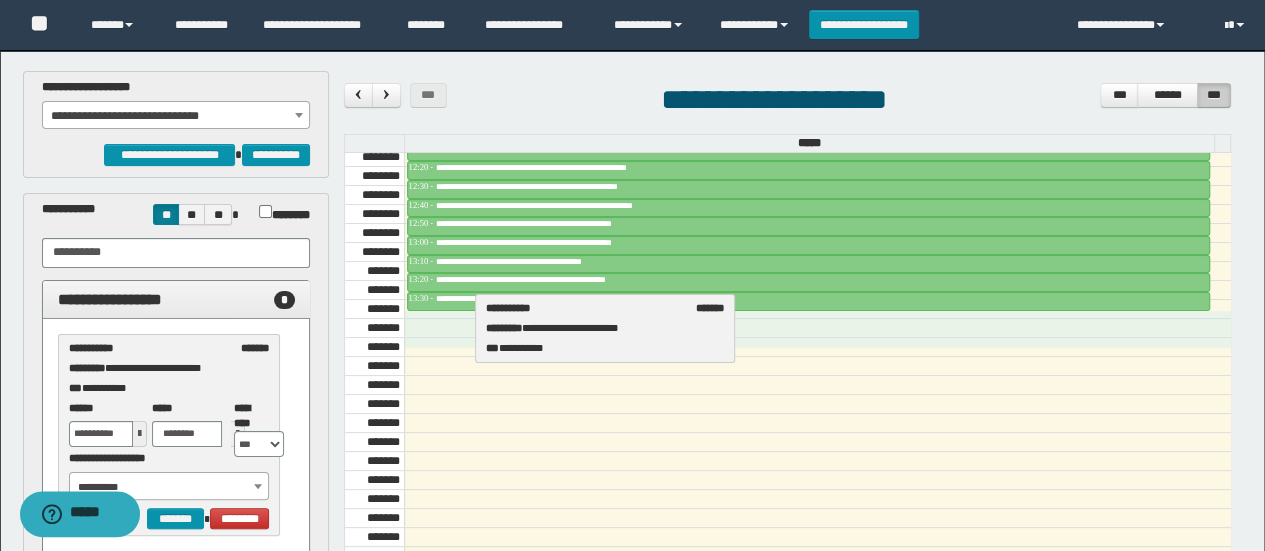 drag, startPoint x: 174, startPoint y: 351, endPoint x: 592, endPoint y: 312, distance: 419.81543 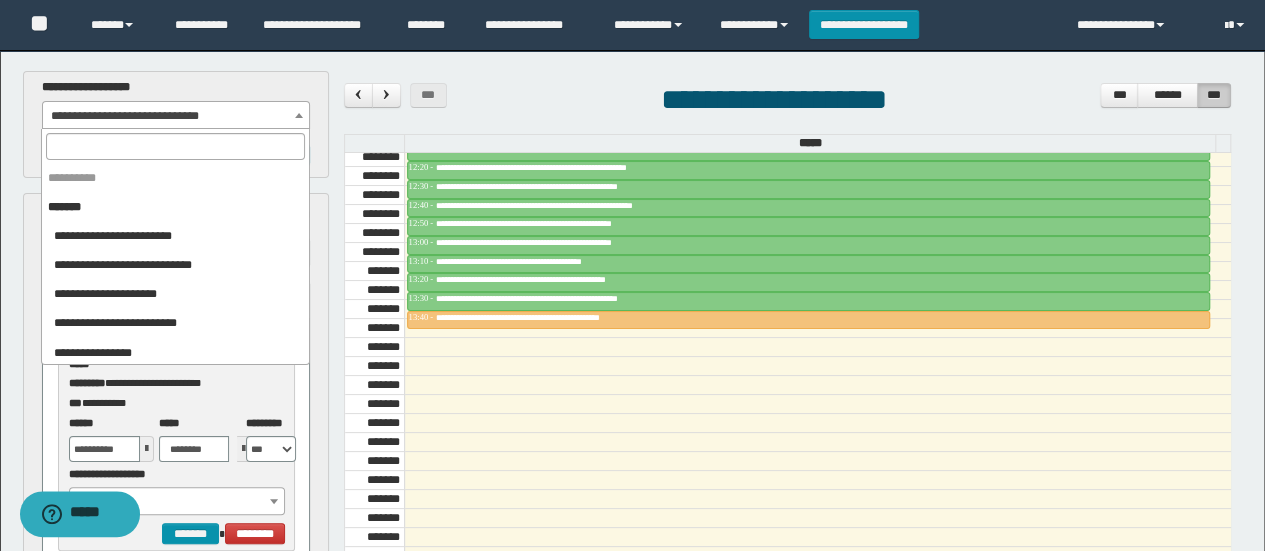 click on "**********" at bounding box center (176, 116) 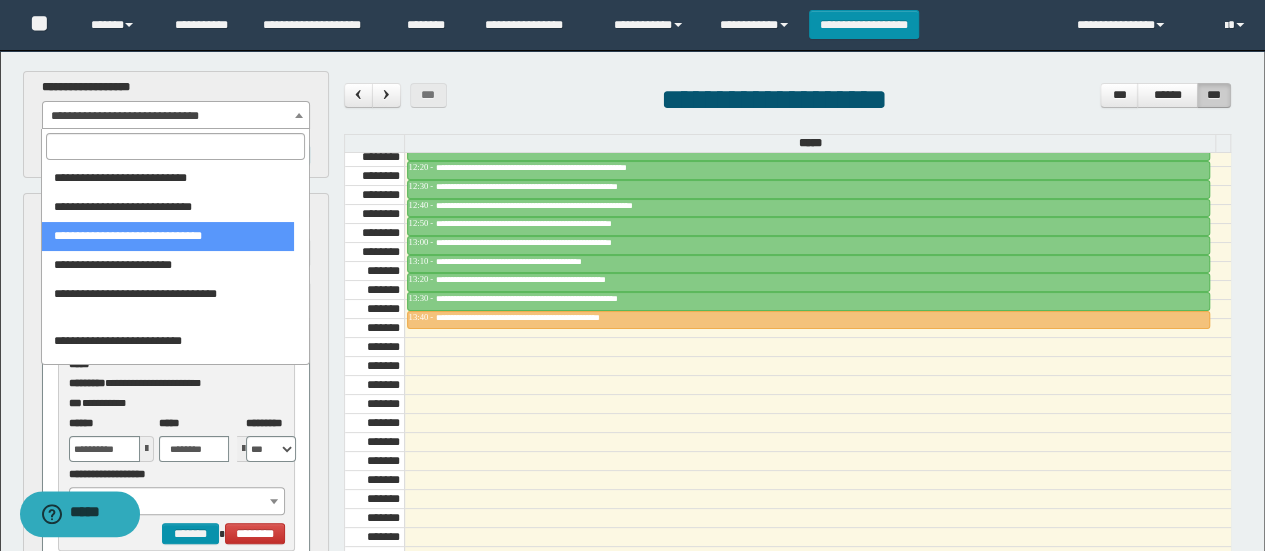 click at bounding box center (175, 146) 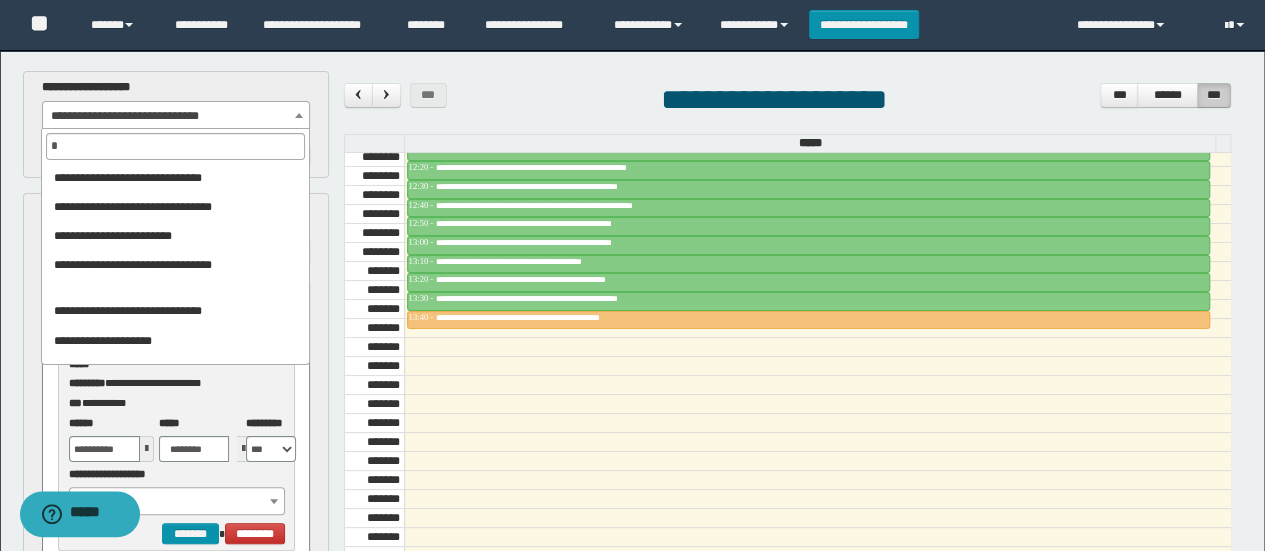 scroll, scrollTop: 0, scrollLeft: 0, axis: both 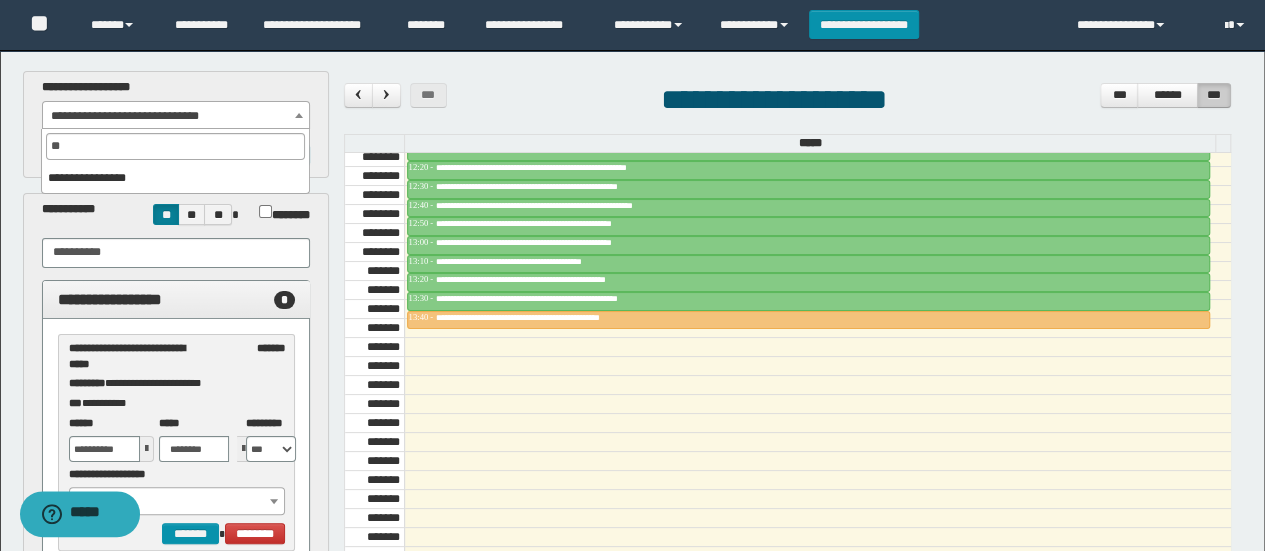 type on "*" 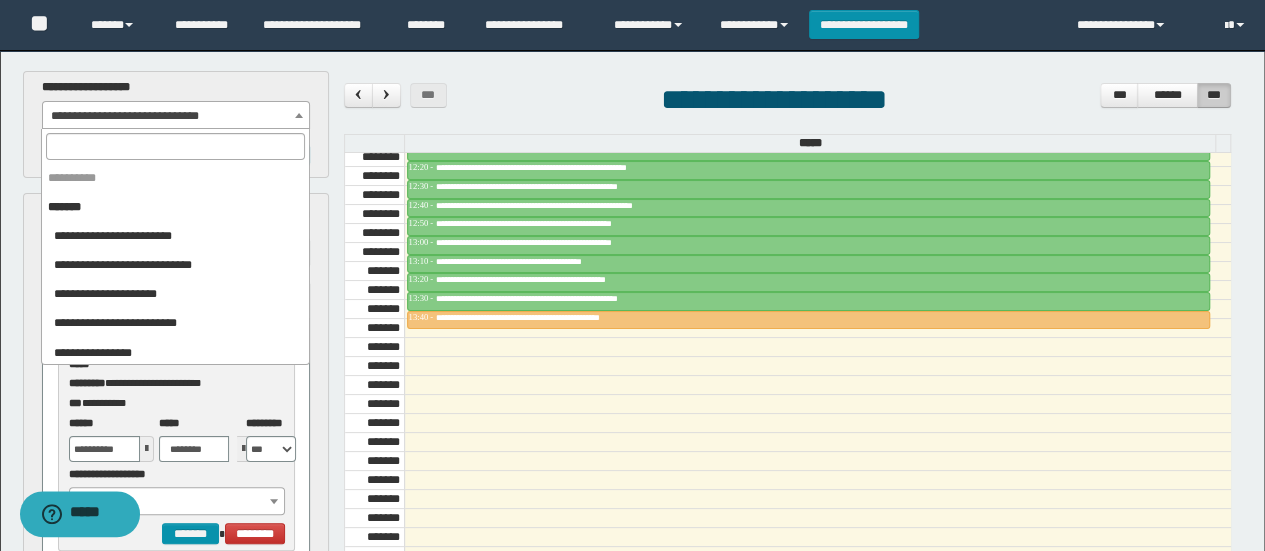 scroll, scrollTop: 454, scrollLeft: 0, axis: vertical 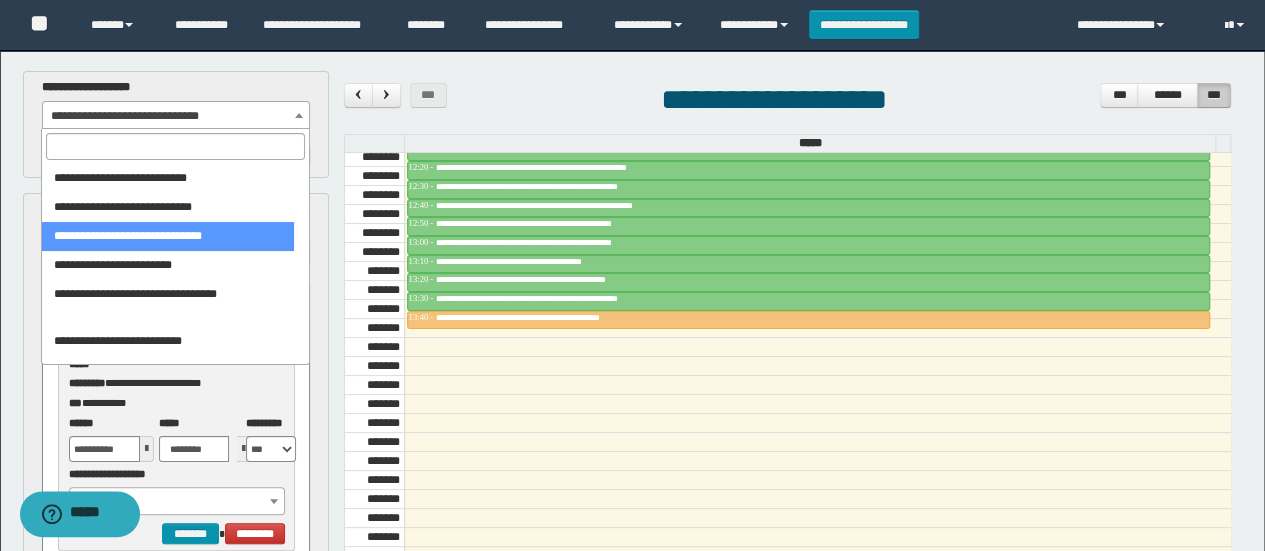 type on "*" 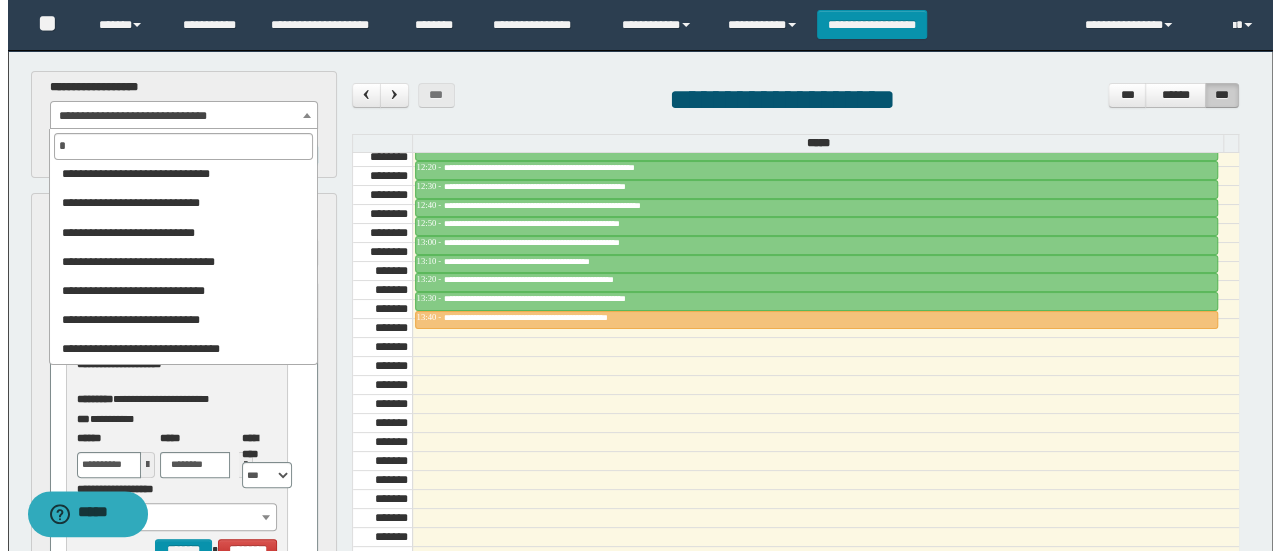scroll, scrollTop: 0, scrollLeft: 0, axis: both 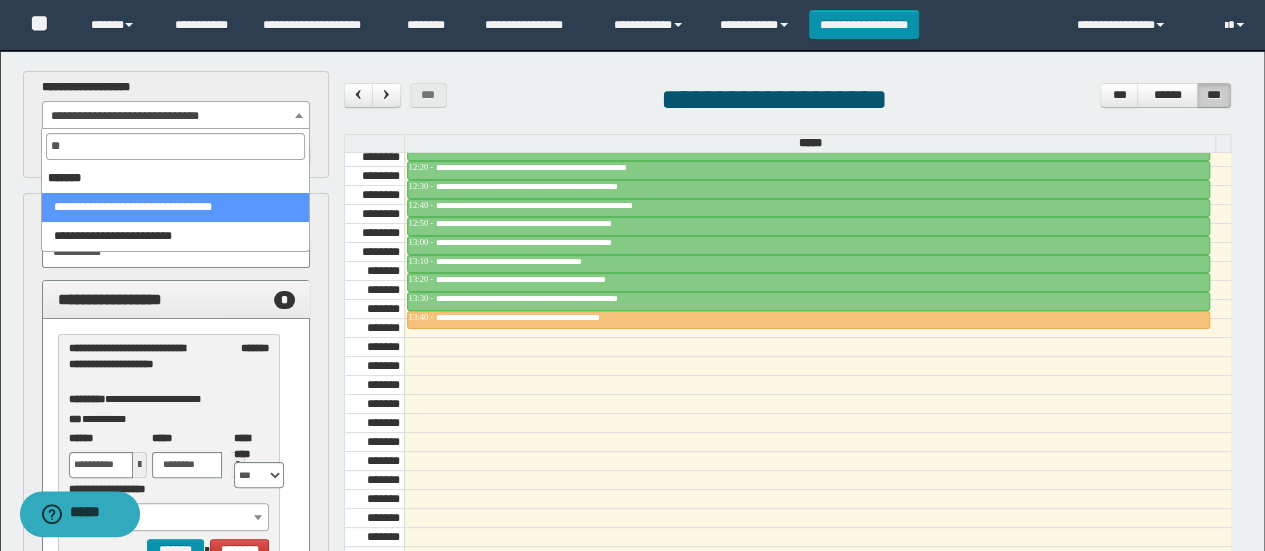 type on "***" 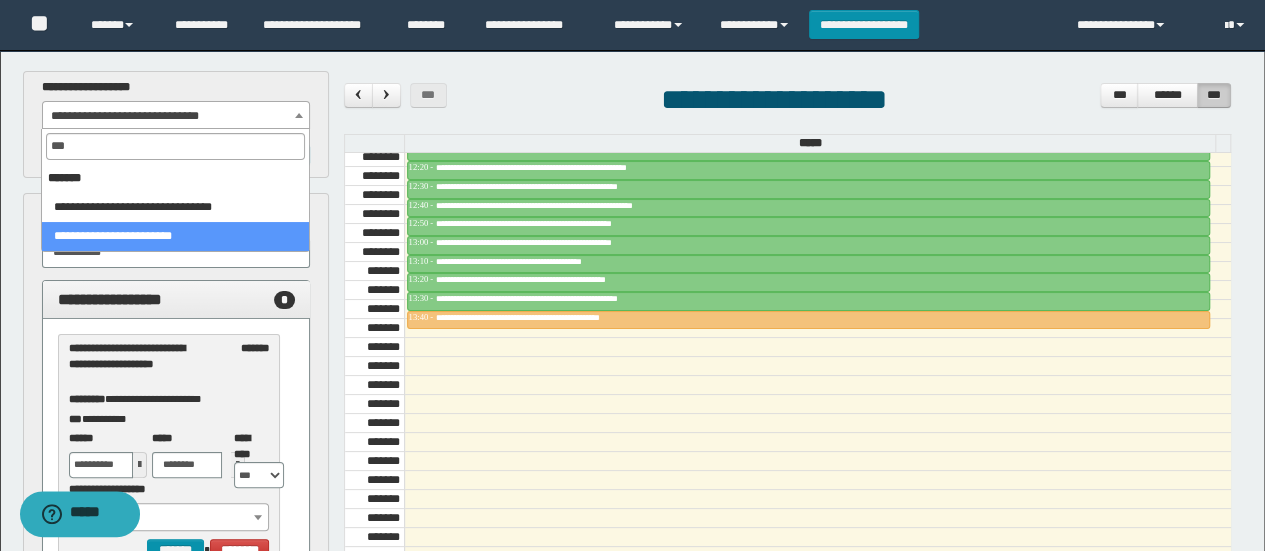 select on "******" 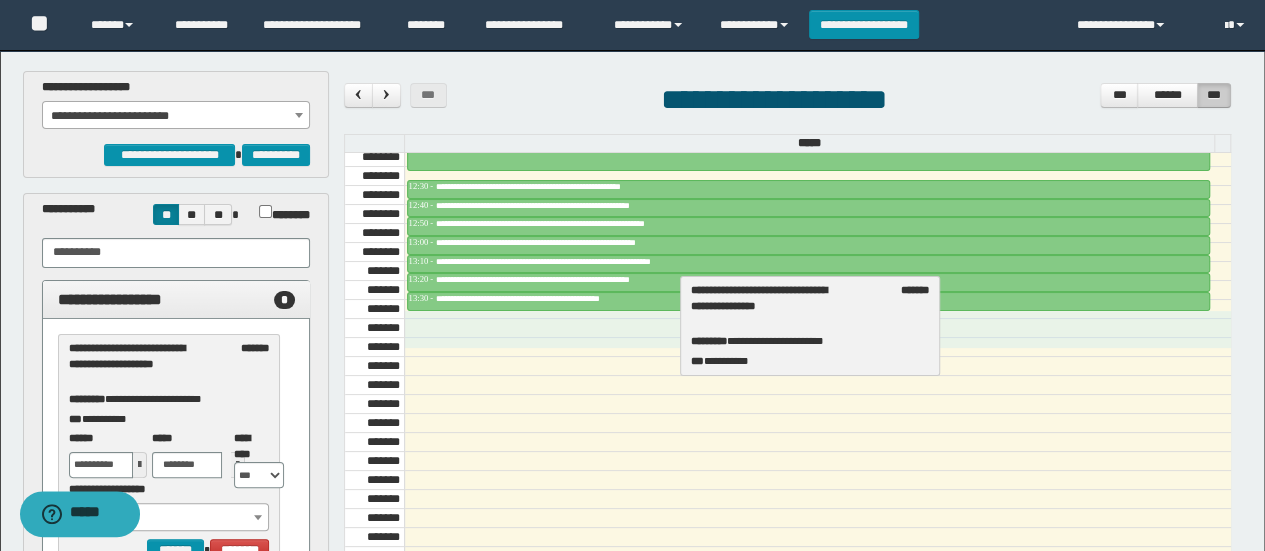 drag, startPoint x: 182, startPoint y: 371, endPoint x: 802, endPoint y: 314, distance: 622.6146 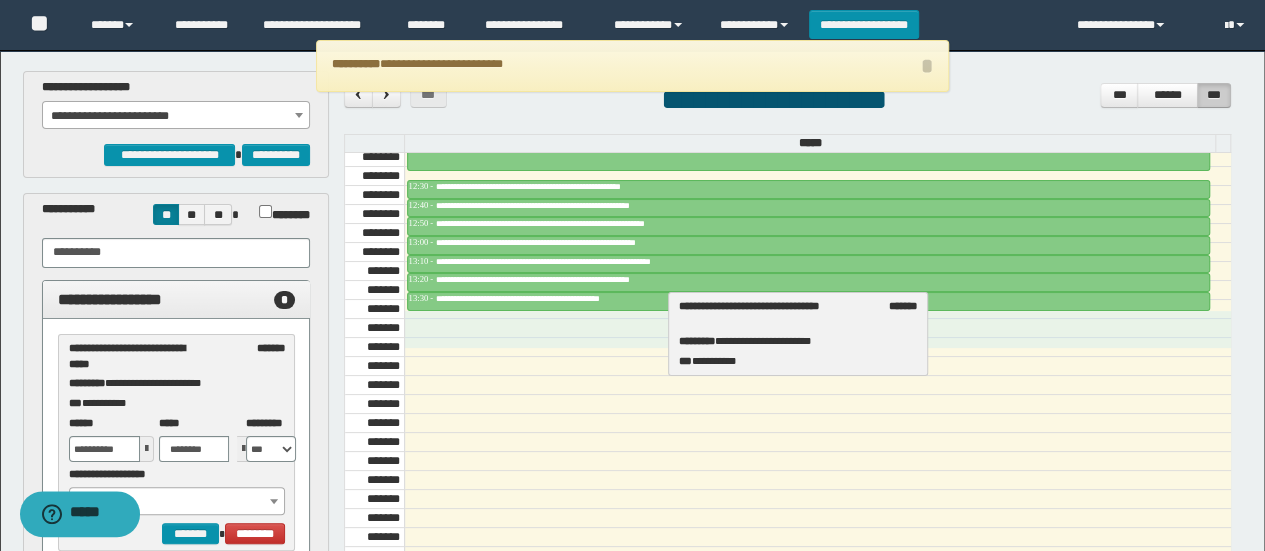 drag, startPoint x: 112, startPoint y: 358, endPoint x: 722, endPoint y: 317, distance: 611.37634 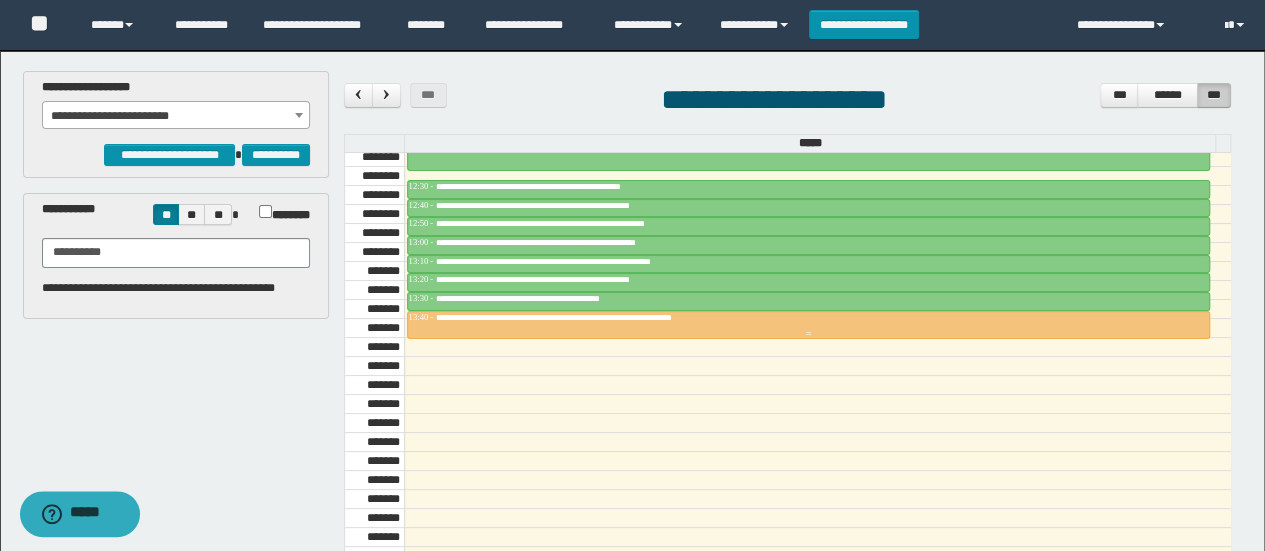 click on "**********" at bounding box center (589, 317) 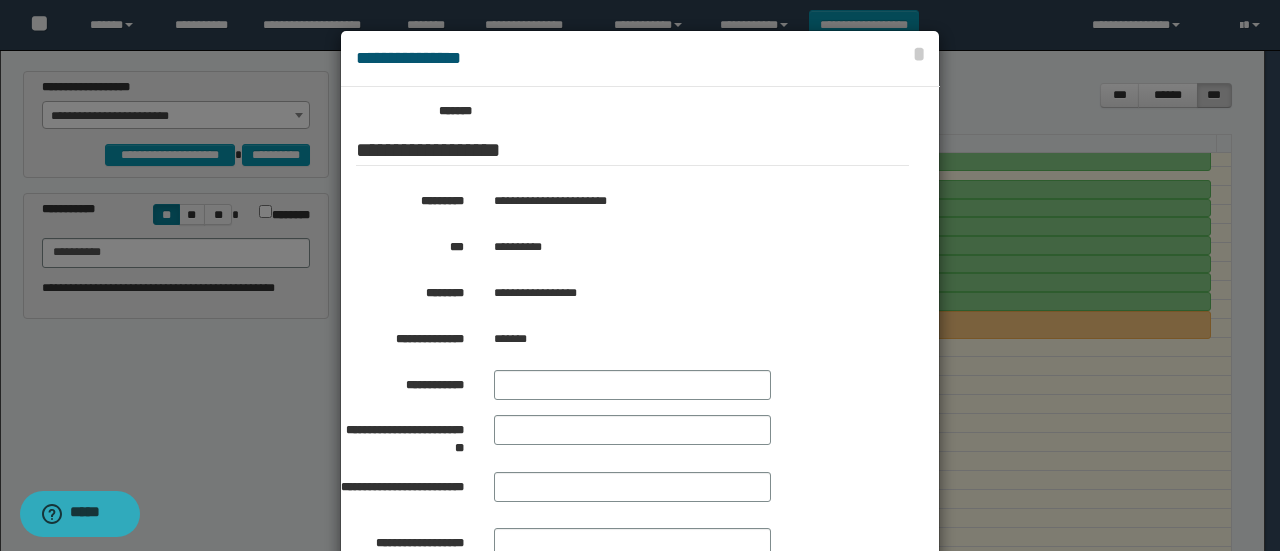 scroll, scrollTop: 372, scrollLeft: 0, axis: vertical 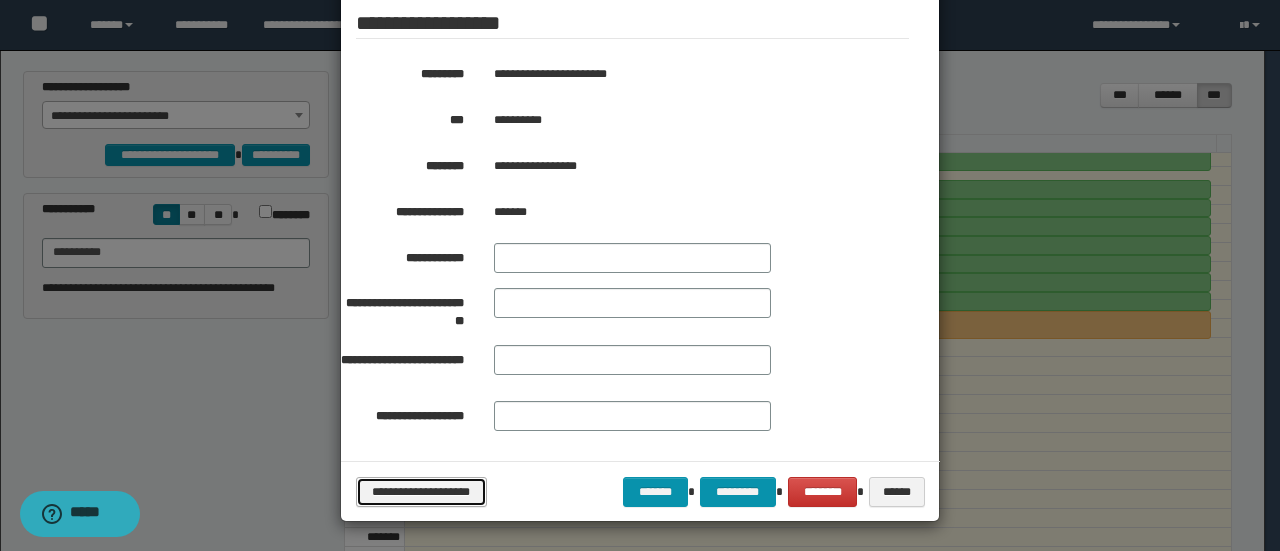 click on "**********" at bounding box center (421, 491) 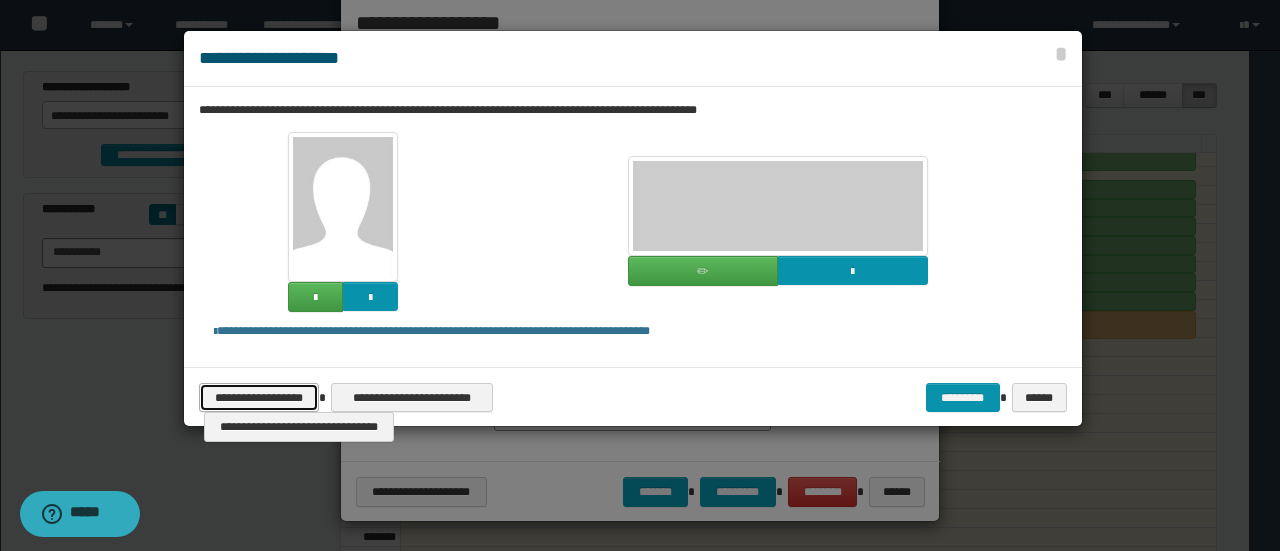 click on "**********" at bounding box center [259, 397] 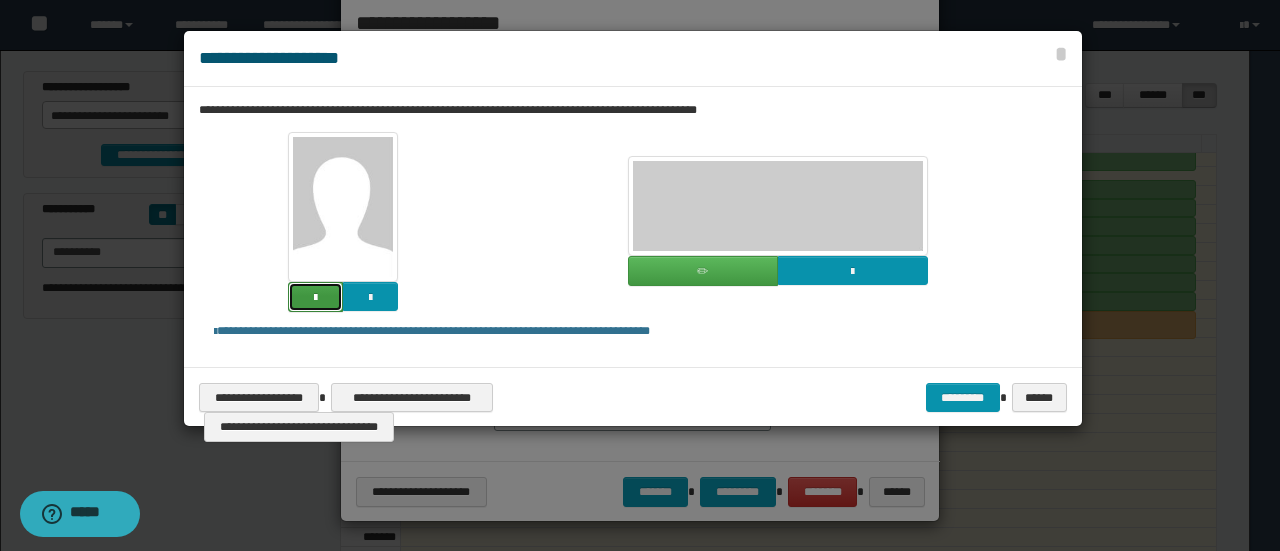 click at bounding box center [315, 298] 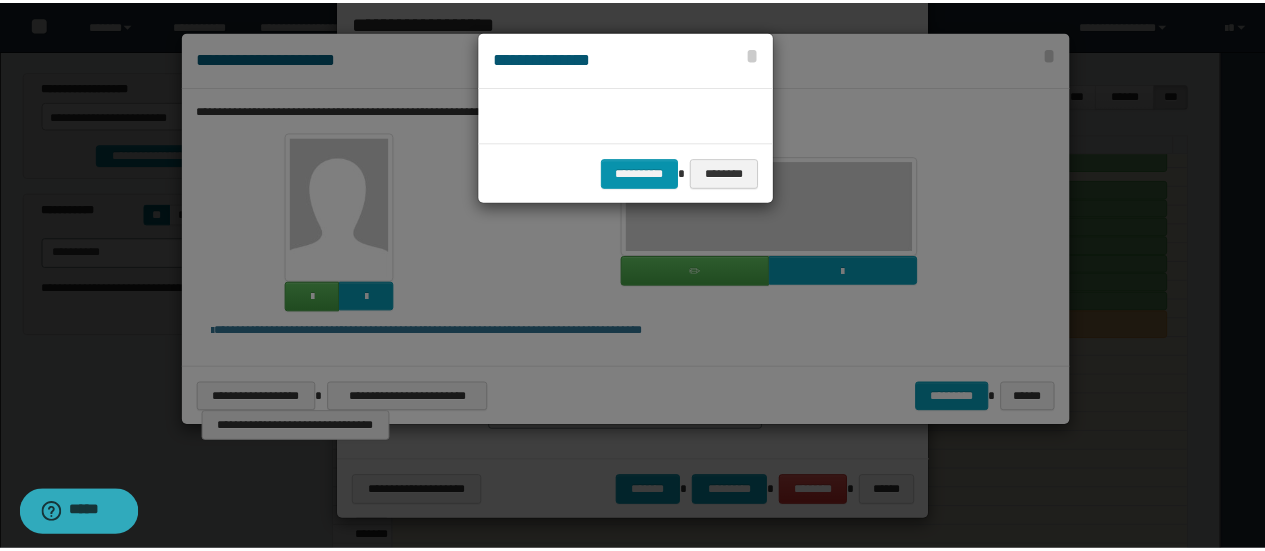 scroll, scrollTop: 45, scrollLeft: 105, axis: both 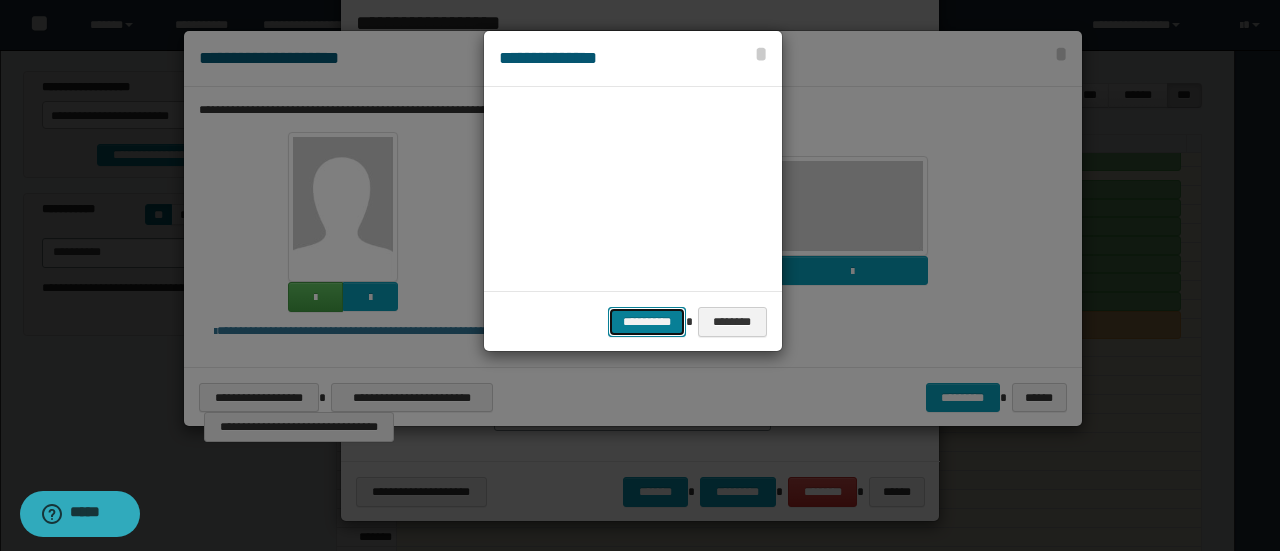 click on "**********" at bounding box center [647, 321] 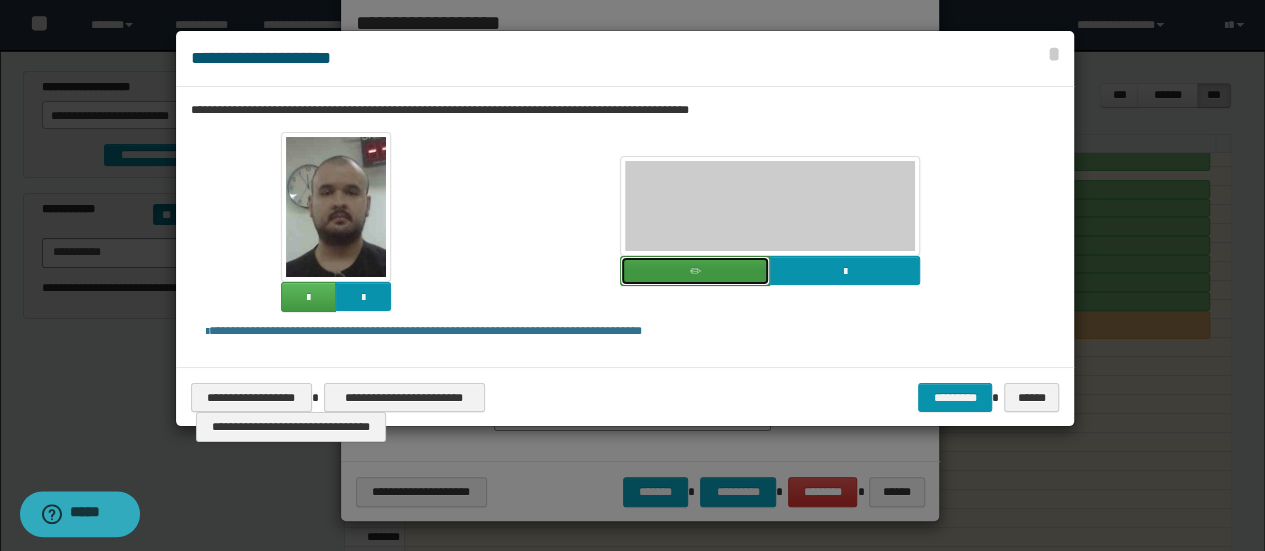 click at bounding box center (695, 271) 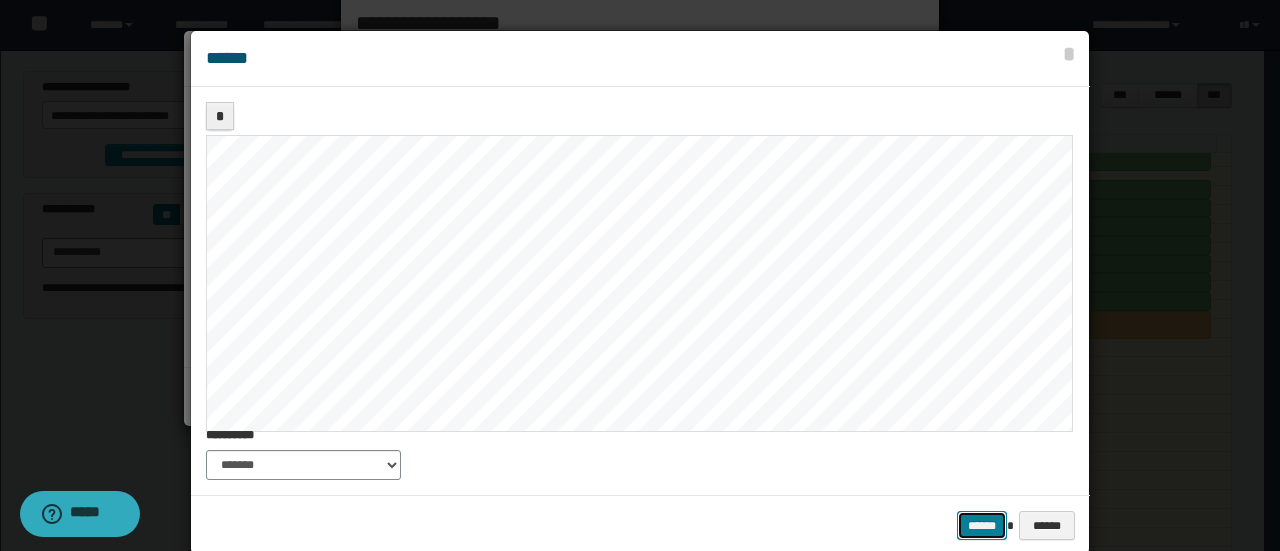 click on "******" at bounding box center [982, 525] 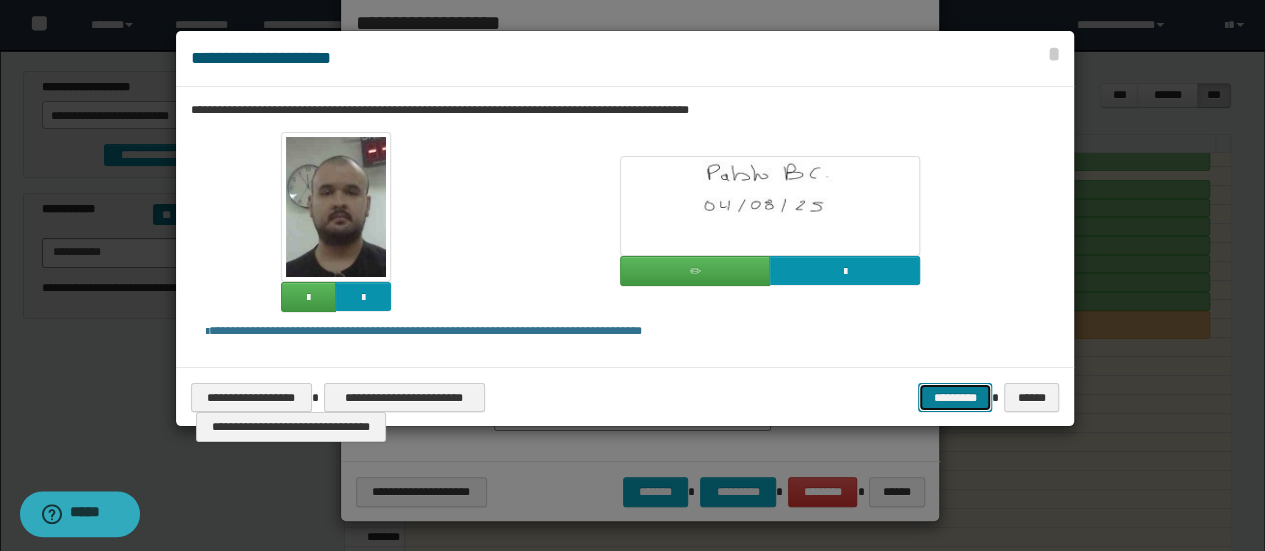 click on "*********" at bounding box center [955, 397] 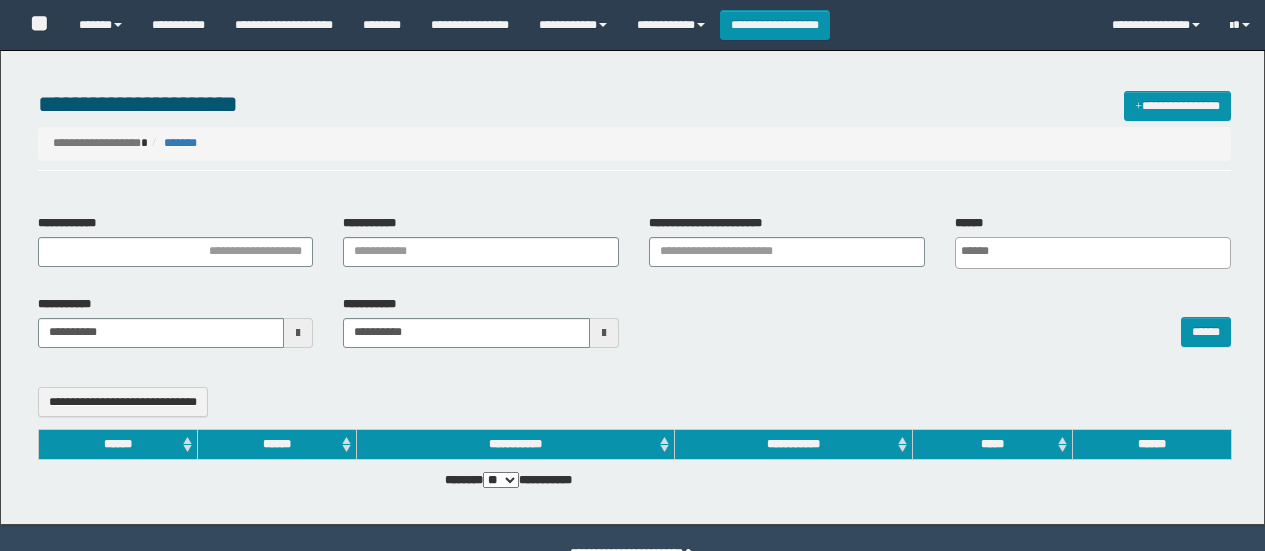 select 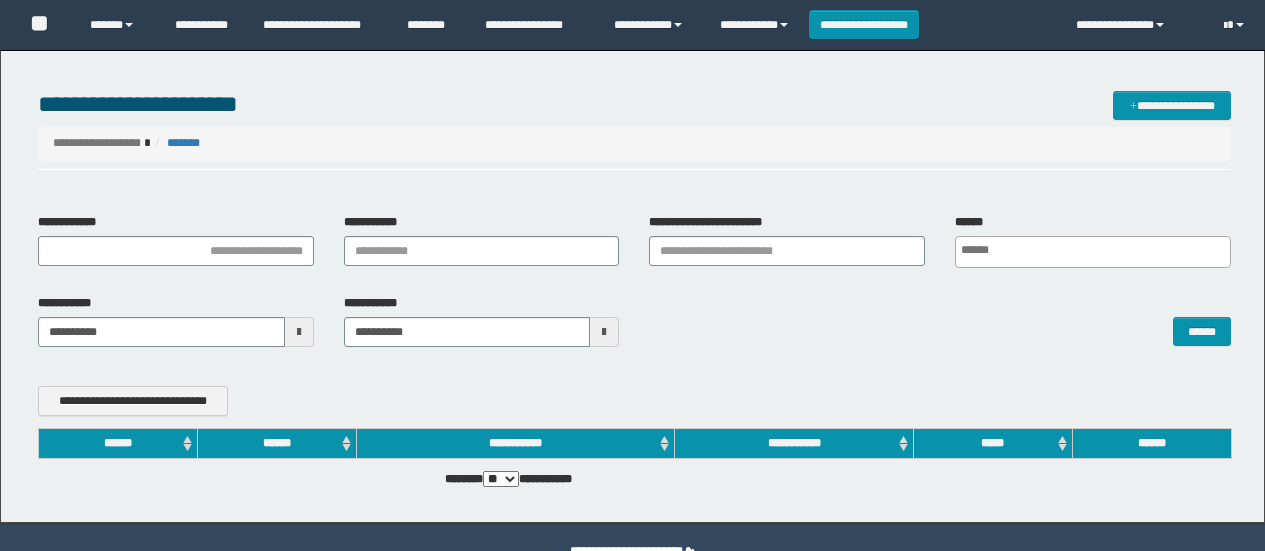 scroll, scrollTop: 0, scrollLeft: 0, axis: both 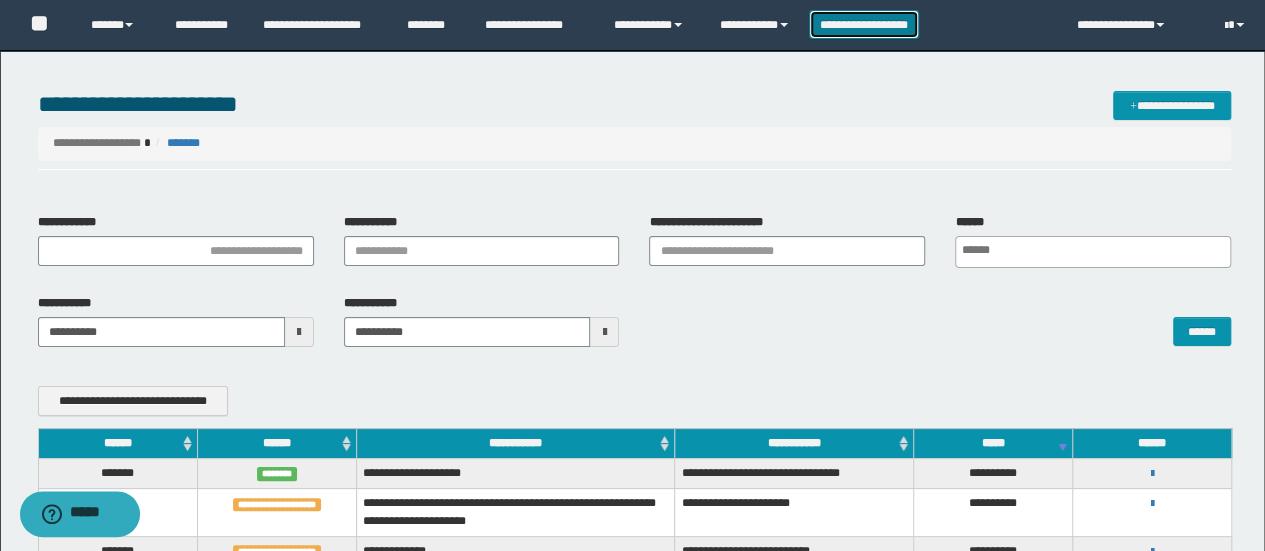 click on "**********" at bounding box center (864, 24) 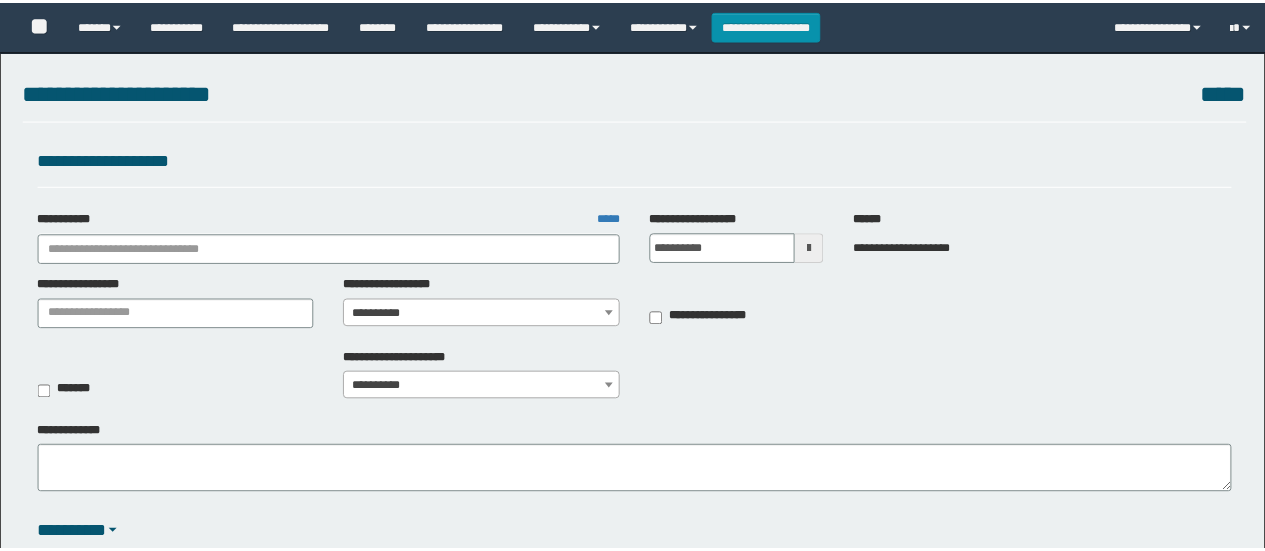 scroll, scrollTop: 0, scrollLeft: 0, axis: both 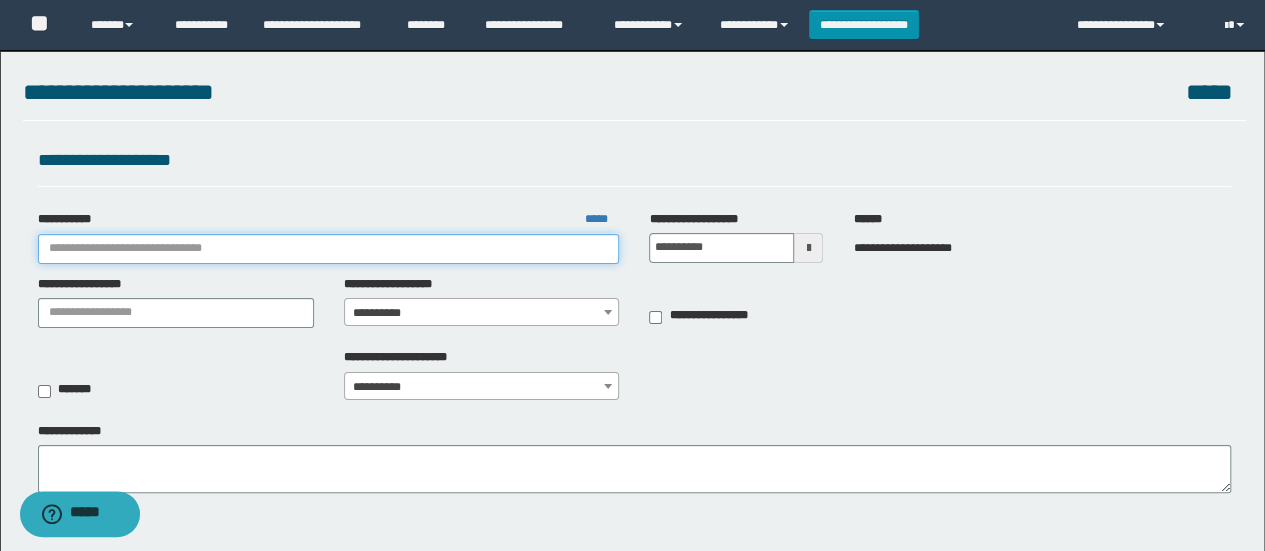 click on "**********" at bounding box center [329, 249] 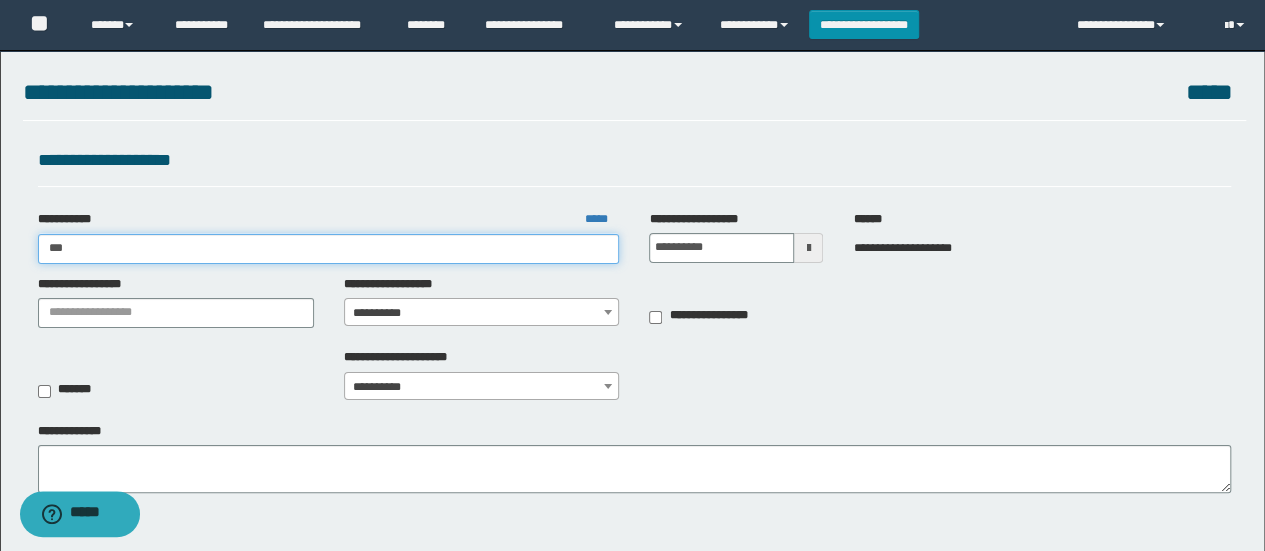 type on "****" 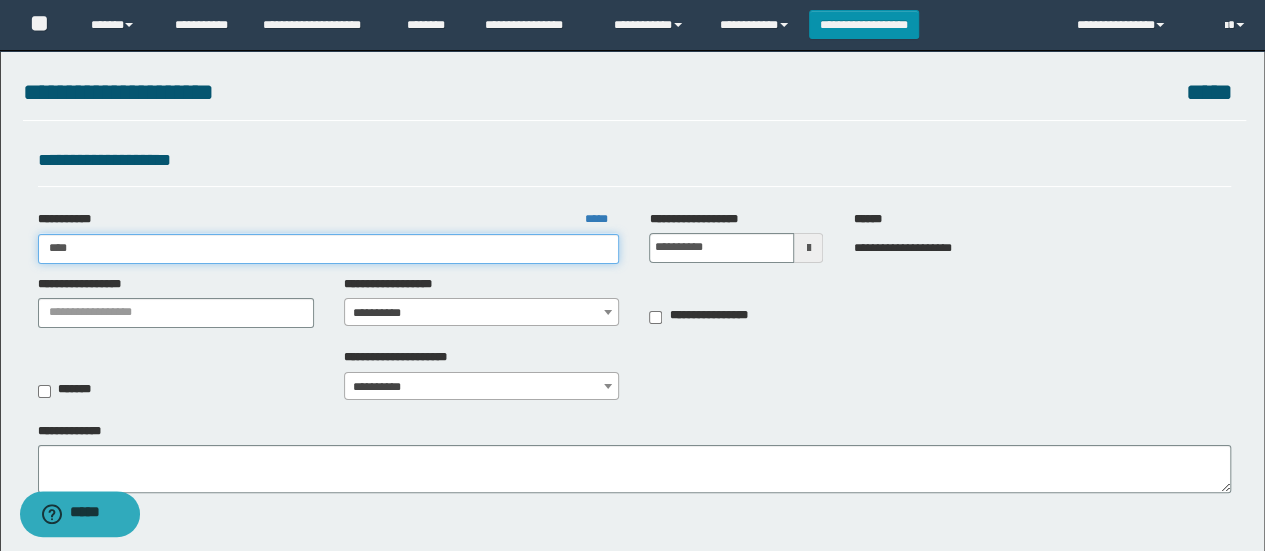 type on "****" 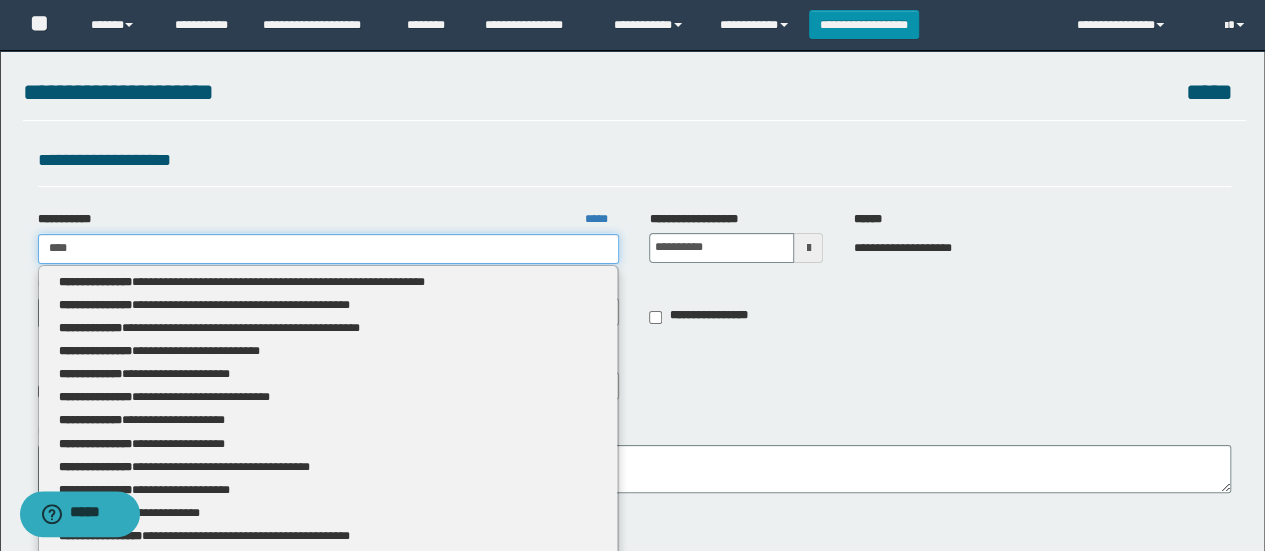 type 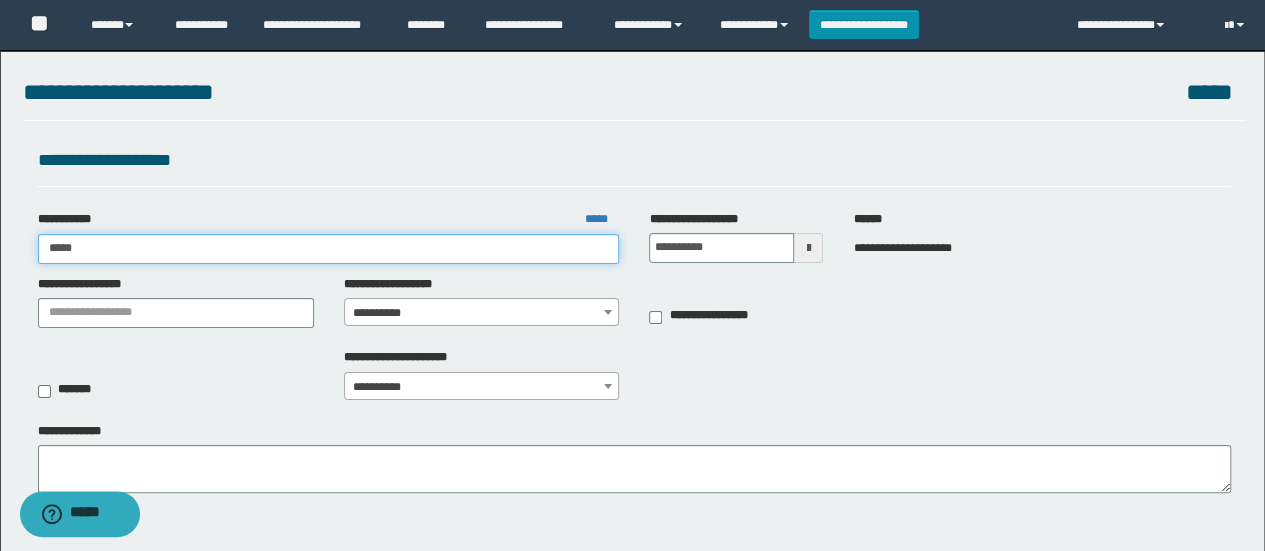 type on "*****" 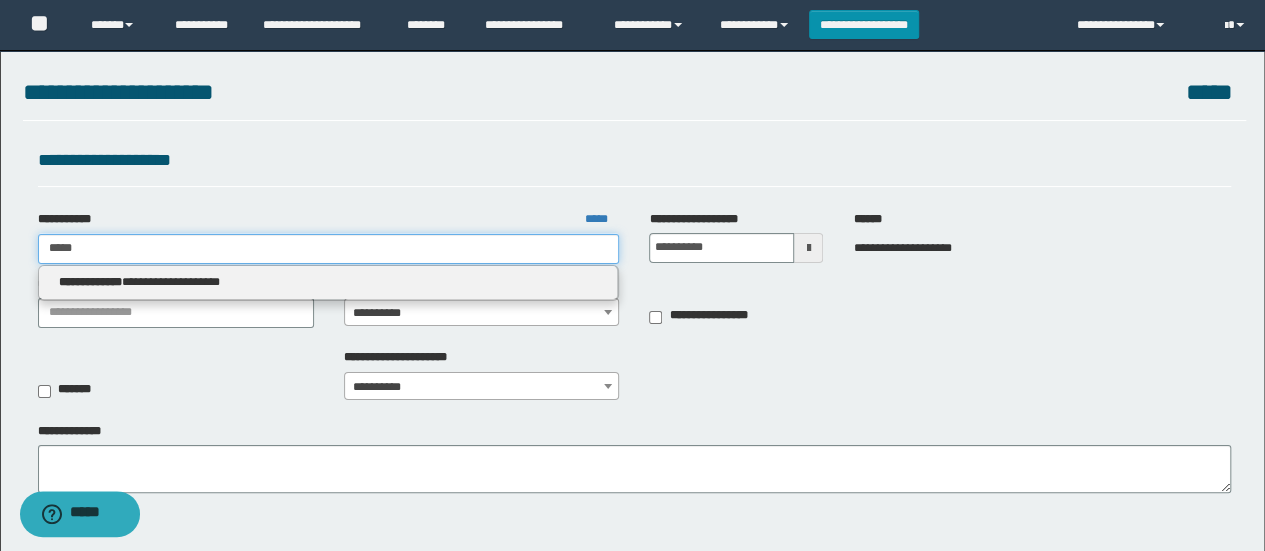 type 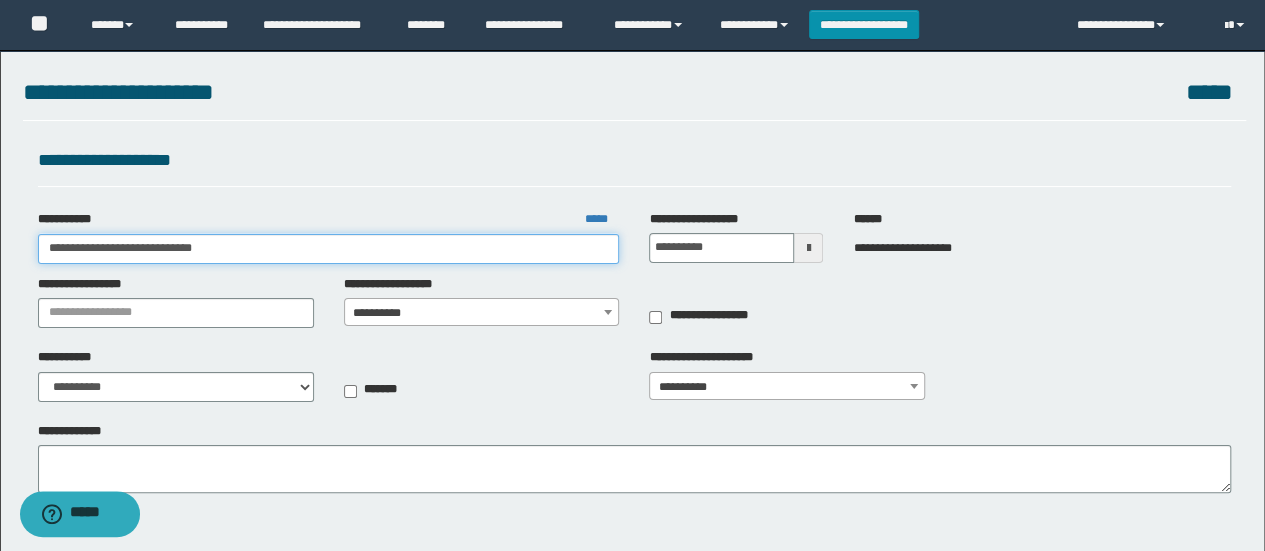 type on "**********" 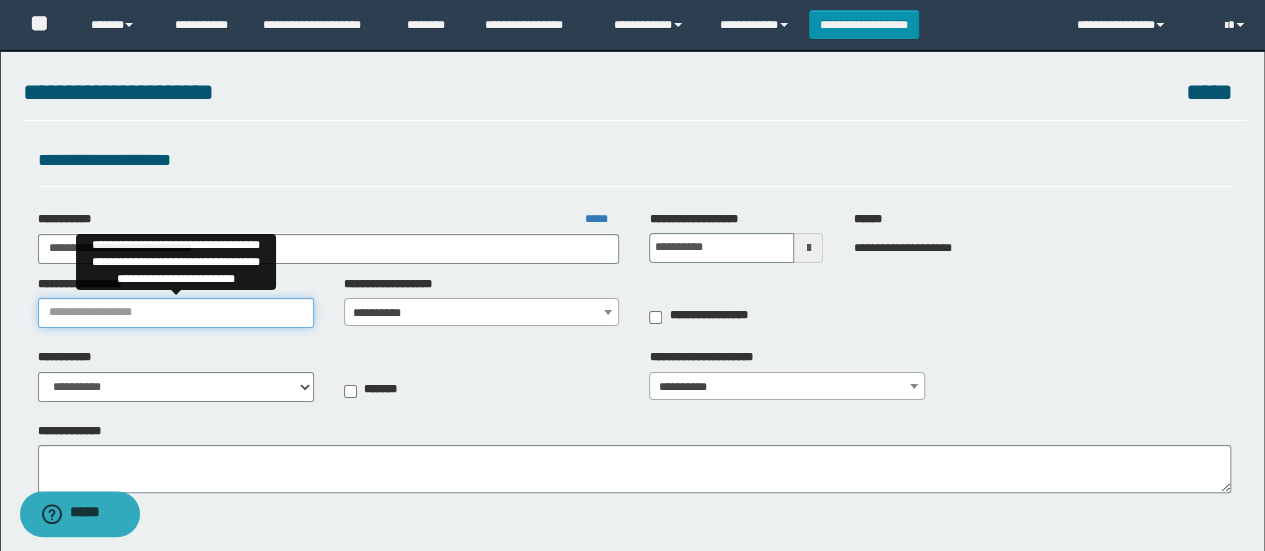click on "**********" at bounding box center (176, 313) 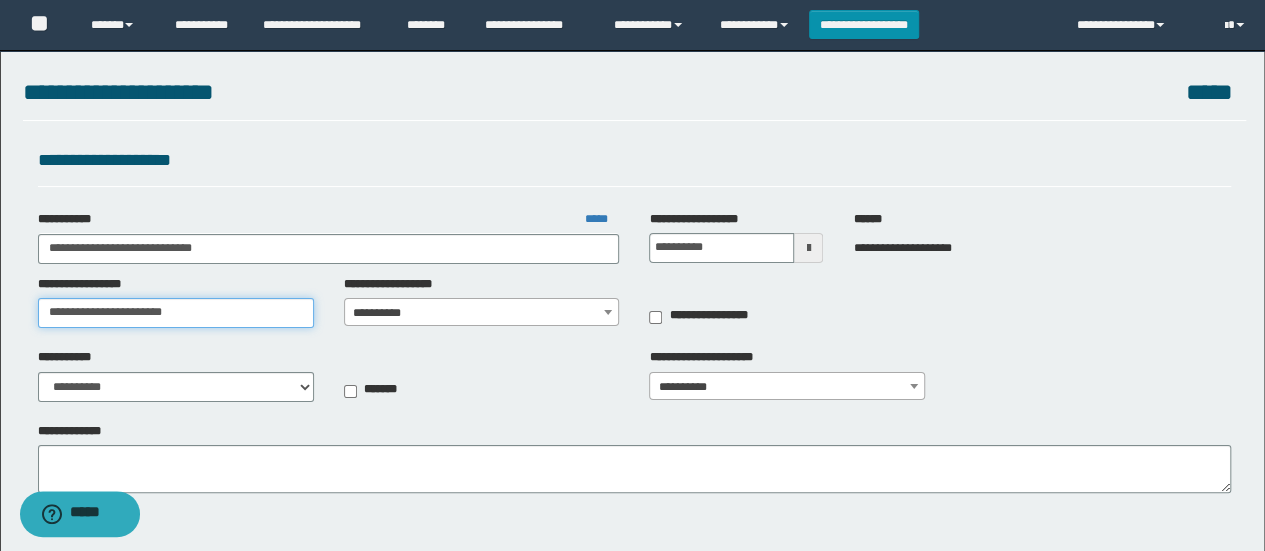 type on "**********" 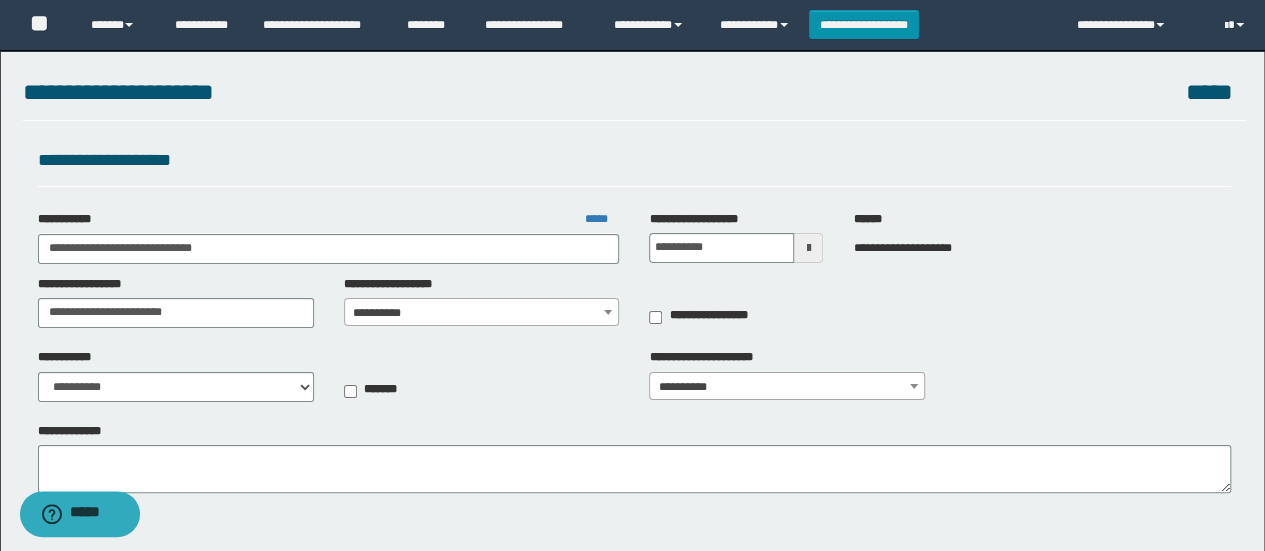 drag, startPoint x: 506, startPoint y: 315, endPoint x: 470, endPoint y: 312, distance: 36.124783 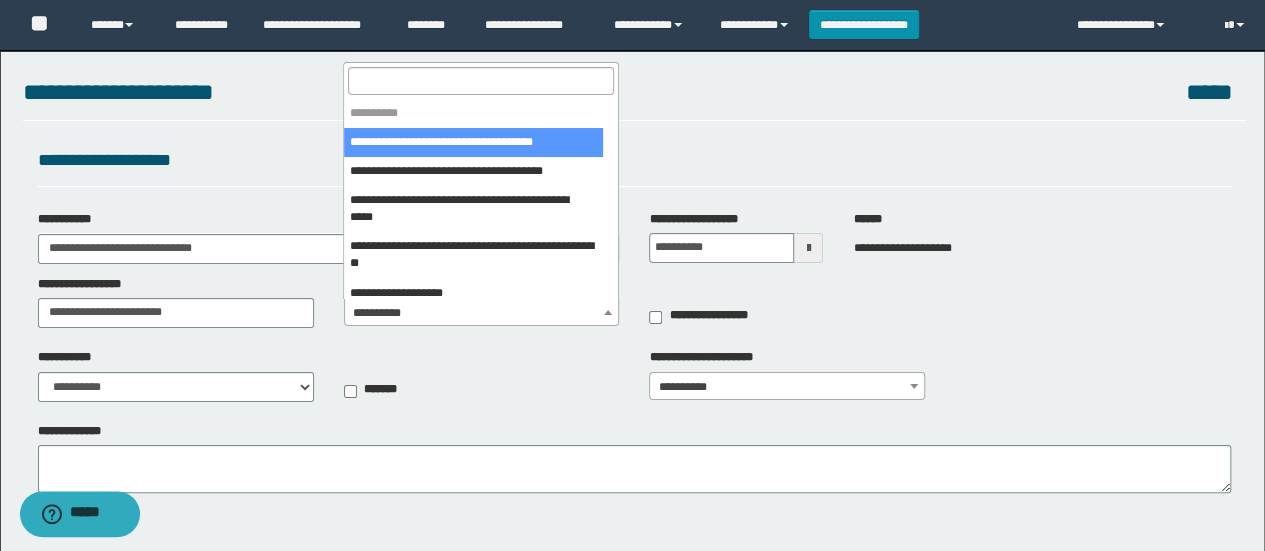 click at bounding box center (481, 80) 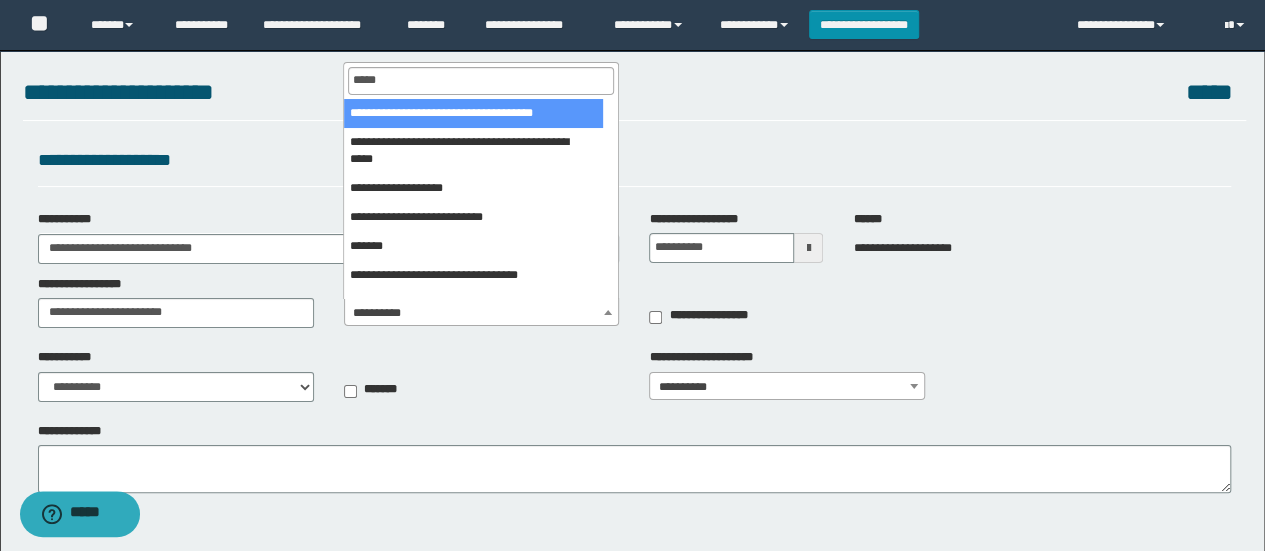 type on "******" 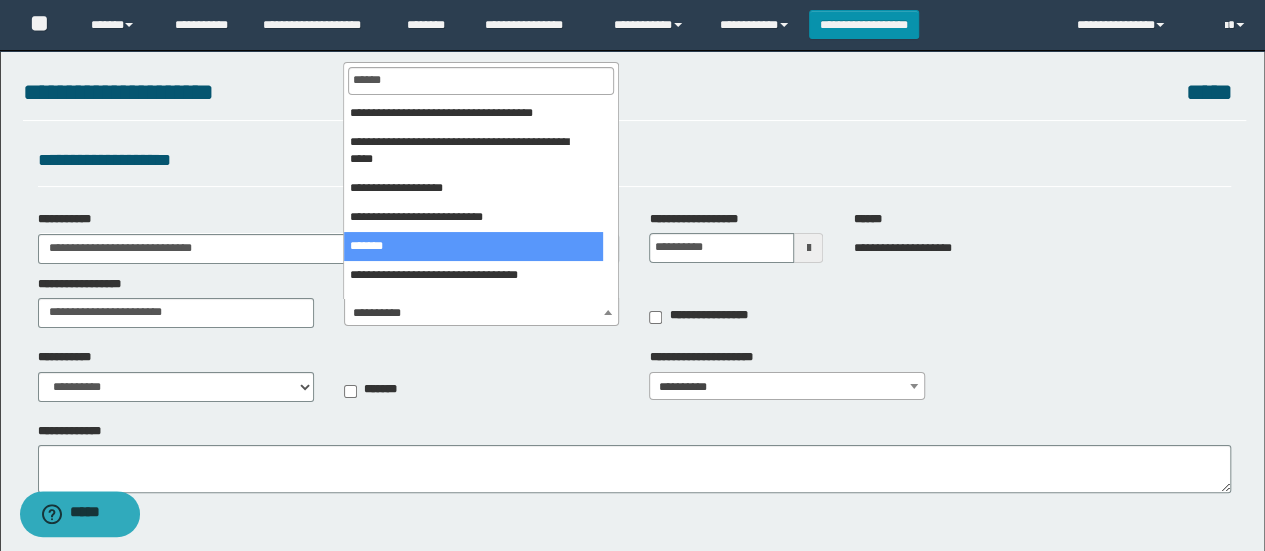 select on "***" 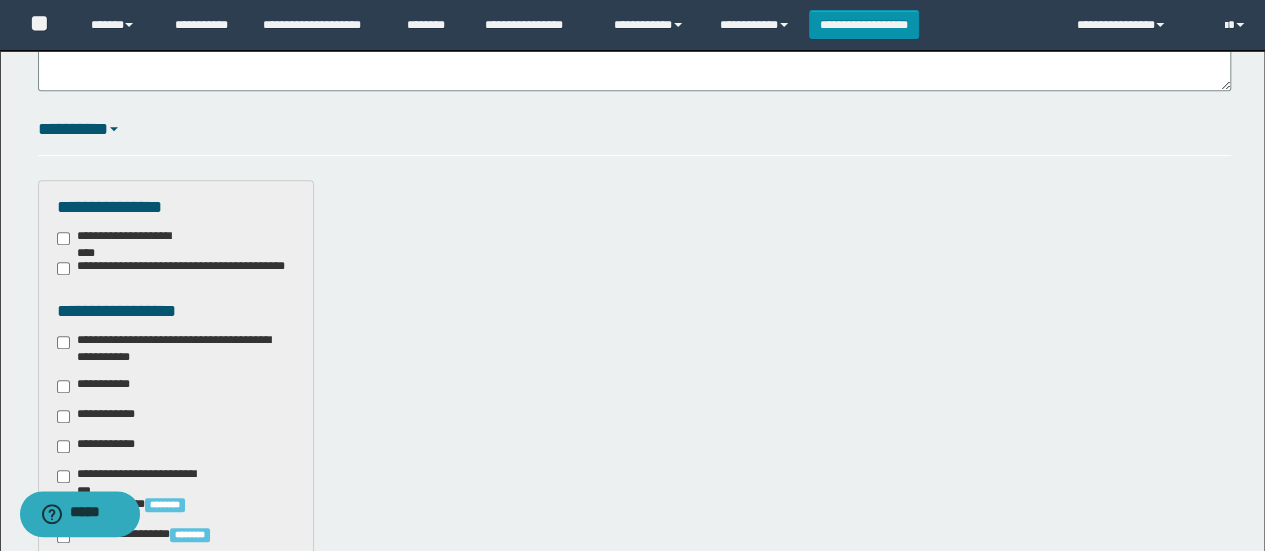 scroll, scrollTop: 500, scrollLeft: 0, axis: vertical 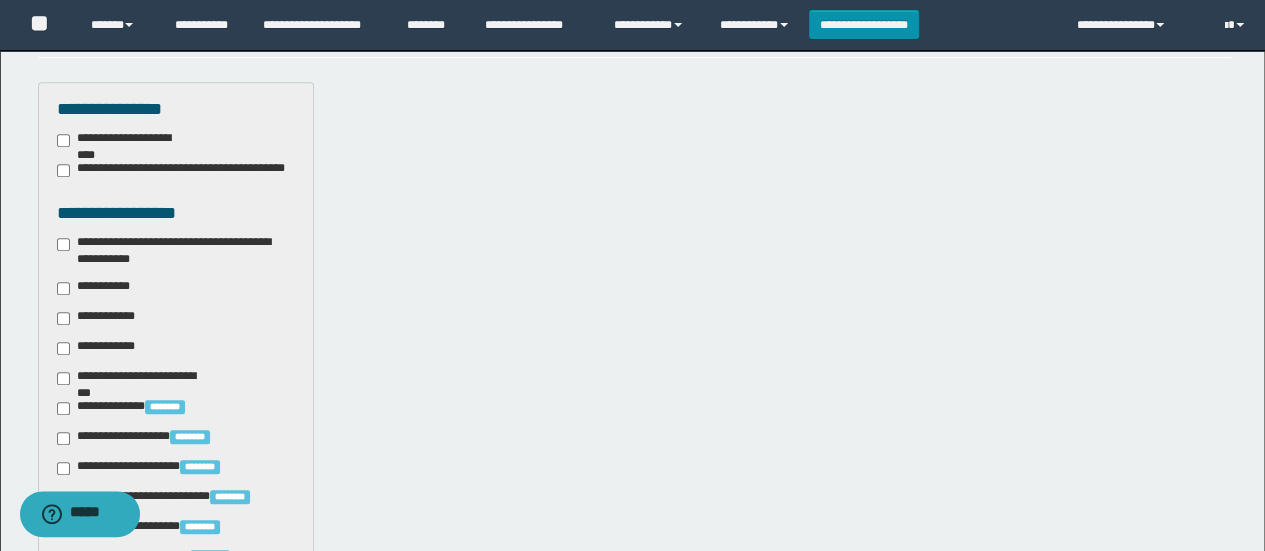 click on "**********" at bounding box center (176, 251) 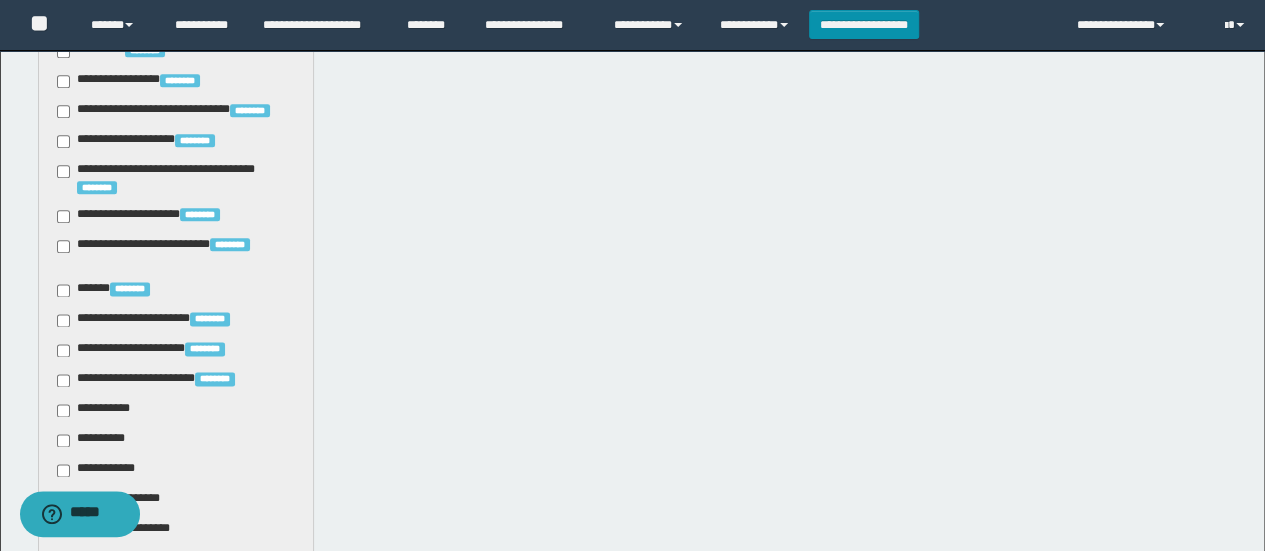 scroll, scrollTop: 1300, scrollLeft: 0, axis: vertical 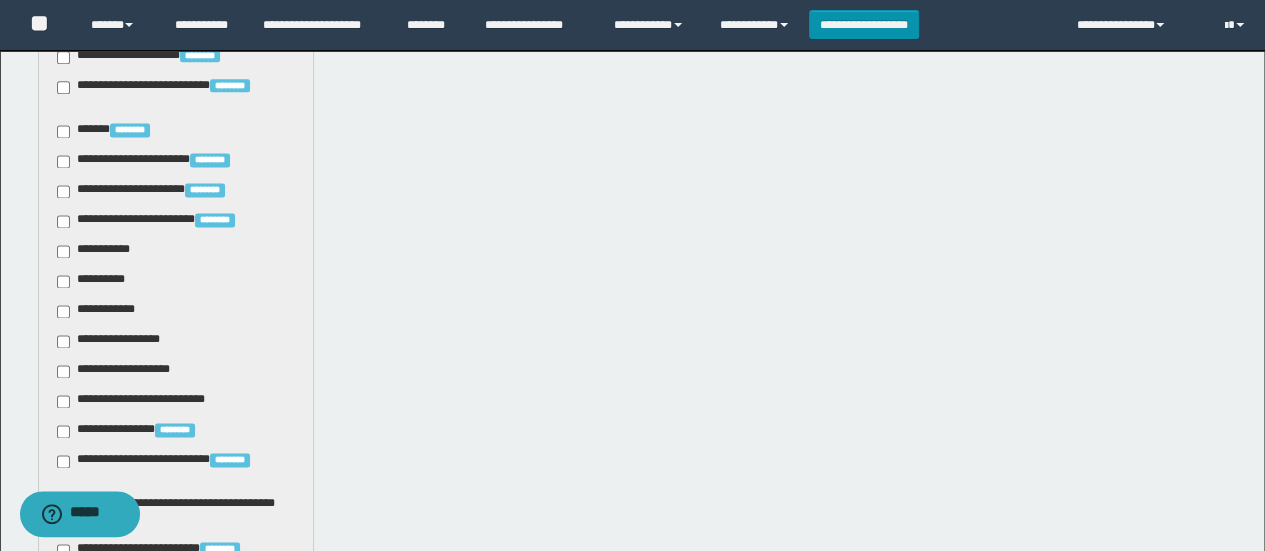 click on "**********" at bounding box center [97, 251] 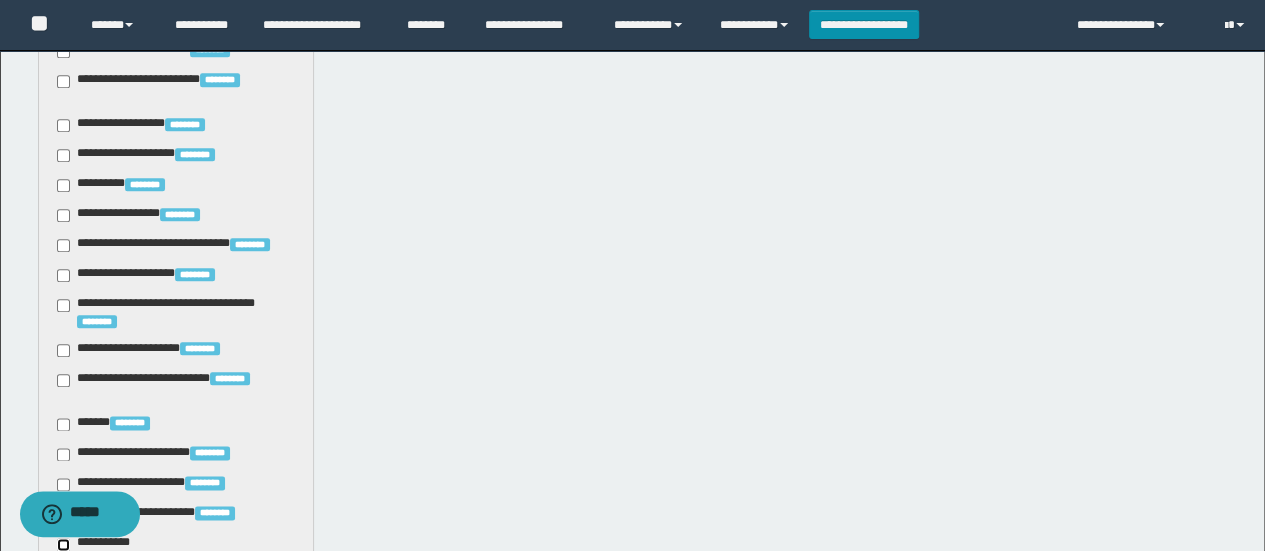 scroll, scrollTop: 1000, scrollLeft: 0, axis: vertical 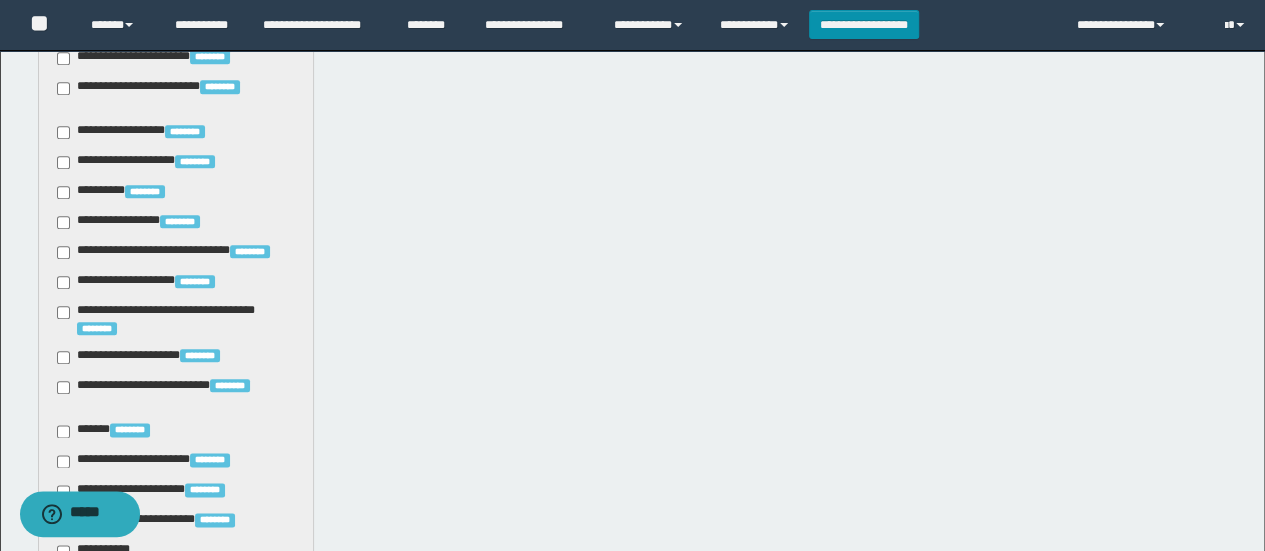 click on "**********" at bounding box center (176, 319) 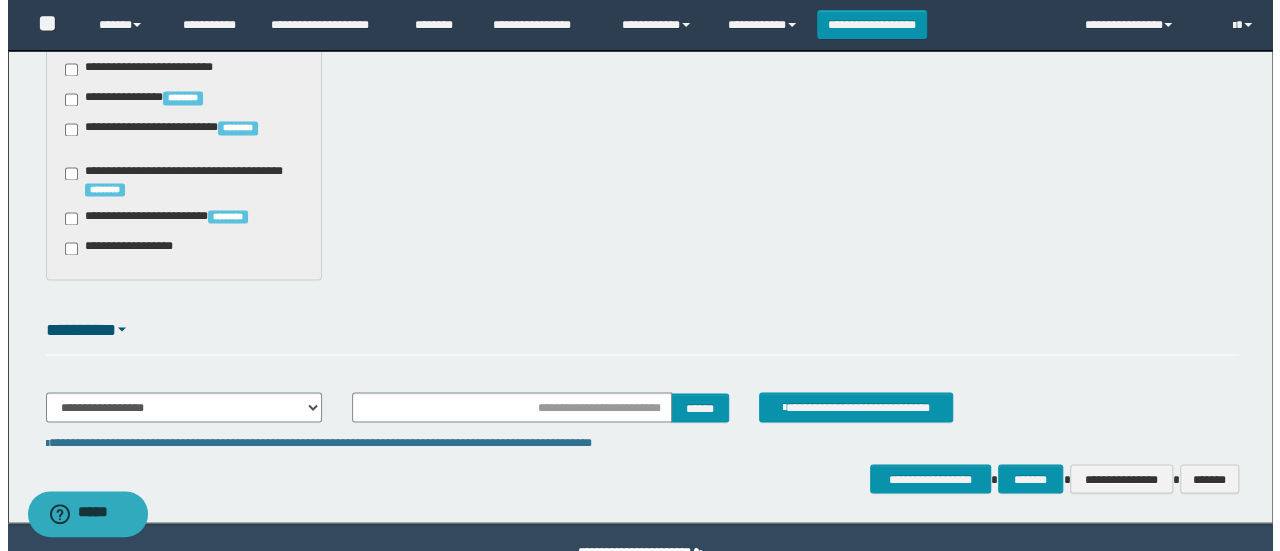 scroll, scrollTop: 1678, scrollLeft: 0, axis: vertical 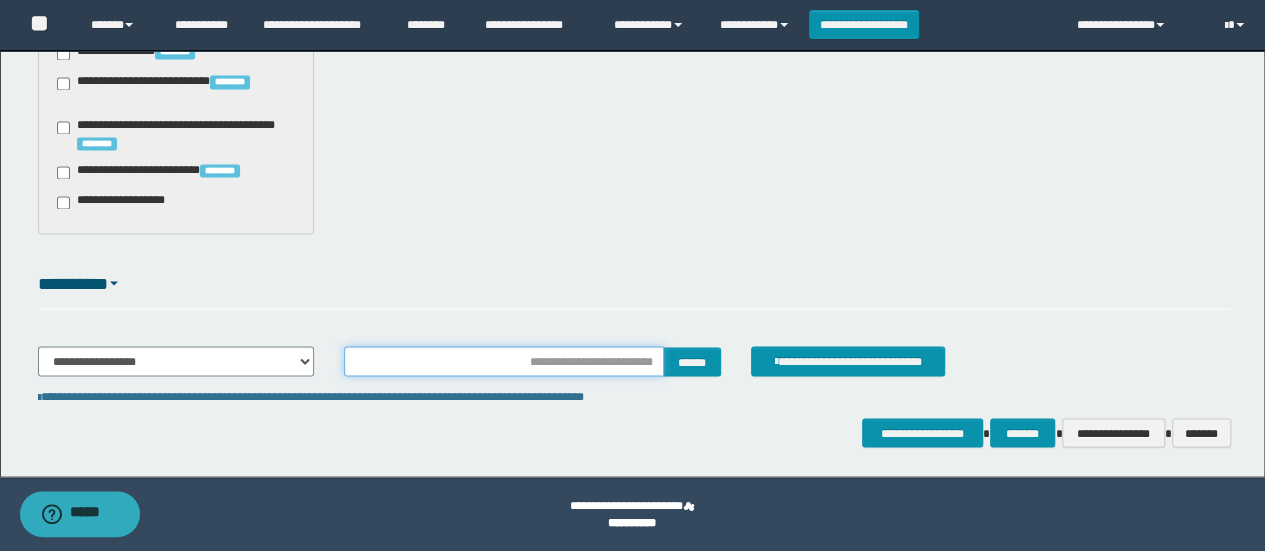 click at bounding box center [504, 361] 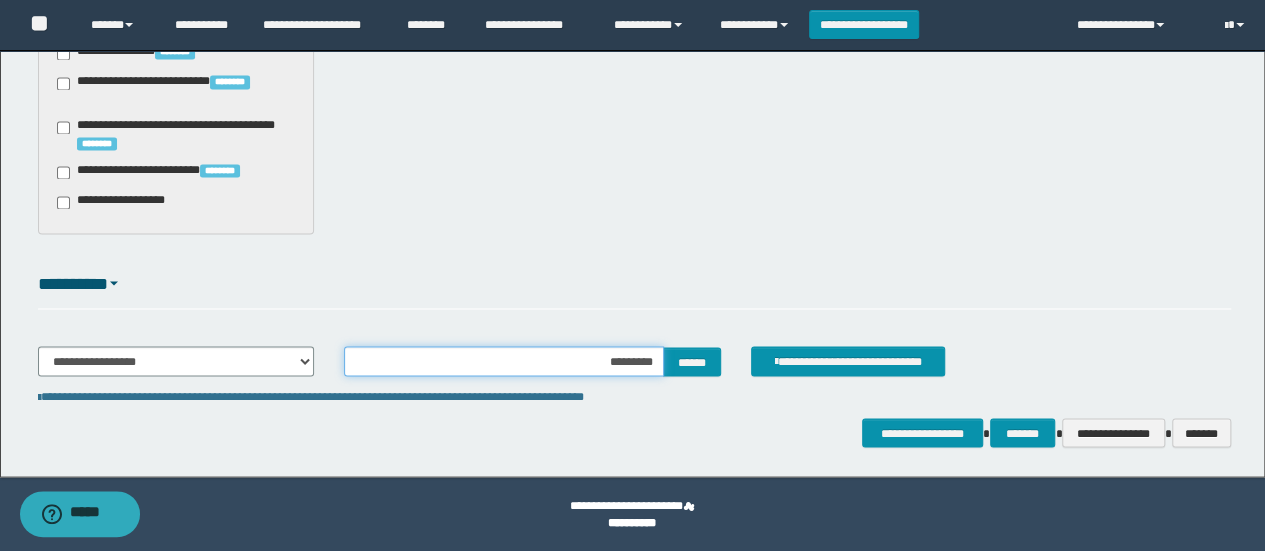 type on "**********" 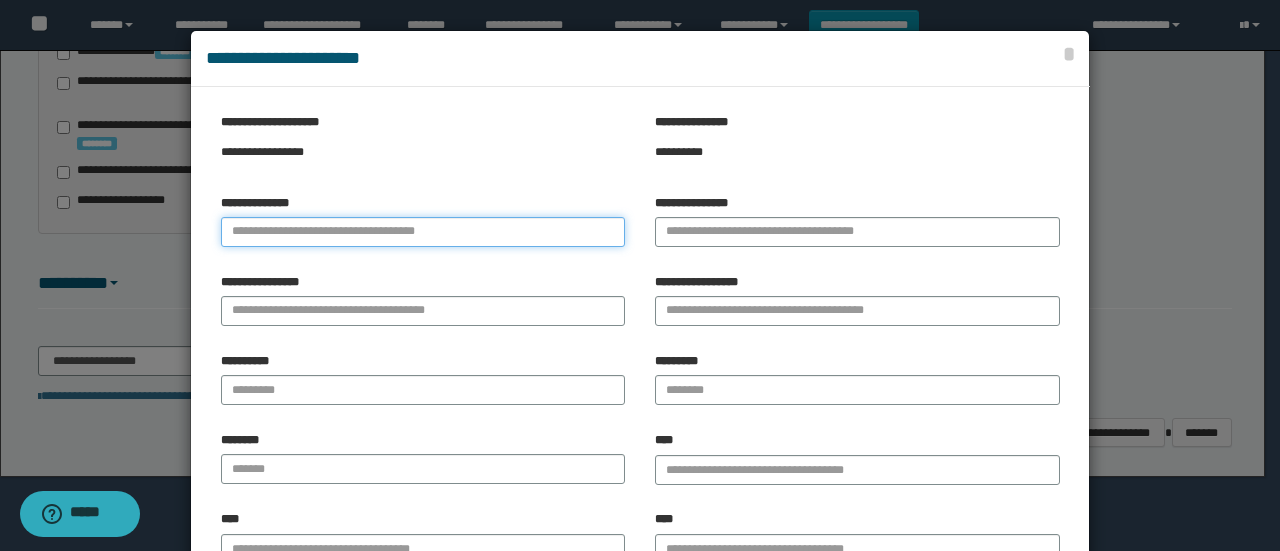 click on "**********" at bounding box center [423, 232] 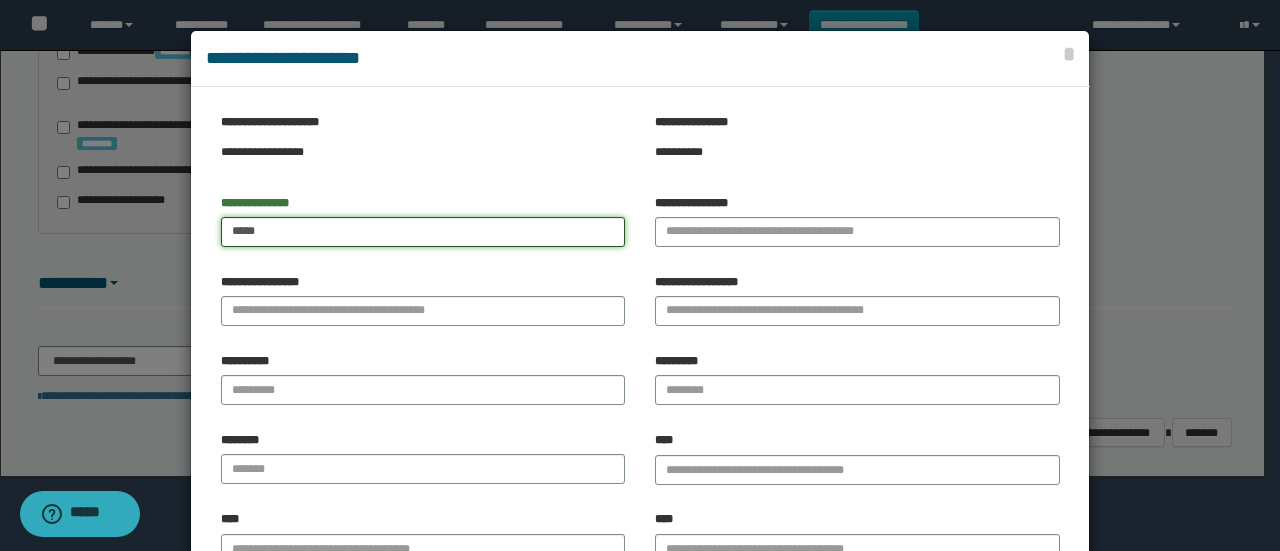type on "*****" 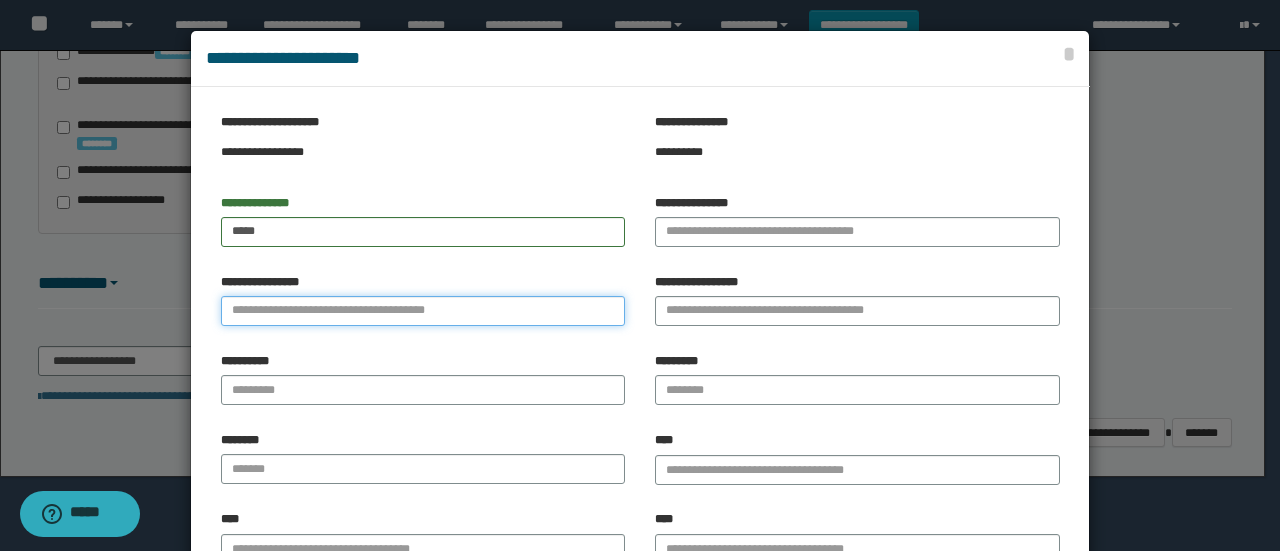 click on "**********" at bounding box center (423, 311) 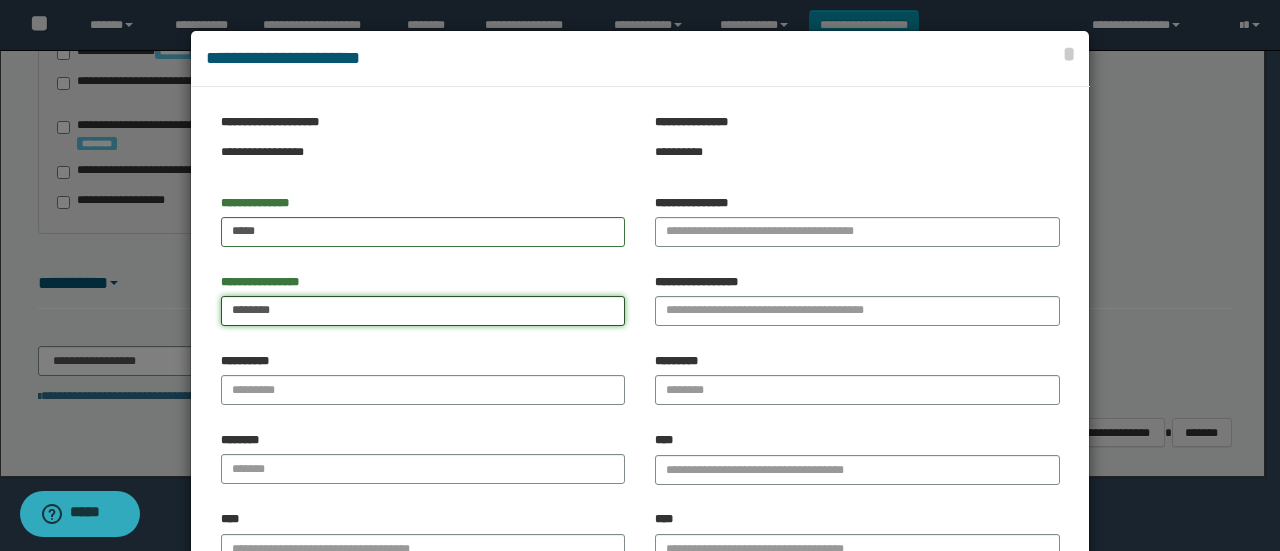type on "********" 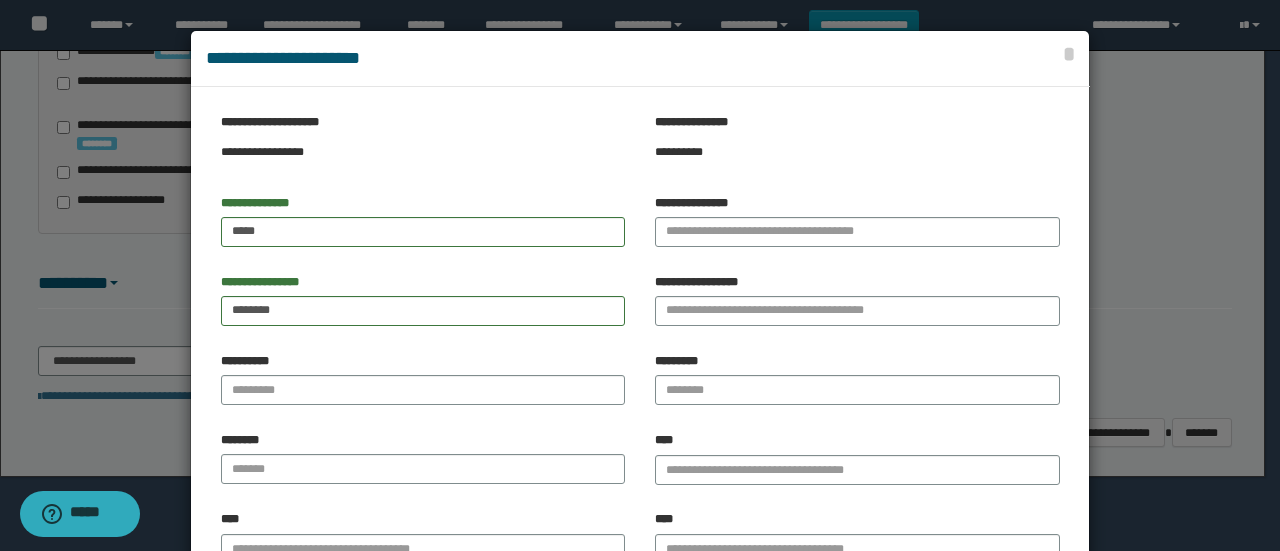 click on "**********" at bounding box center (857, 300) 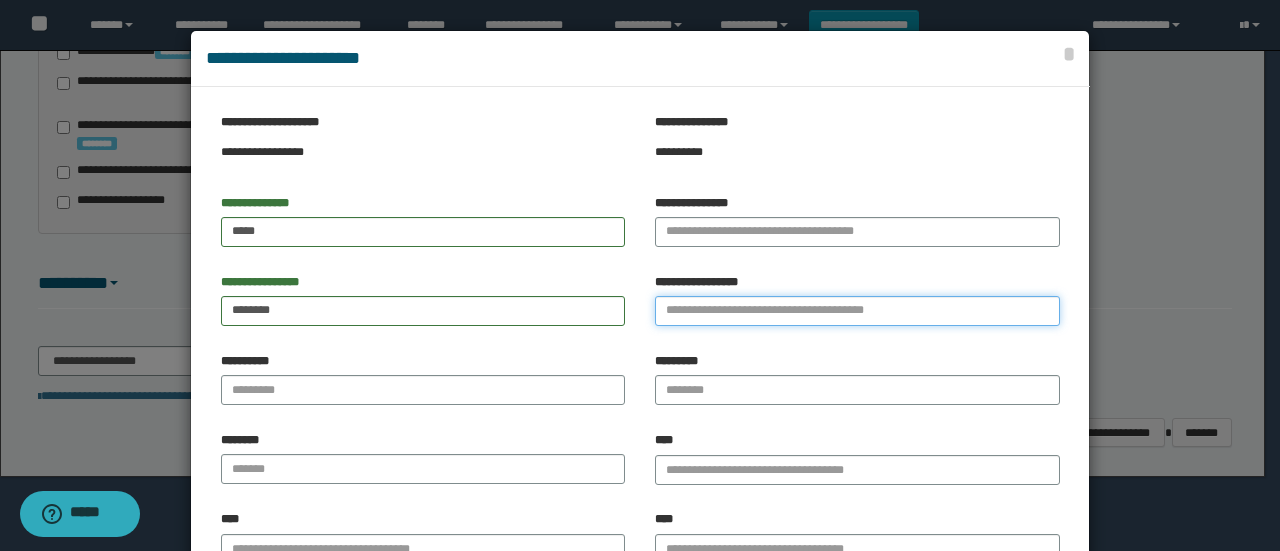 click on "**********" at bounding box center [857, 311] 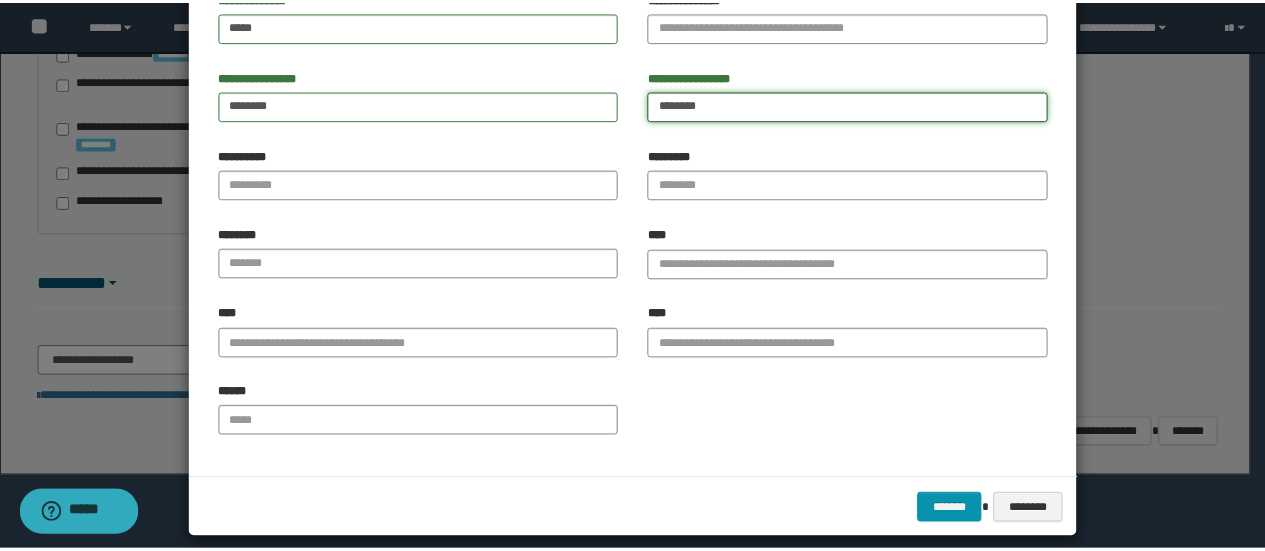 scroll, scrollTop: 224, scrollLeft: 0, axis: vertical 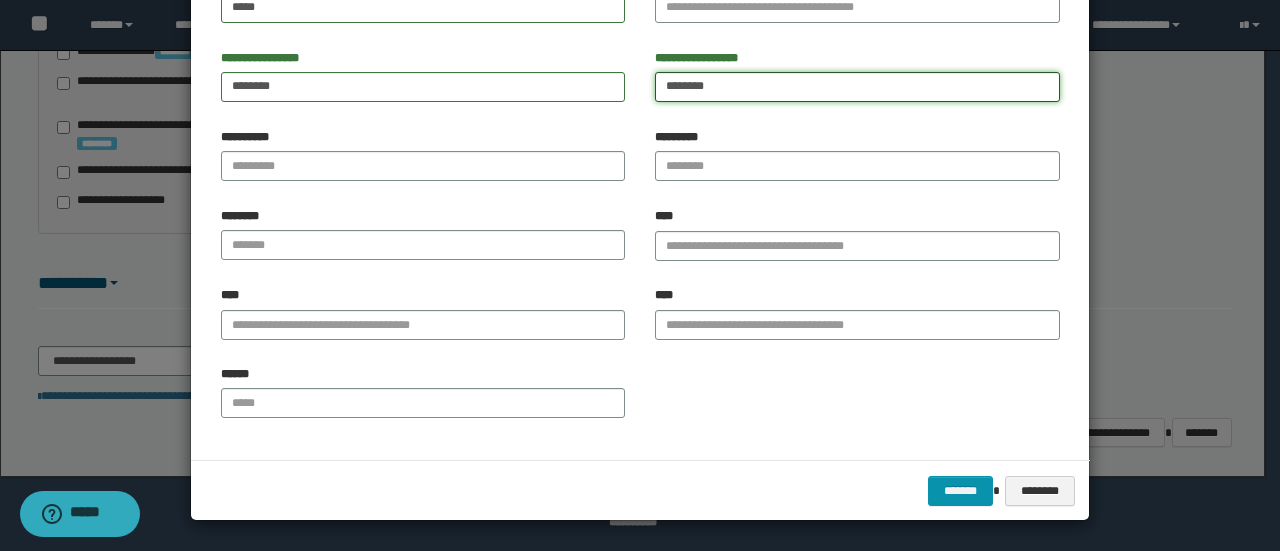 type on "********" 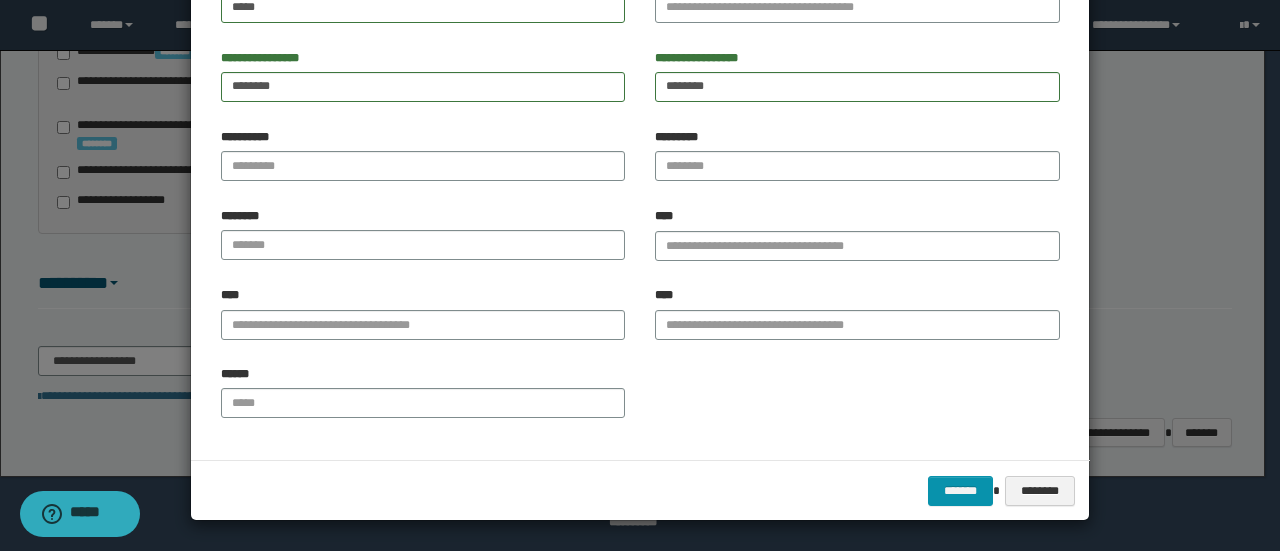 click on "******" at bounding box center (423, 399) 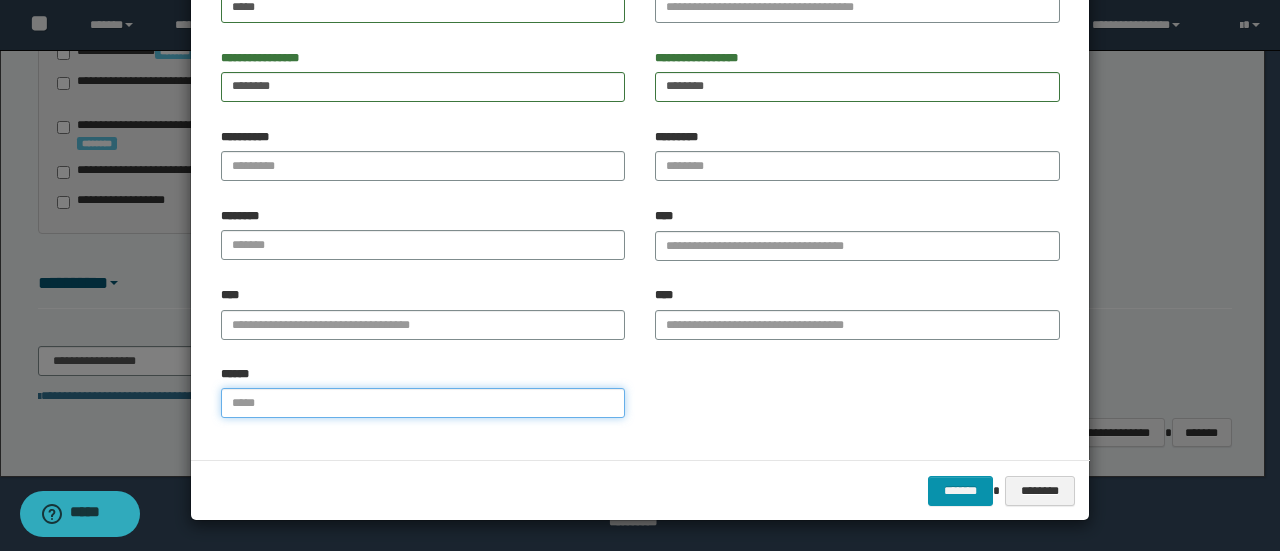click on "******" at bounding box center [423, 403] 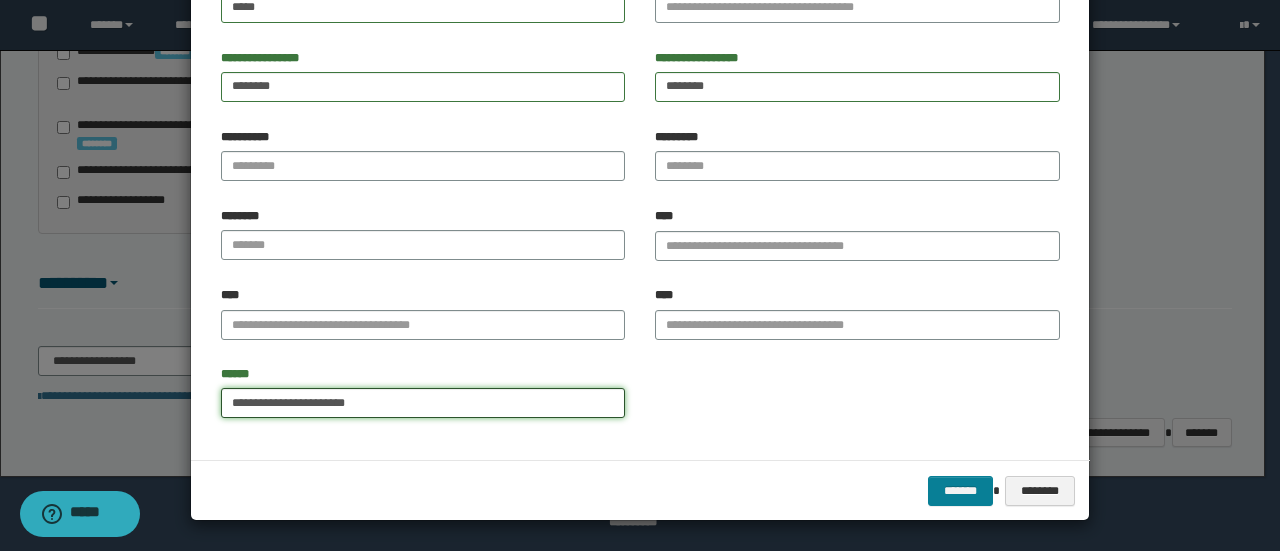 type on "**********" 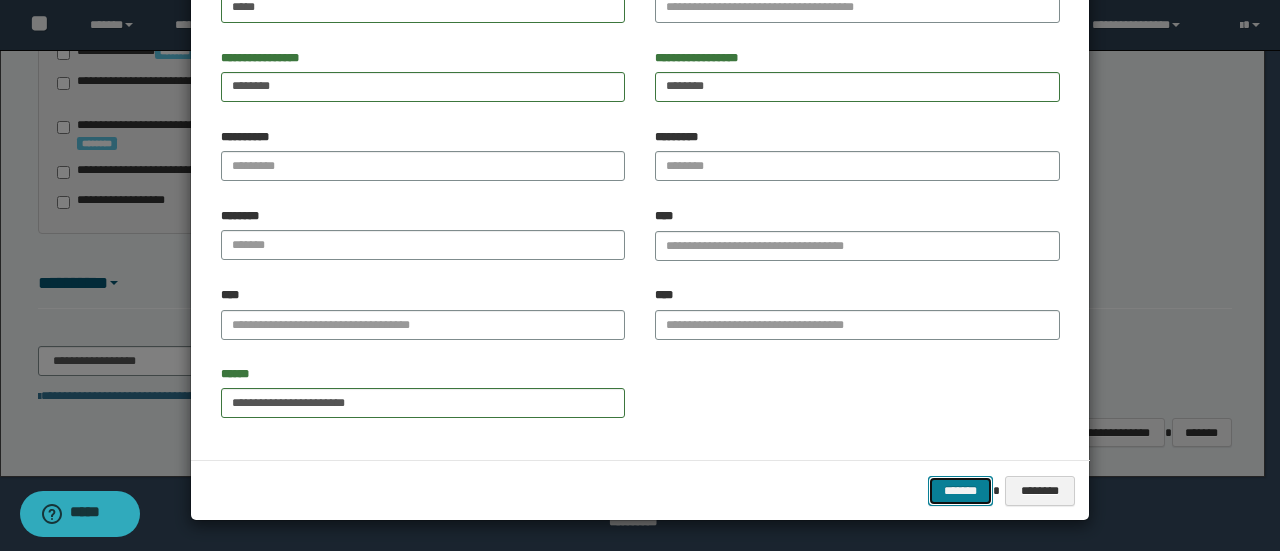 click on "*******" at bounding box center (960, 490) 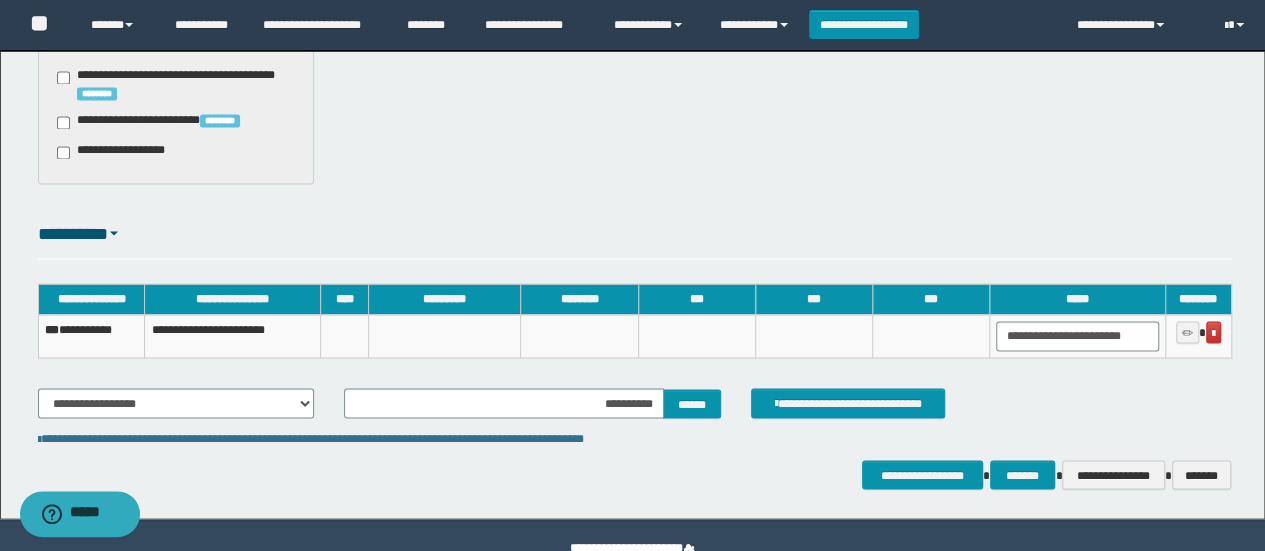 scroll, scrollTop: 1770, scrollLeft: 0, axis: vertical 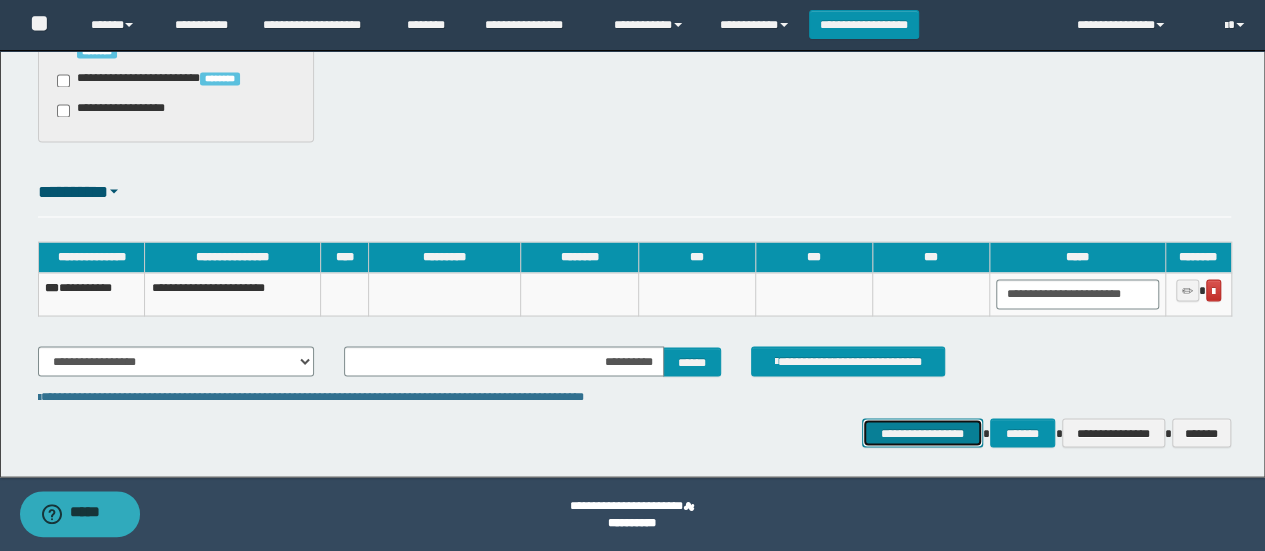 click on "**********" at bounding box center [922, 432] 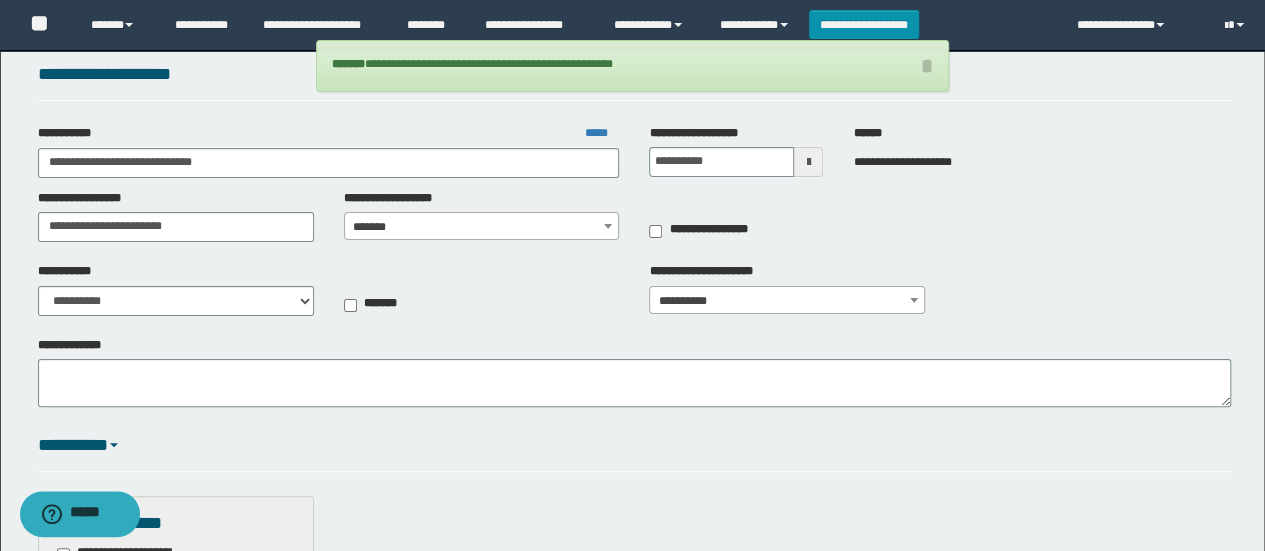 scroll, scrollTop: 0, scrollLeft: 0, axis: both 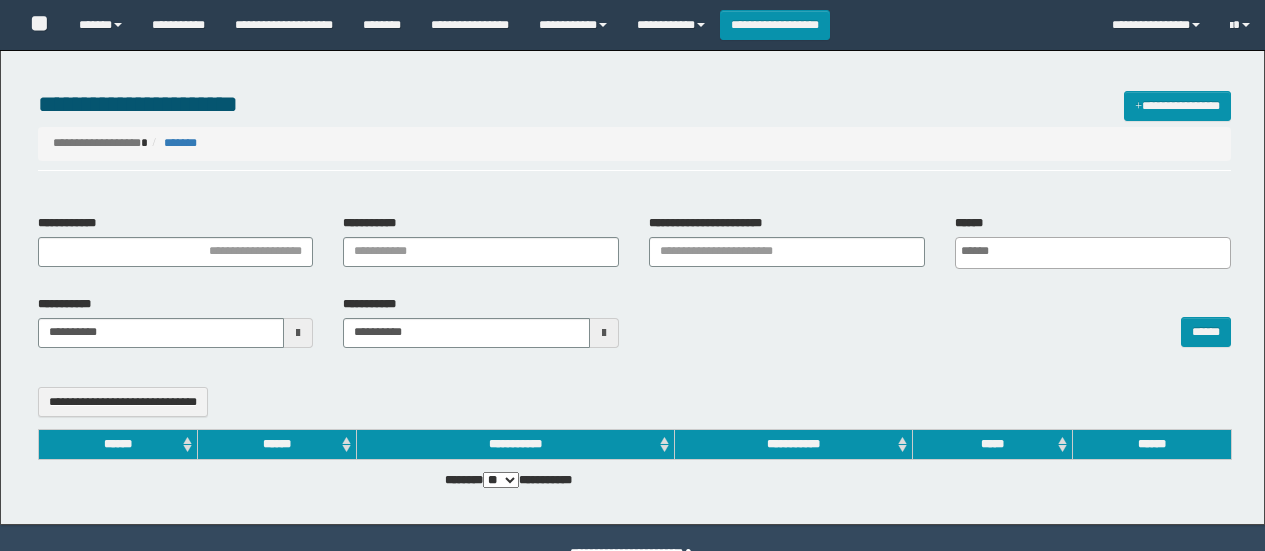 select 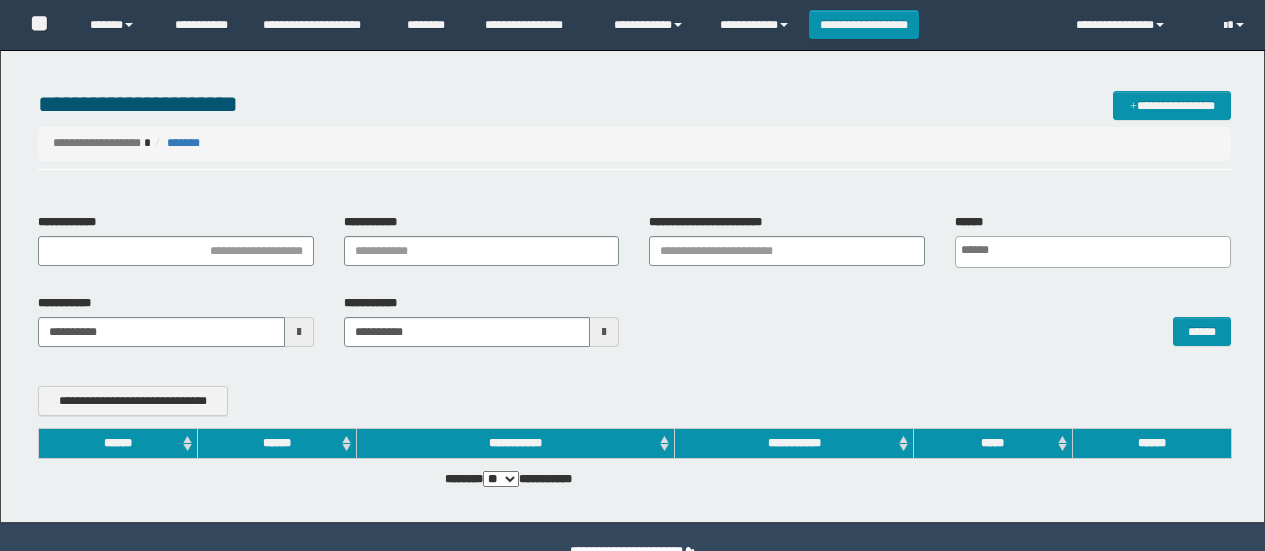 scroll, scrollTop: 0, scrollLeft: 0, axis: both 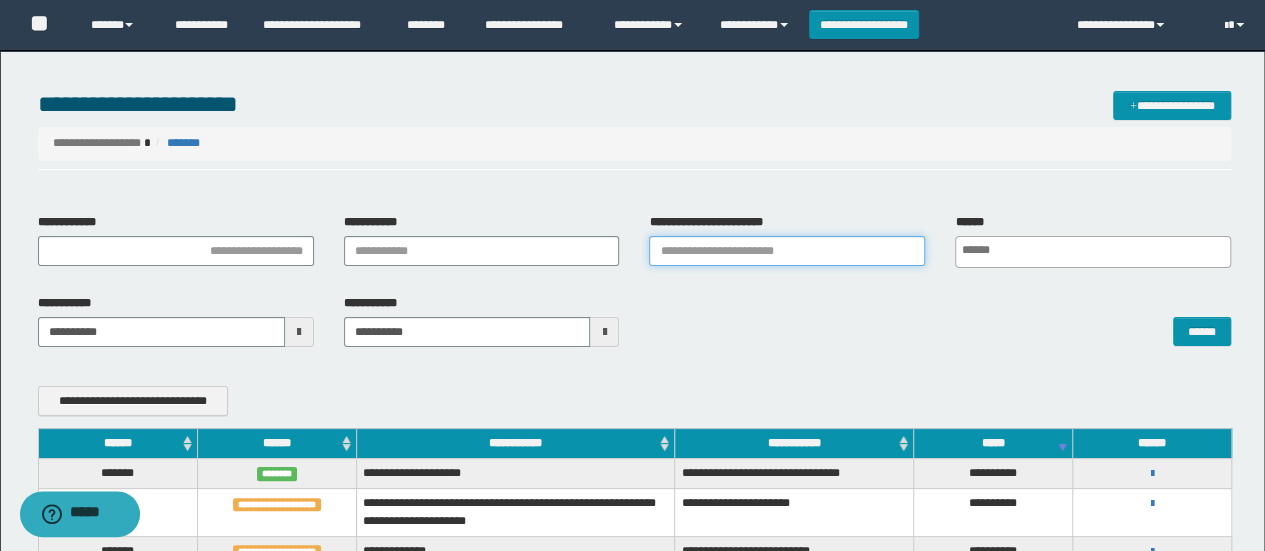 click on "**********" at bounding box center [787, 251] 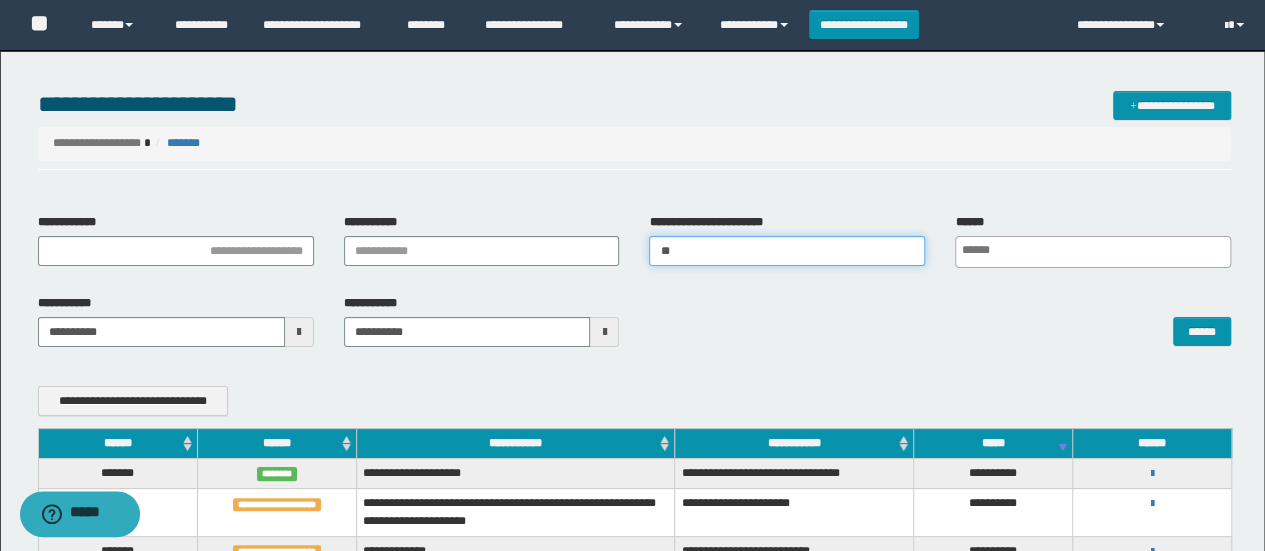 type on "*" 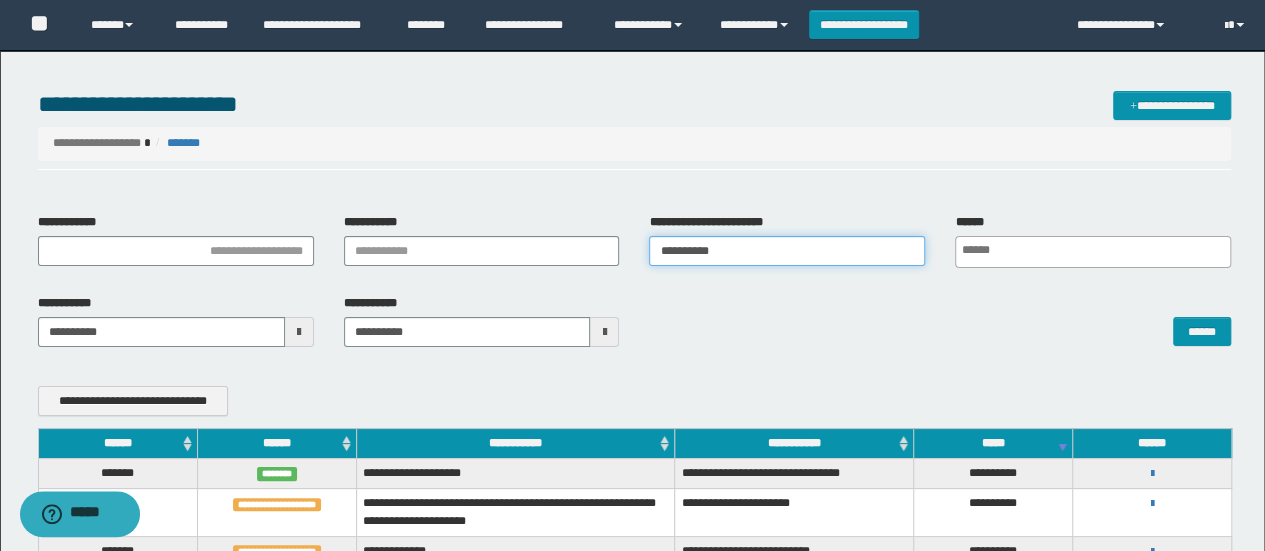 type on "**********" 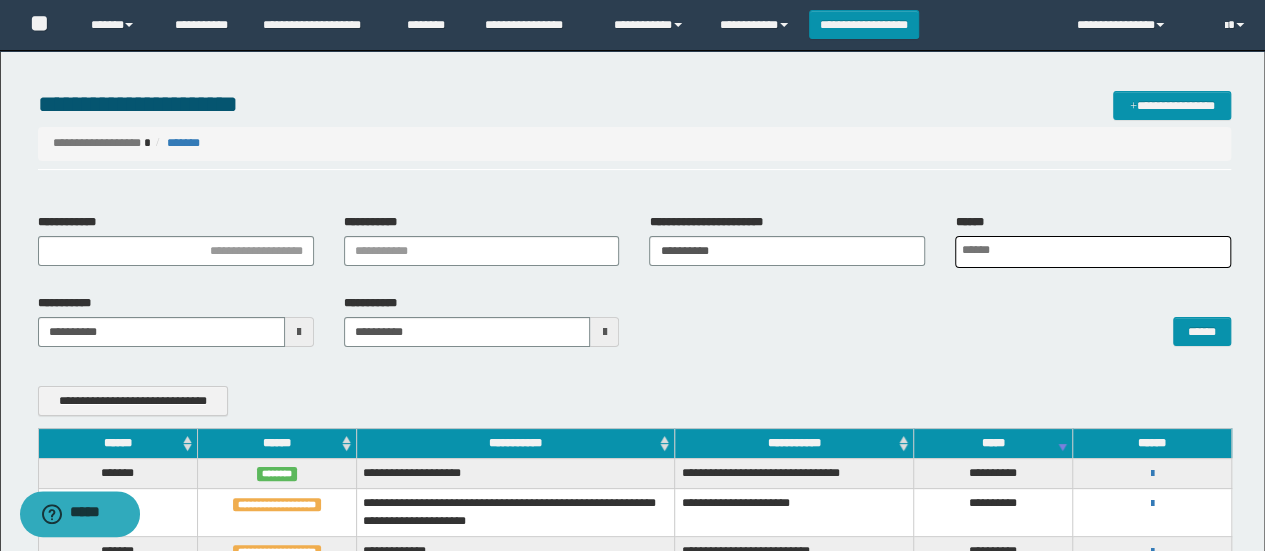 scroll, scrollTop: 0, scrollLeft: 4, axis: horizontal 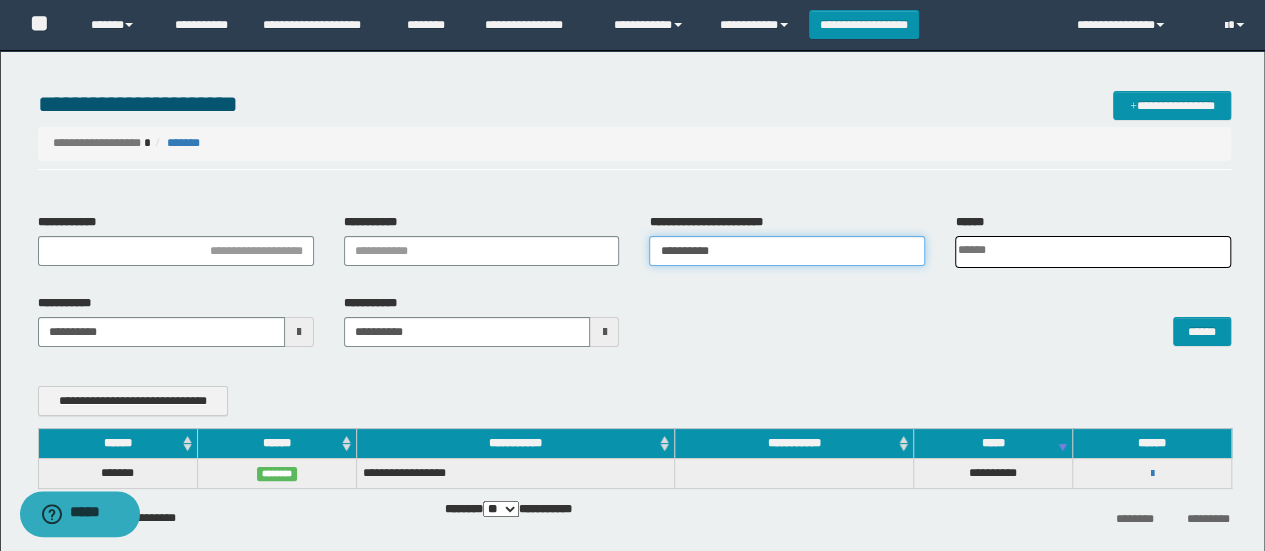 click on "**********" at bounding box center (787, 251) 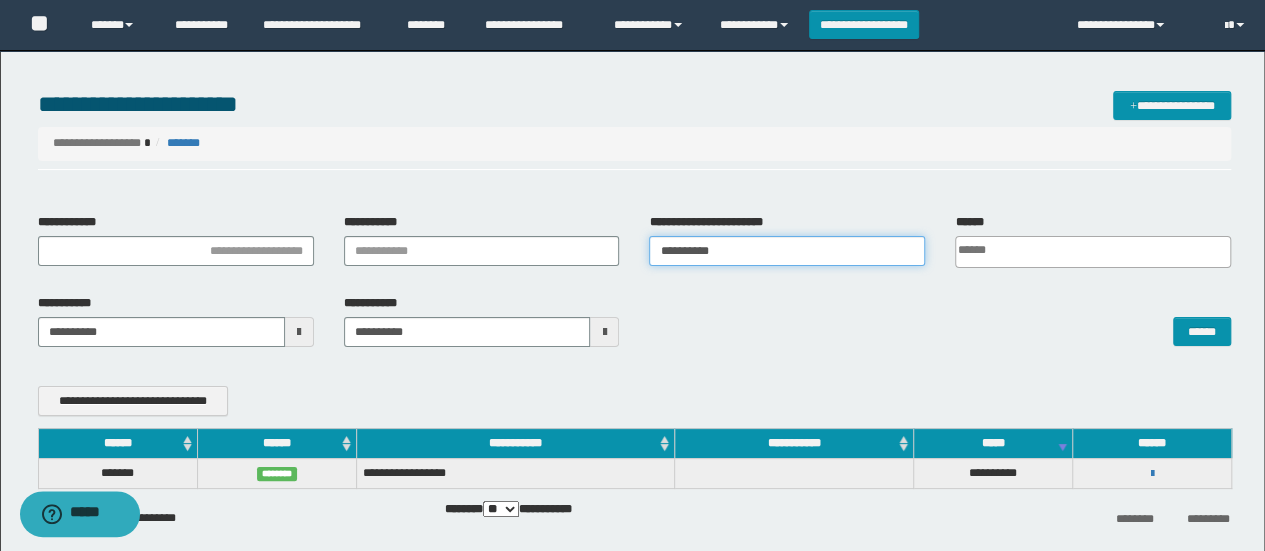 click on "**********" at bounding box center (787, 251) 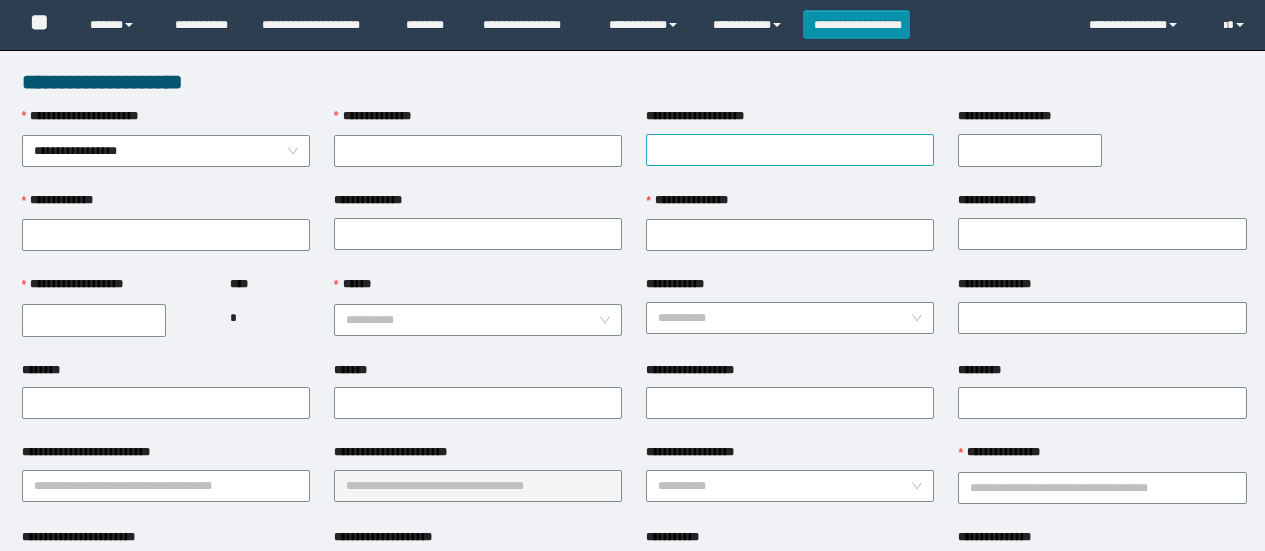scroll, scrollTop: 0, scrollLeft: 0, axis: both 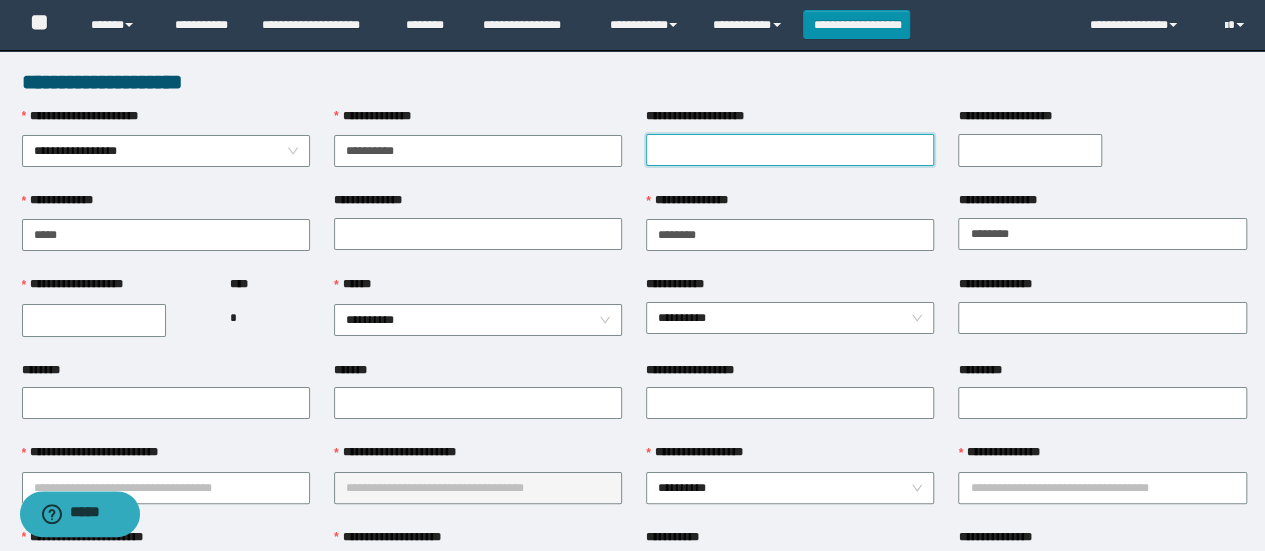 click on "**********" at bounding box center (790, 150) 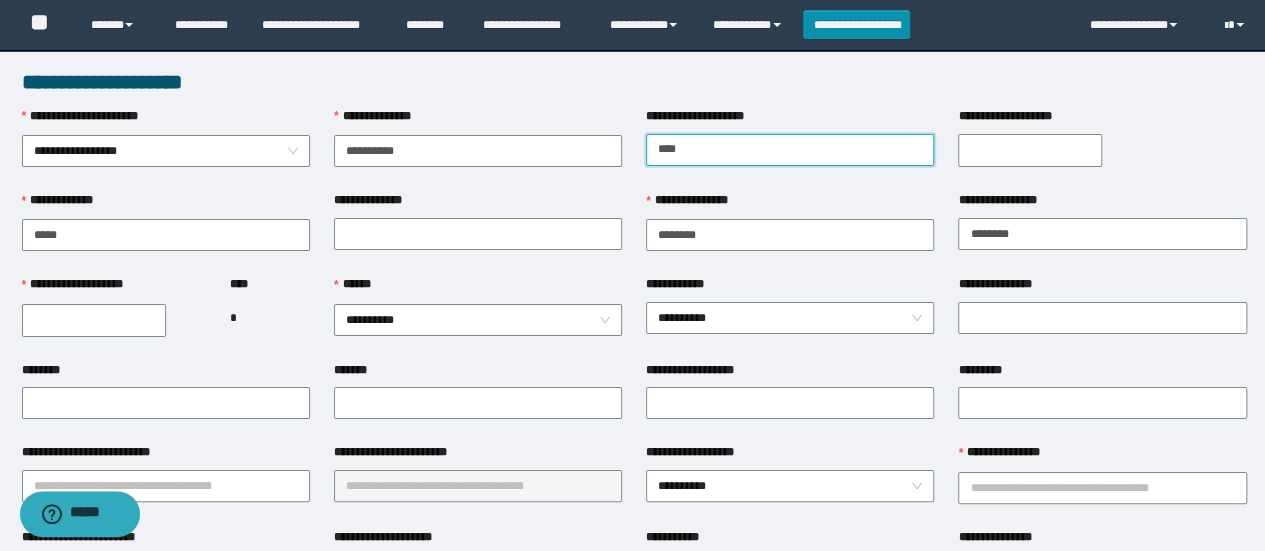 type on "********" 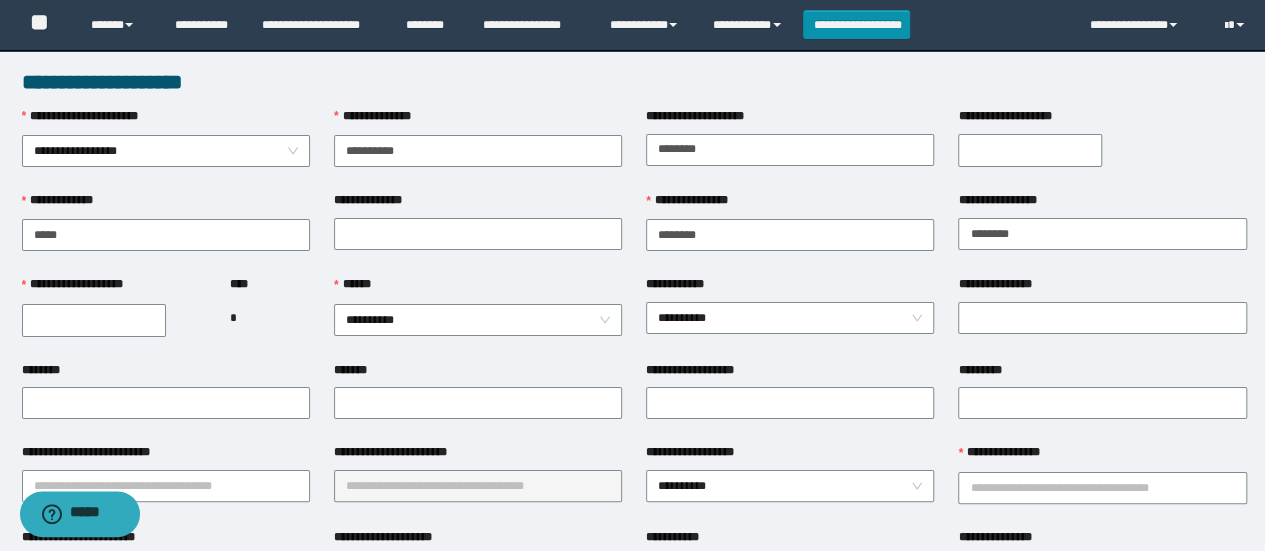 click on "**********" at bounding box center [1030, 150] 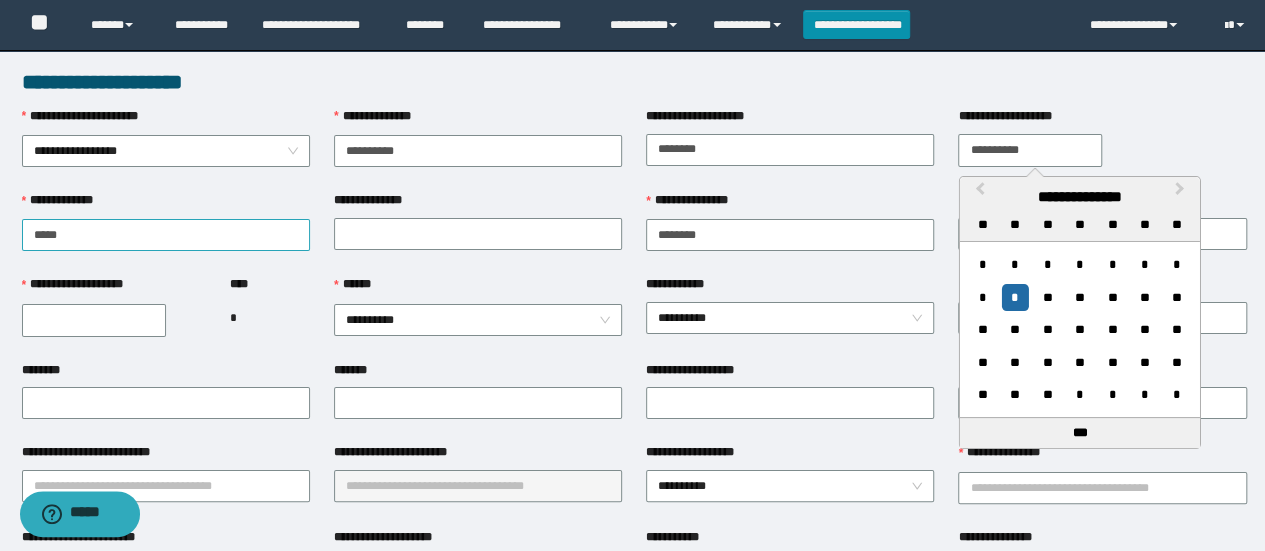 type on "**********" 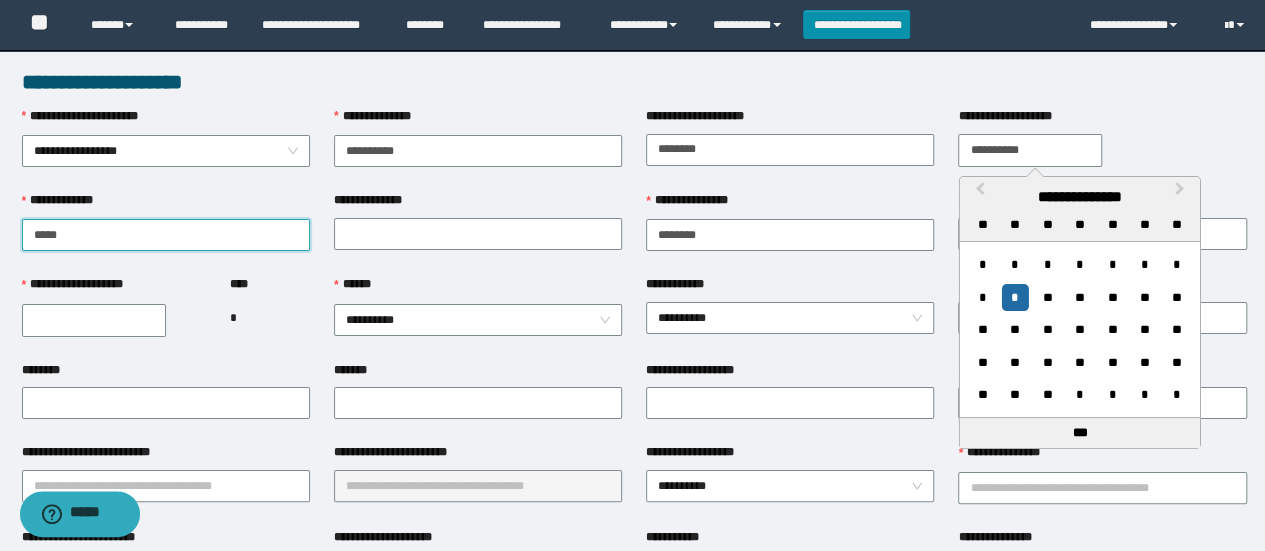 click on "**********" at bounding box center (166, 235) 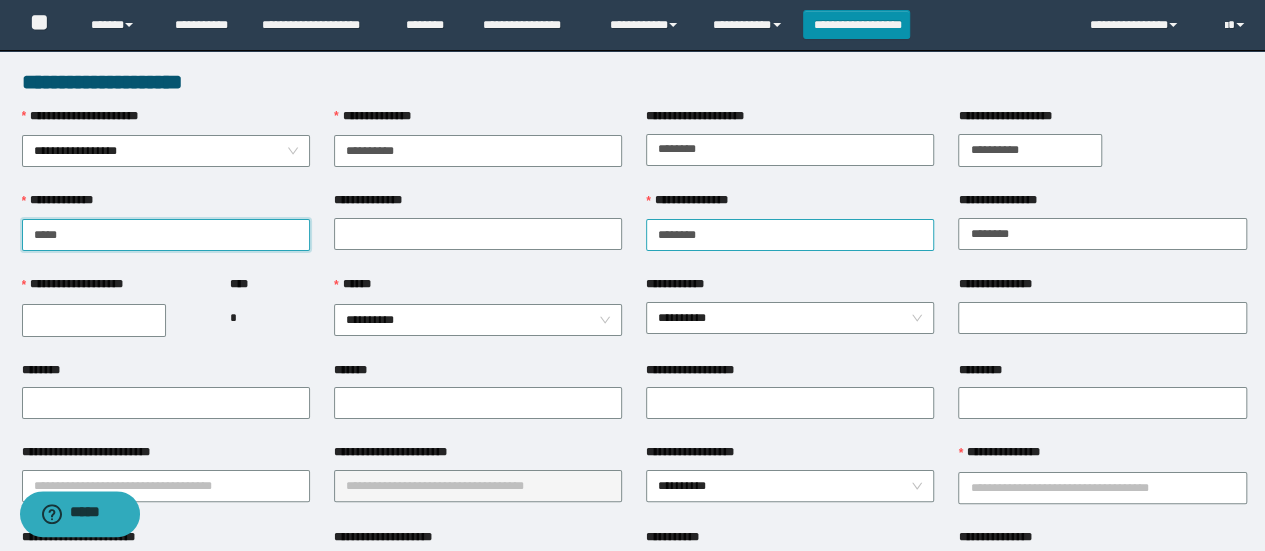 type on "*****" 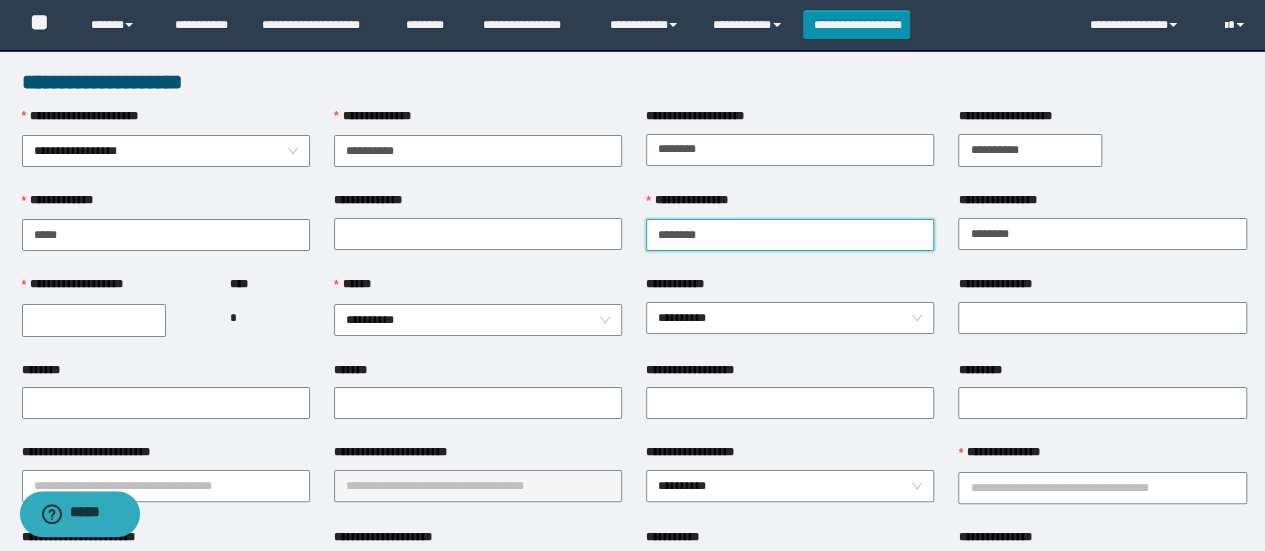 click on "**********" at bounding box center [790, 235] 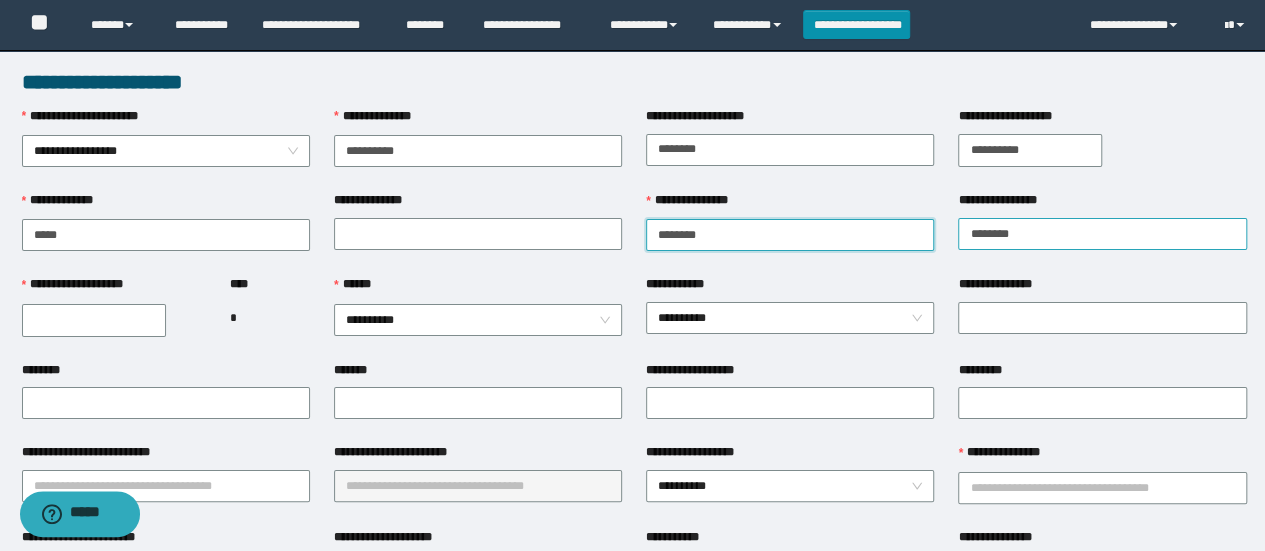 type on "********" 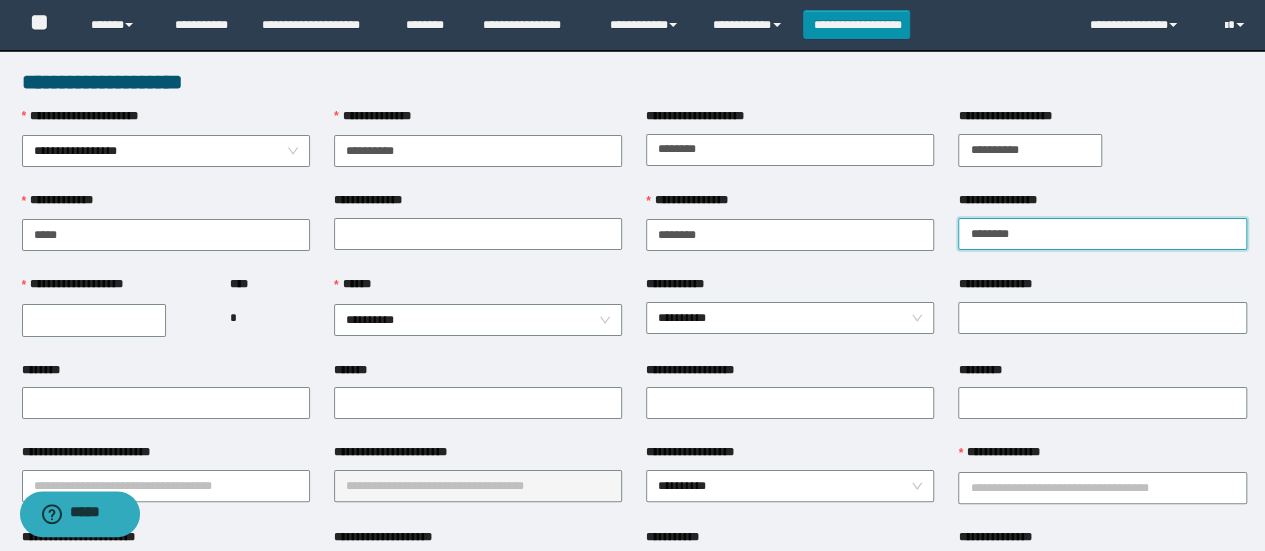 click on "**********" at bounding box center [1102, 234] 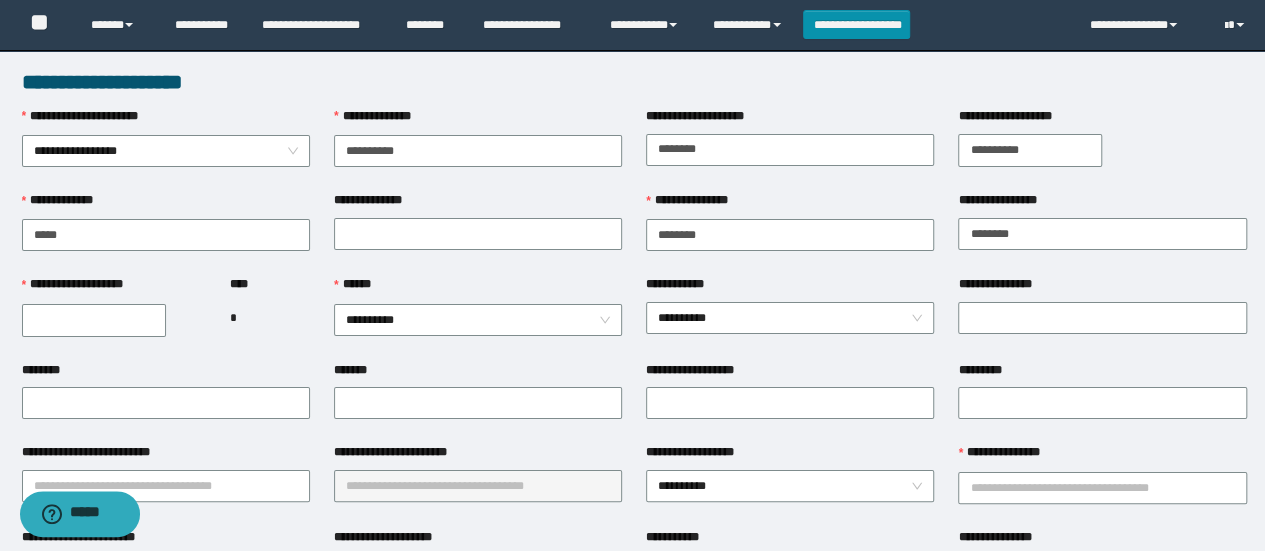 click on "**********" at bounding box center (94, 320) 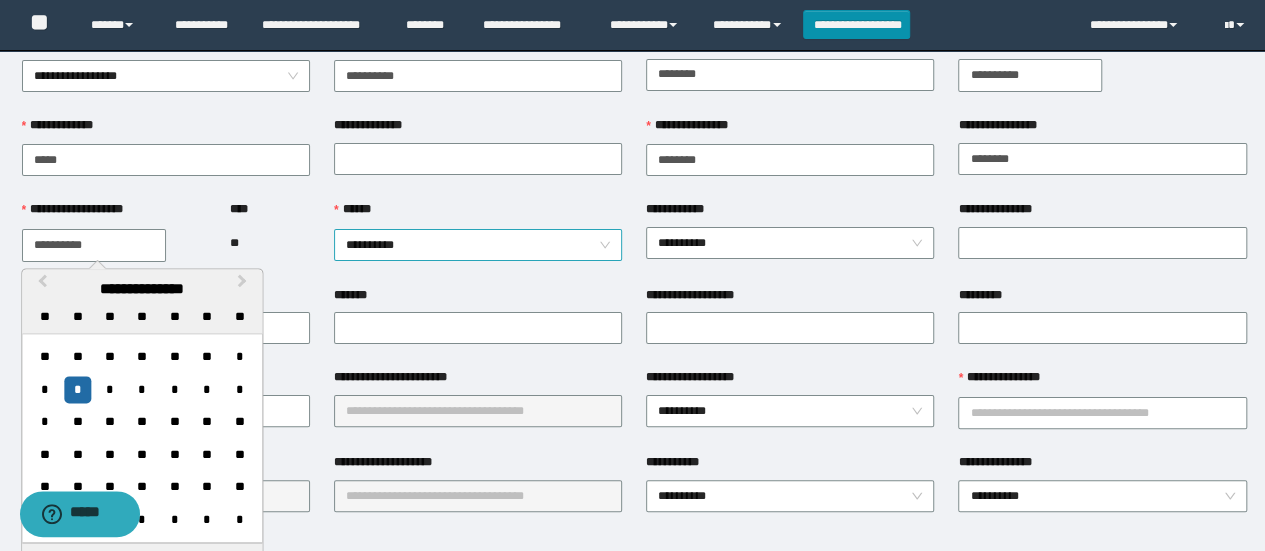 scroll, scrollTop: 100, scrollLeft: 0, axis: vertical 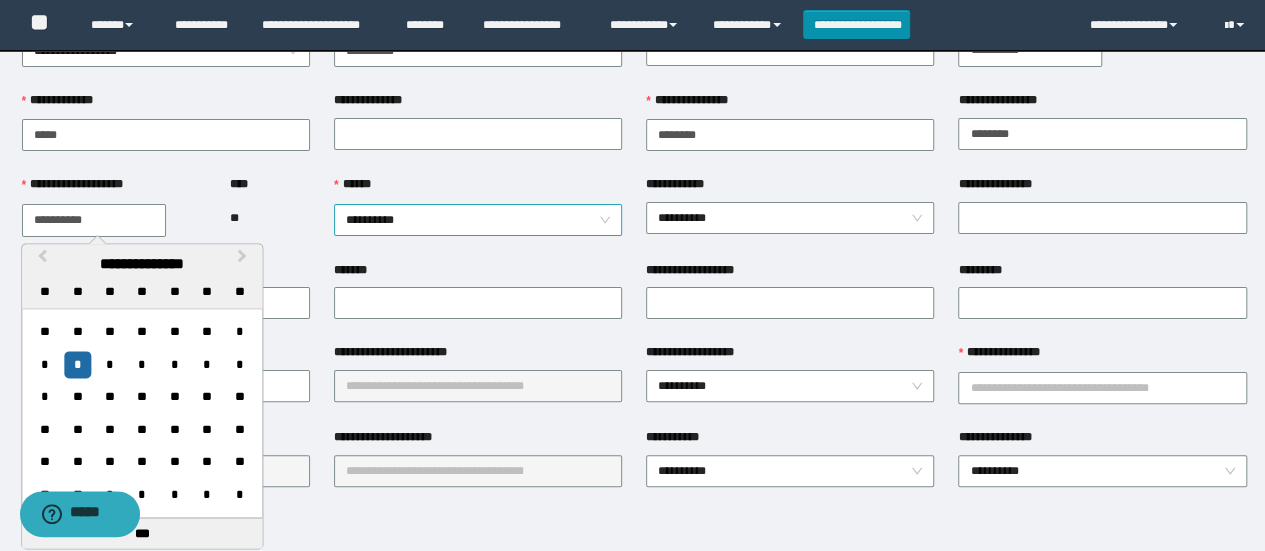 type on "**********" 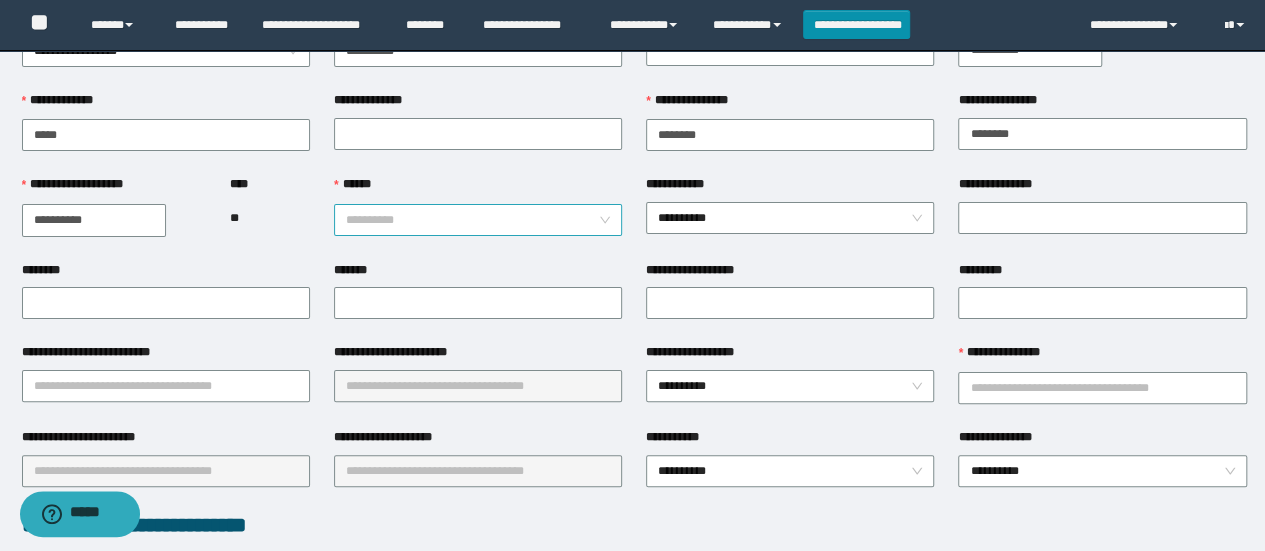 click on "**********" at bounding box center [478, 220] 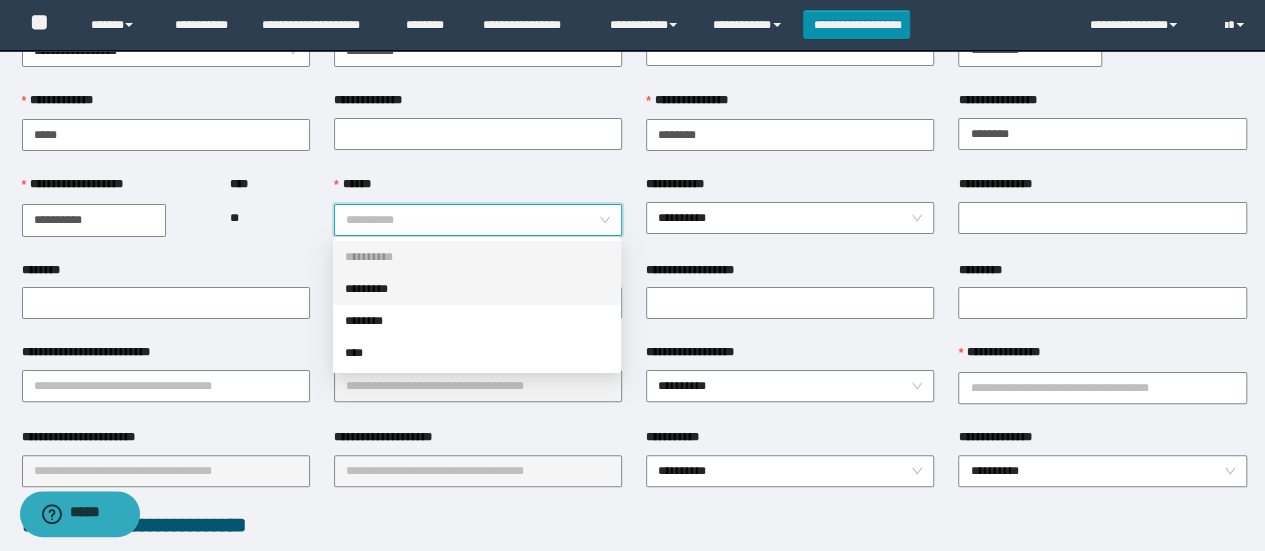 click on "*********" at bounding box center (477, 289) 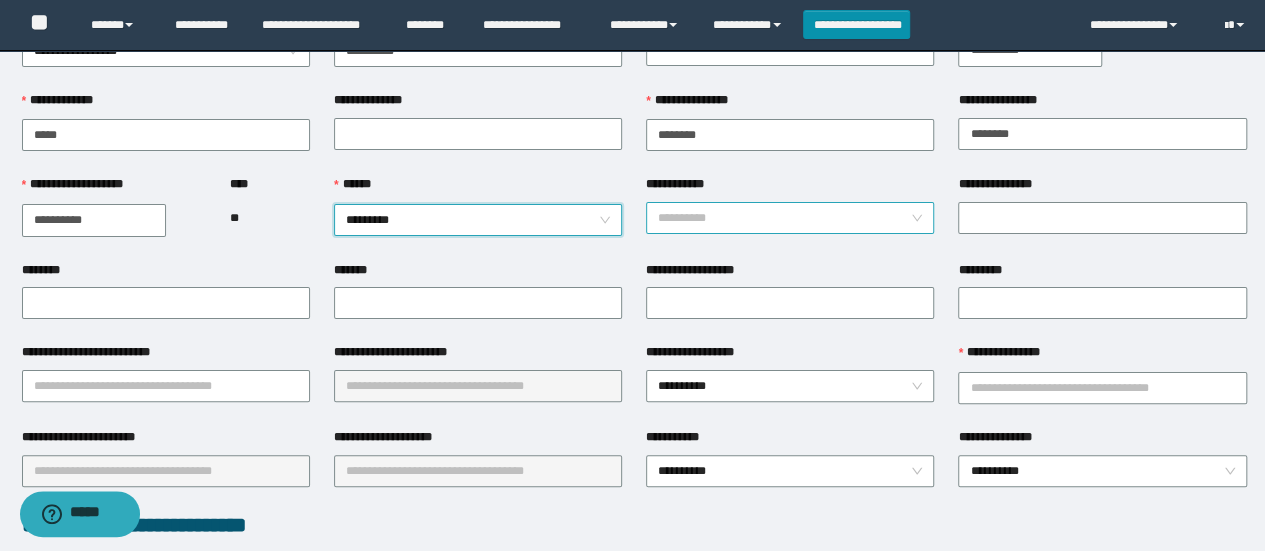 click on "**********" at bounding box center [790, 218] 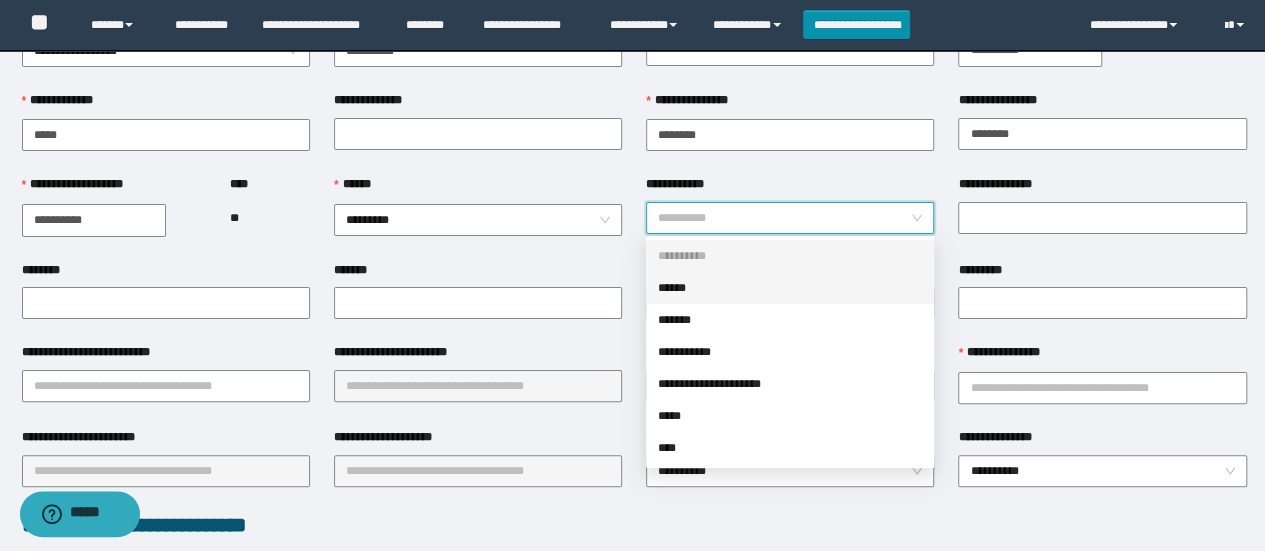 click on "******" at bounding box center [790, 288] 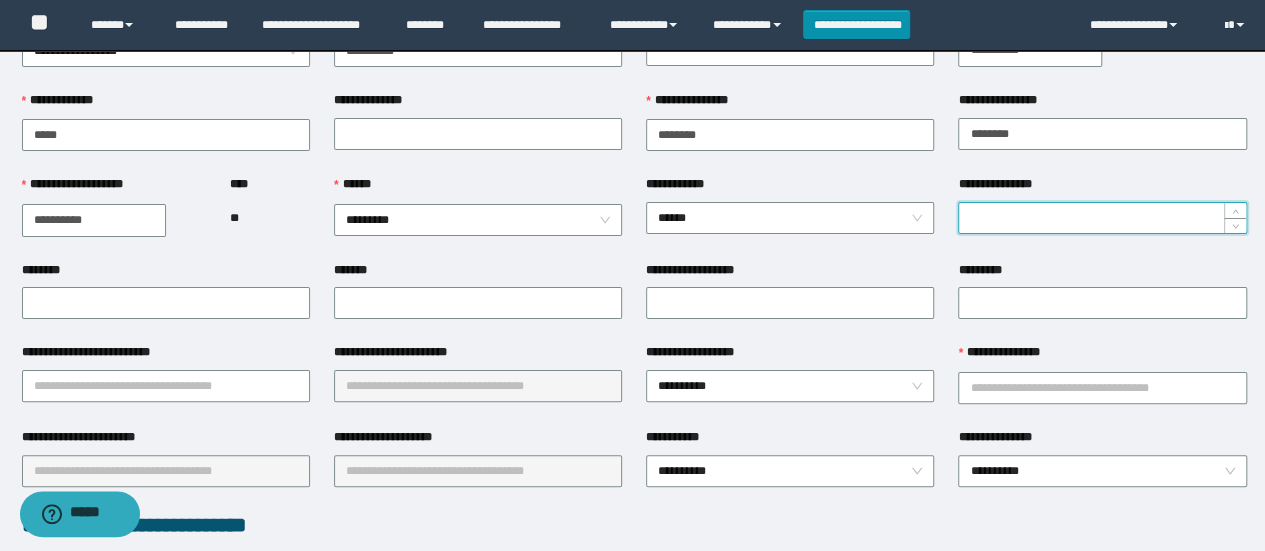 click on "**********" at bounding box center [1102, 218] 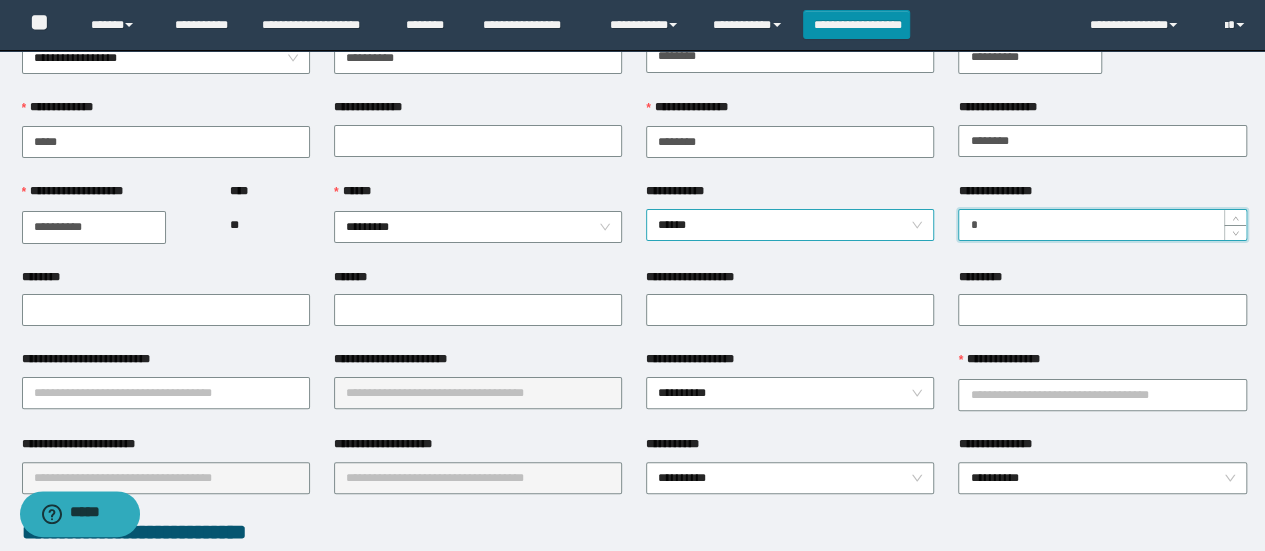scroll, scrollTop: 200, scrollLeft: 0, axis: vertical 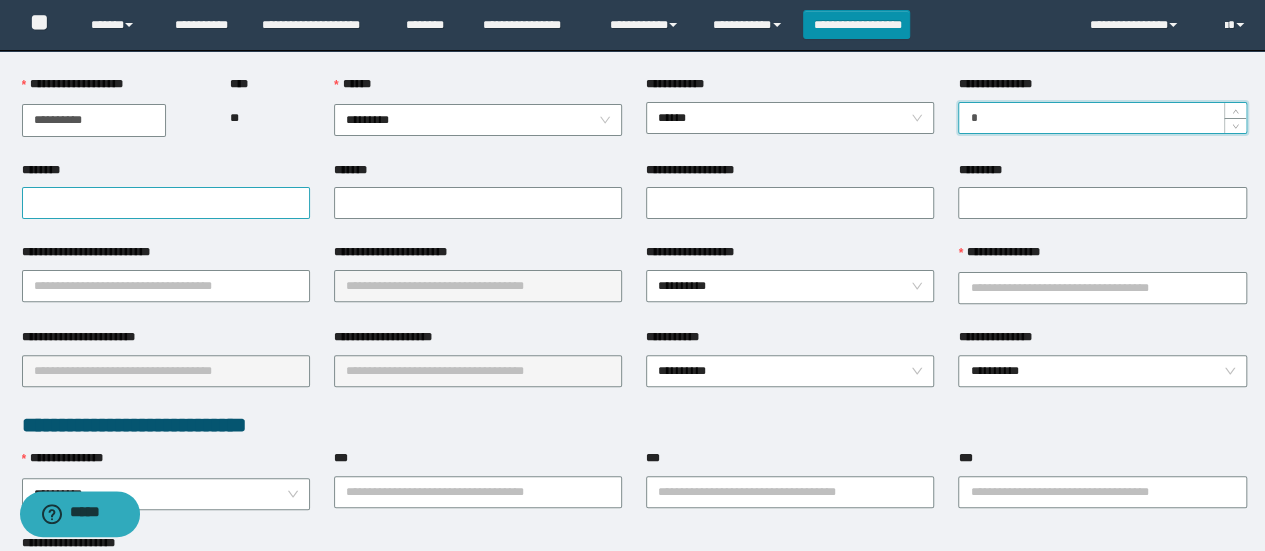 type on "*" 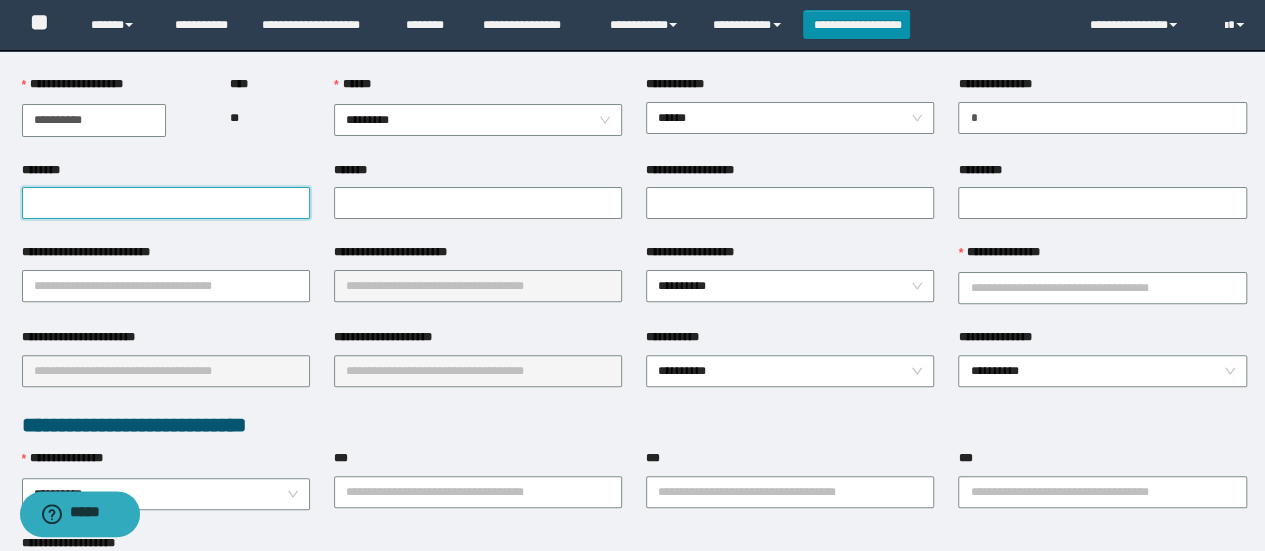 click on "********" at bounding box center [166, 203] 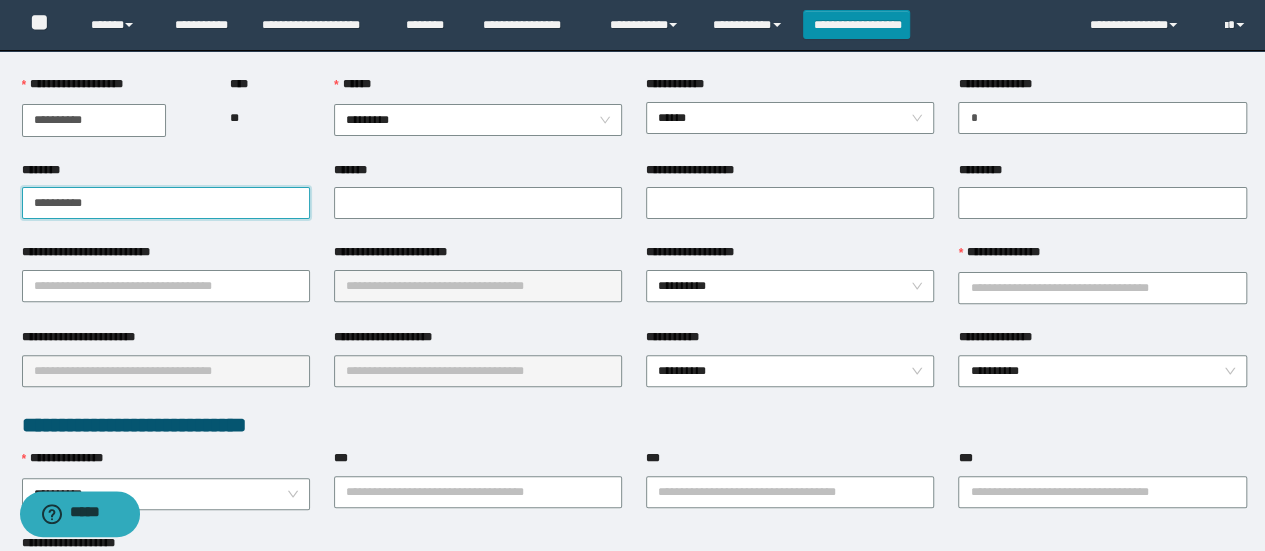 click on "**********" at bounding box center (166, 203) 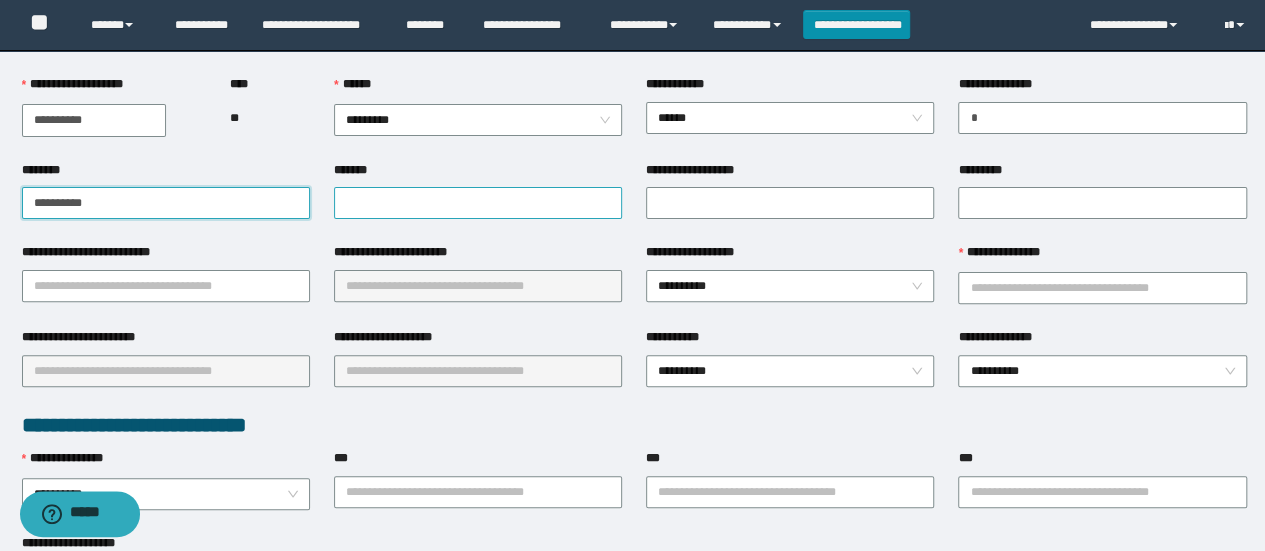 type on "**********" 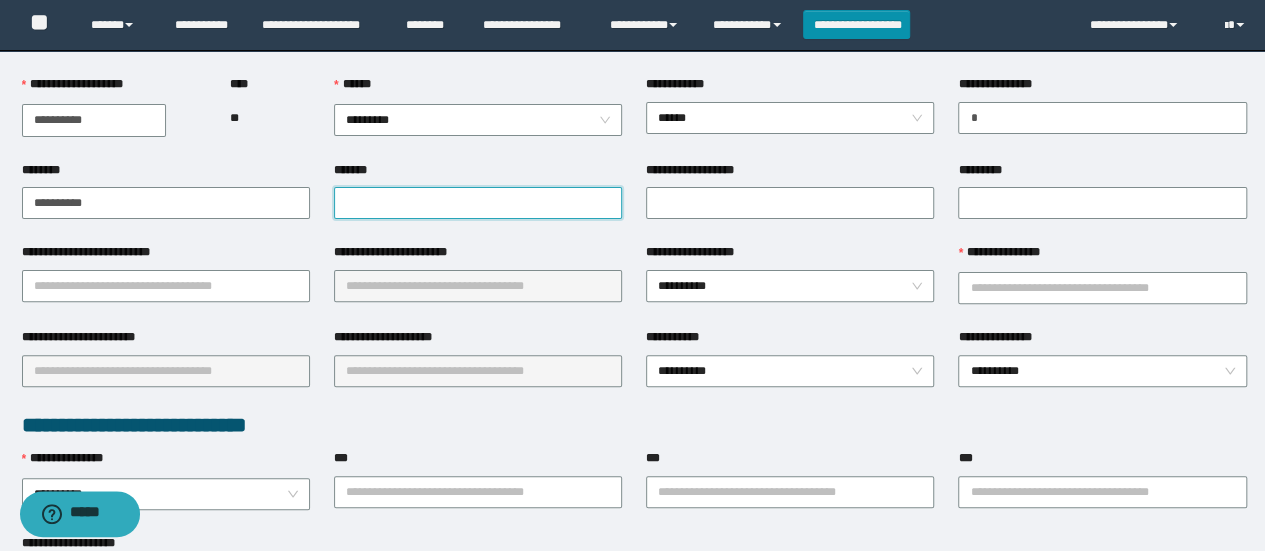 click on "*******" at bounding box center (478, 203) 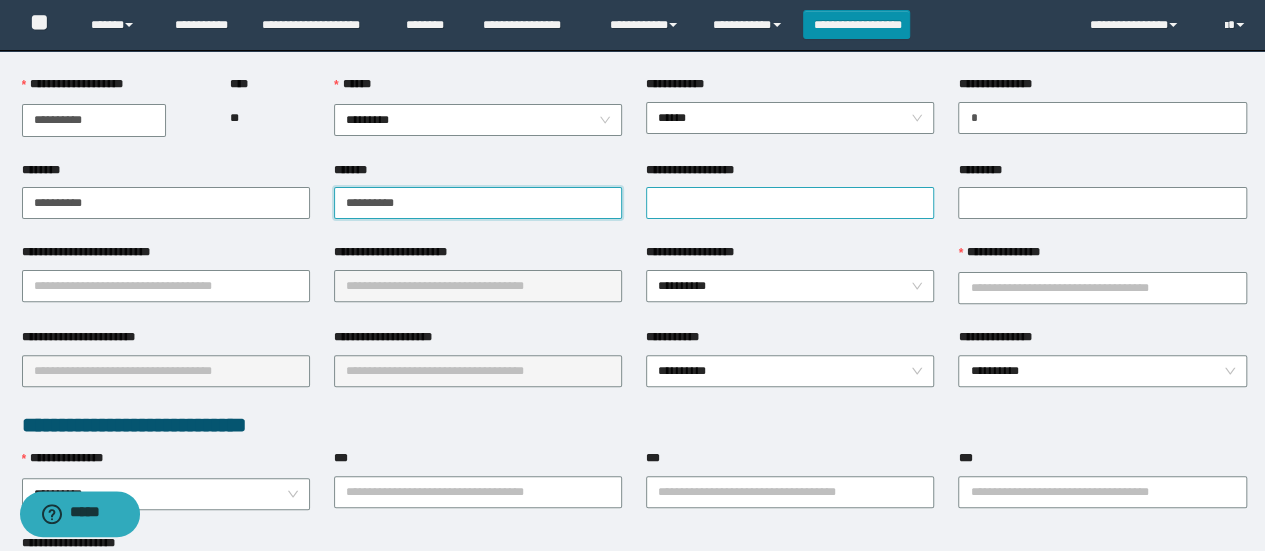 type on "**********" 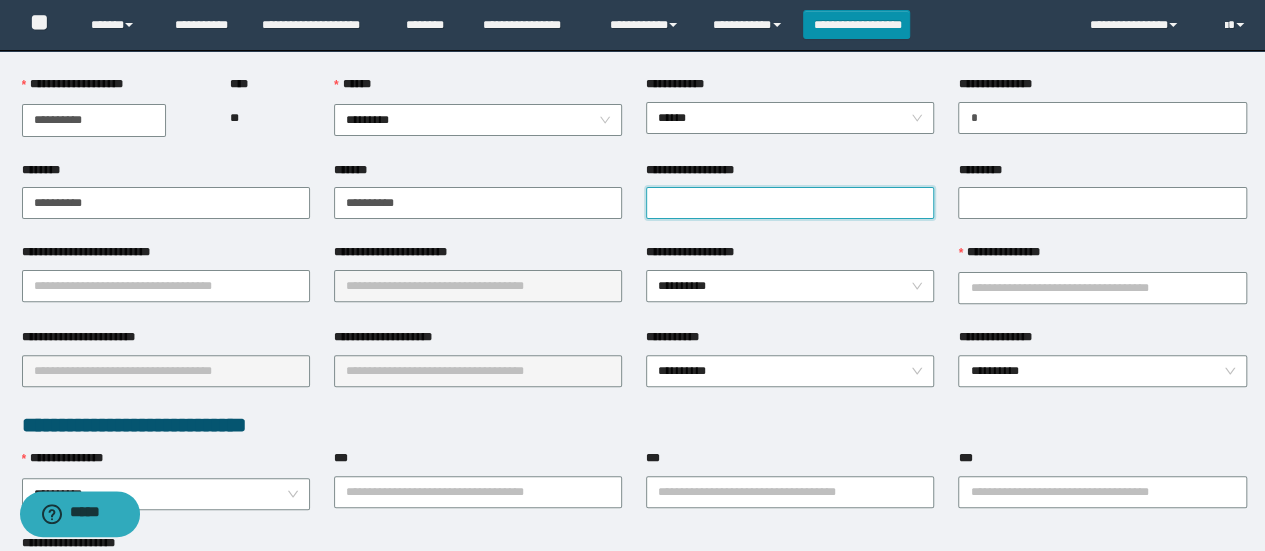 click on "**********" at bounding box center [790, 203] 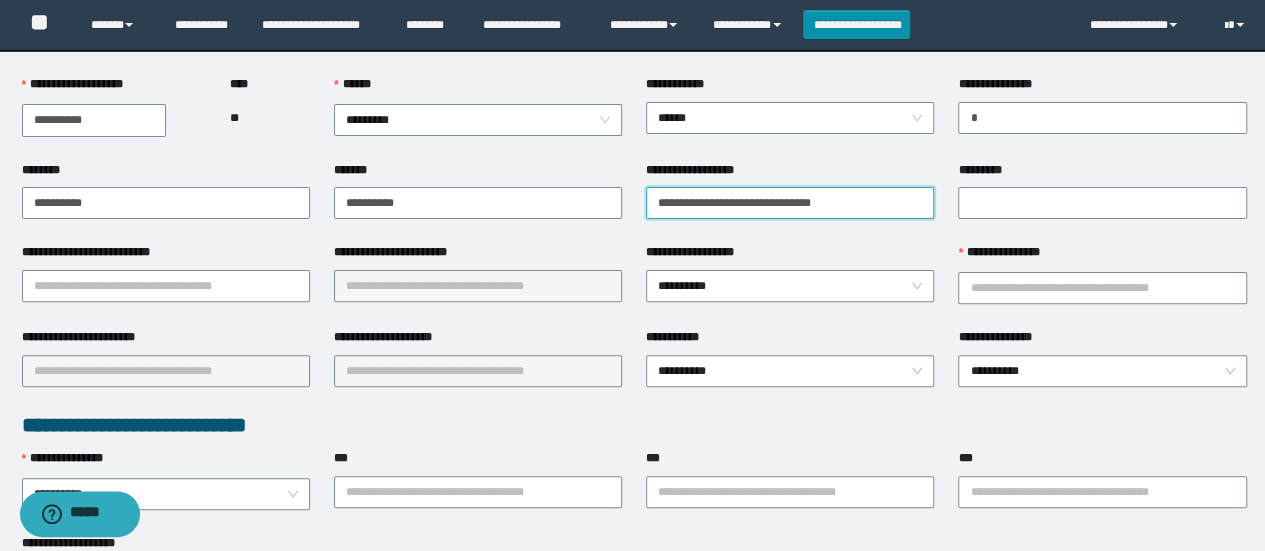 type on "**********" 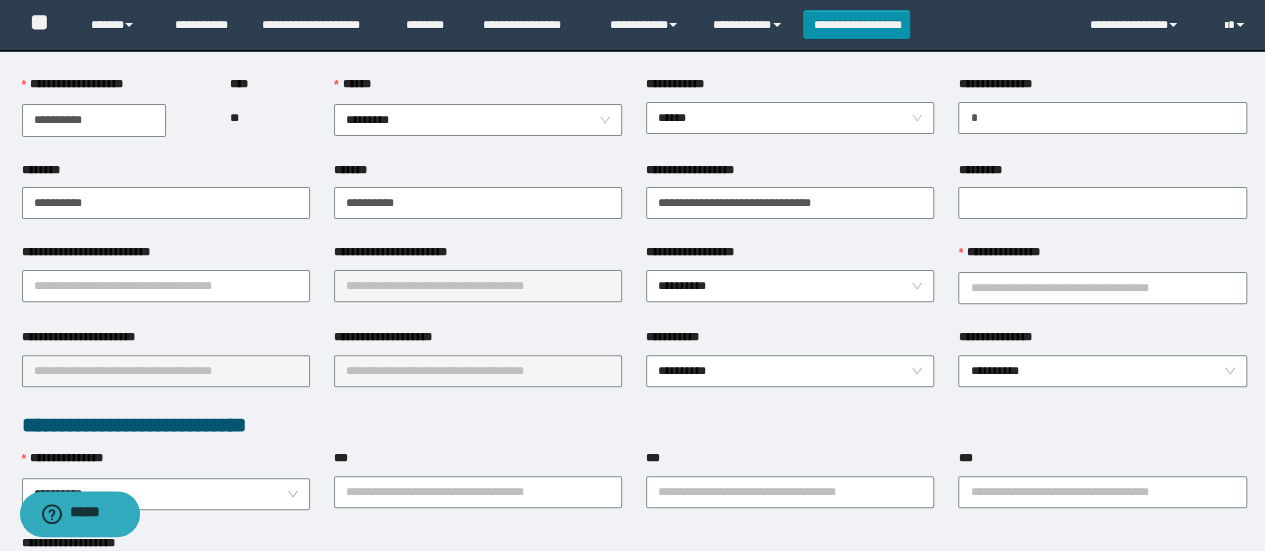 click on "*********" at bounding box center (1102, 202) 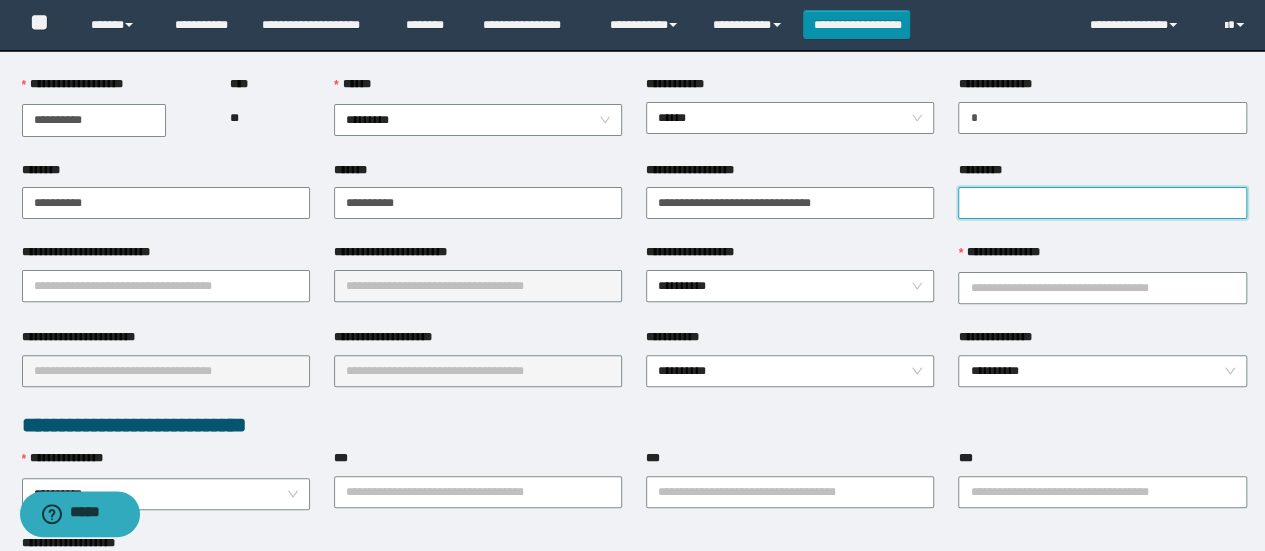 click on "*********" at bounding box center (1102, 203) 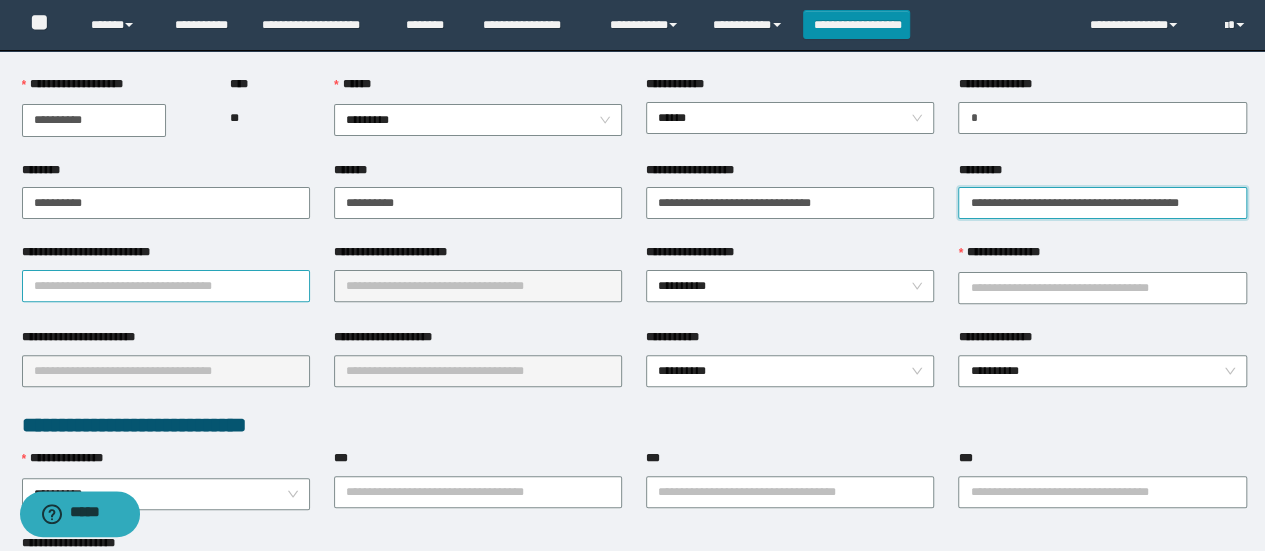 type on "**********" 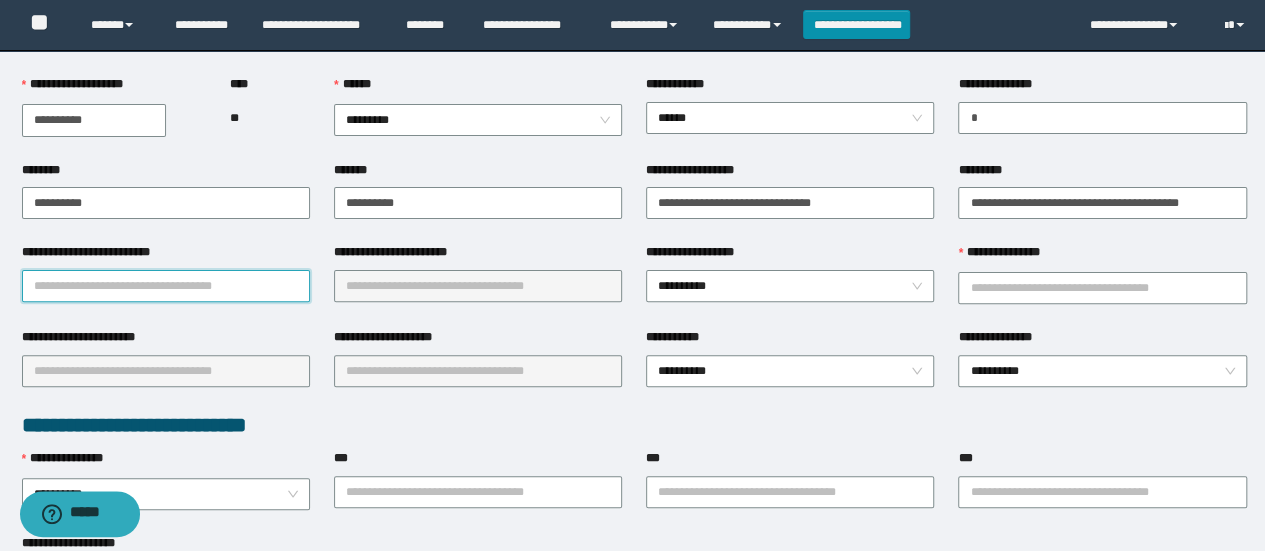 click on "**********" at bounding box center [166, 286] 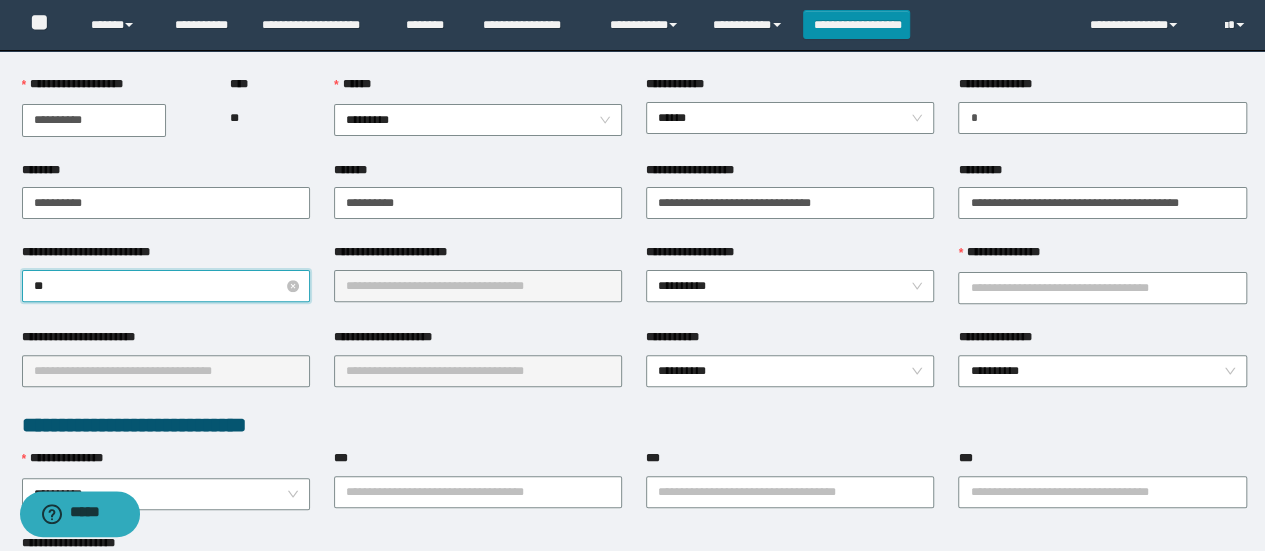 type on "*" 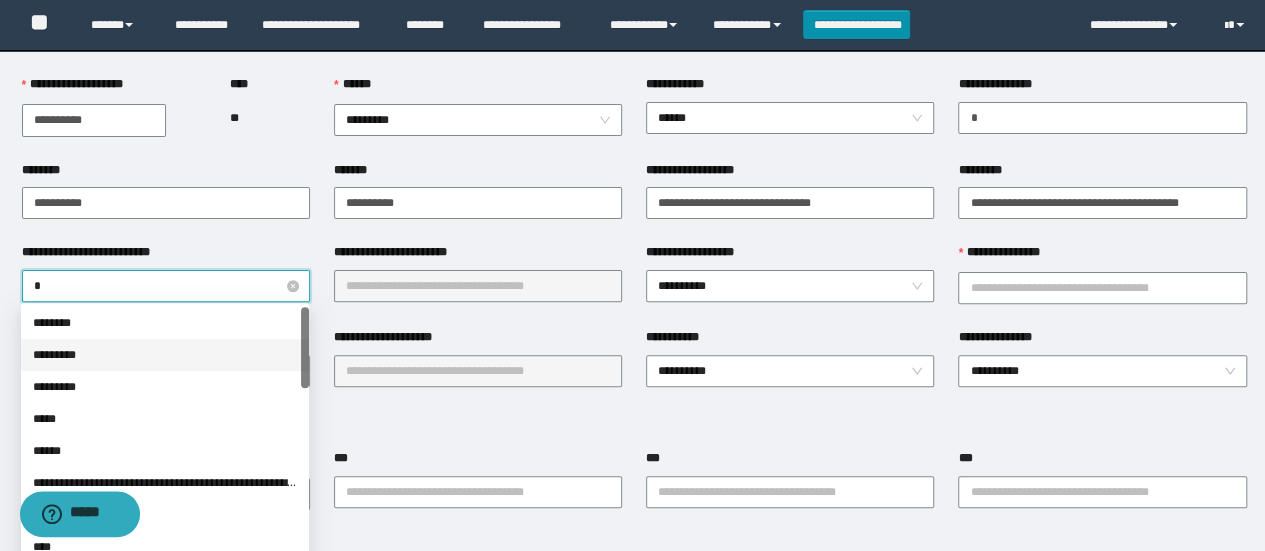 type 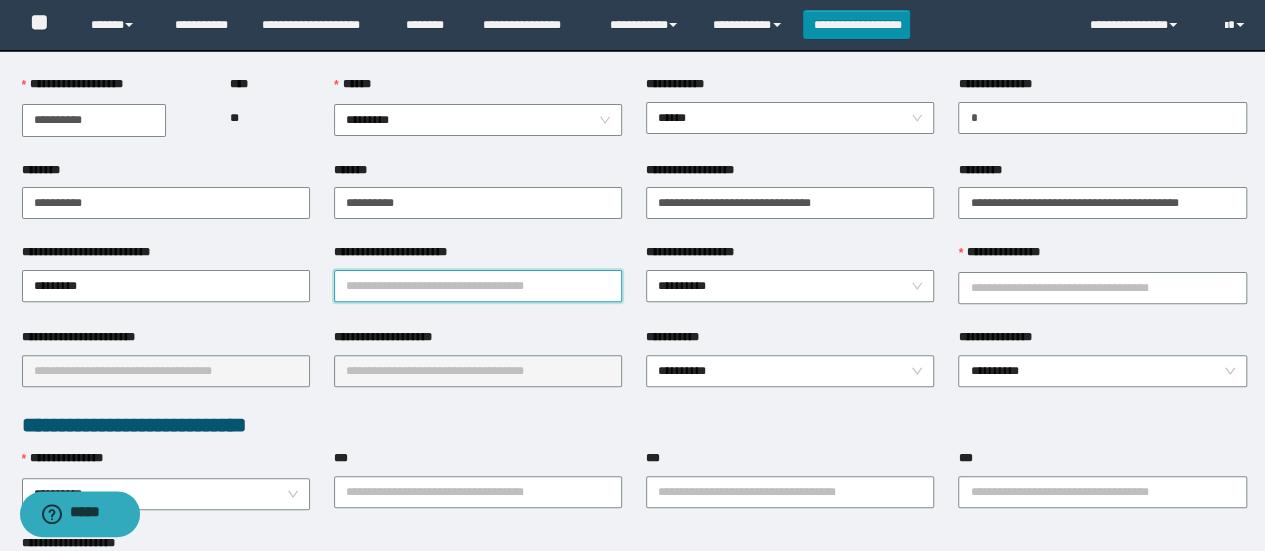 click on "**********" at bounding box center (478, 286) 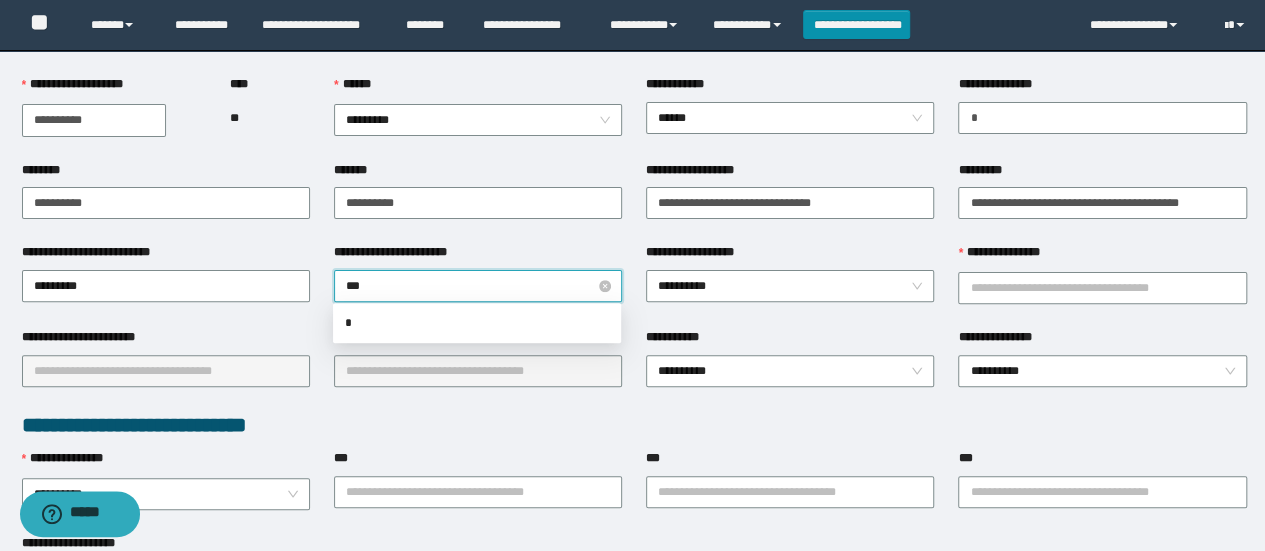 type on "****" 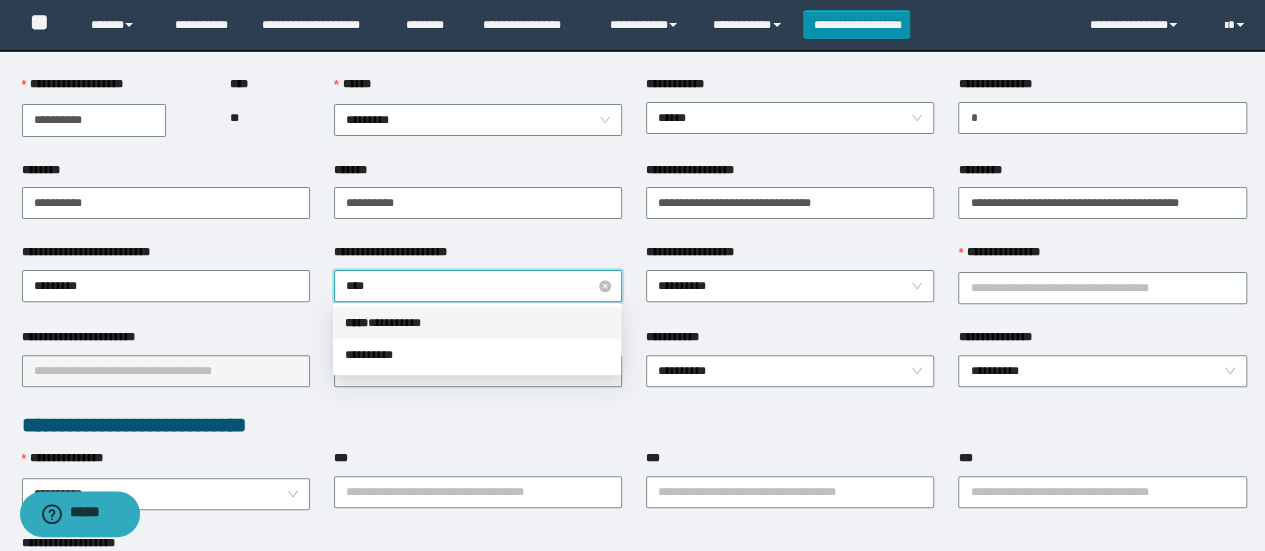 type 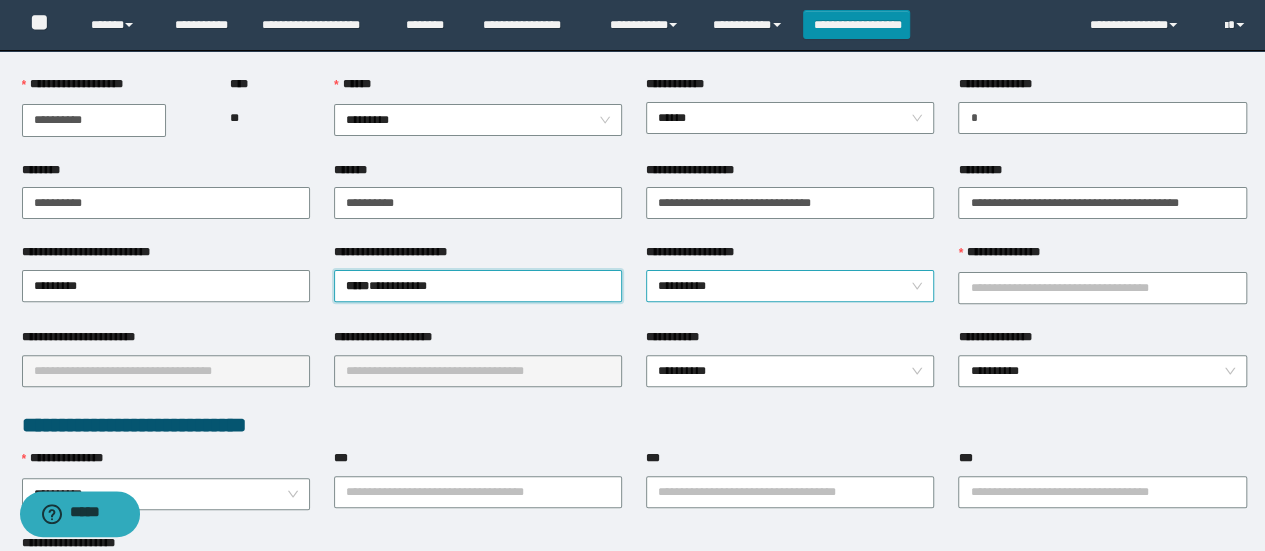 click on "**********" at bounding box center (790, 286) 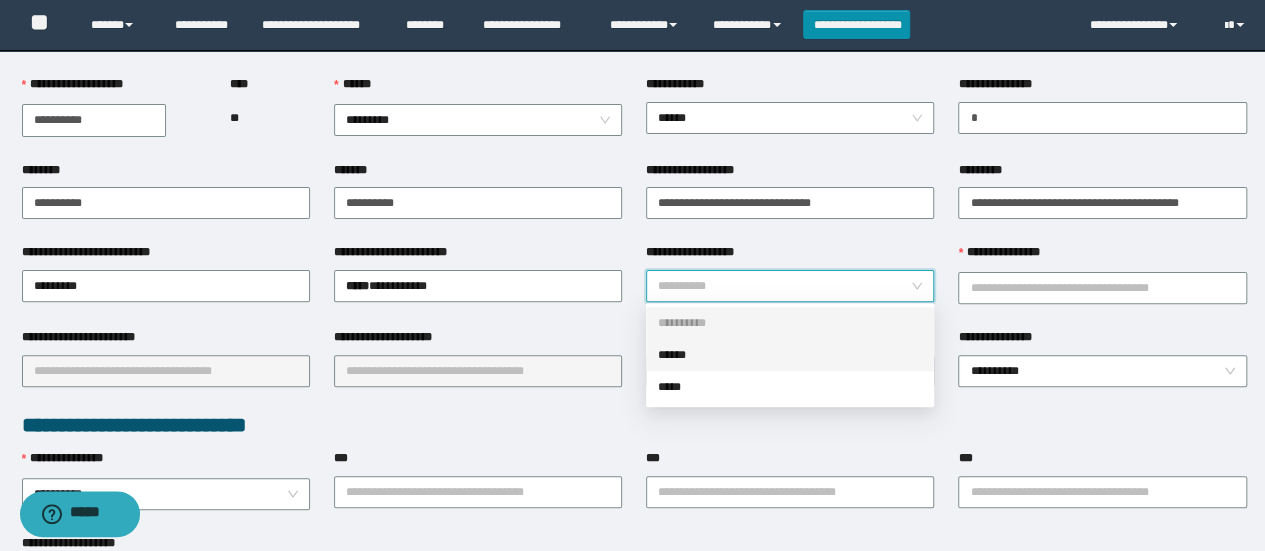 drag, startPoint x: 702, startPoint y: 353, endPoint x: 942, endPoint y: 307, distance: 244.36858 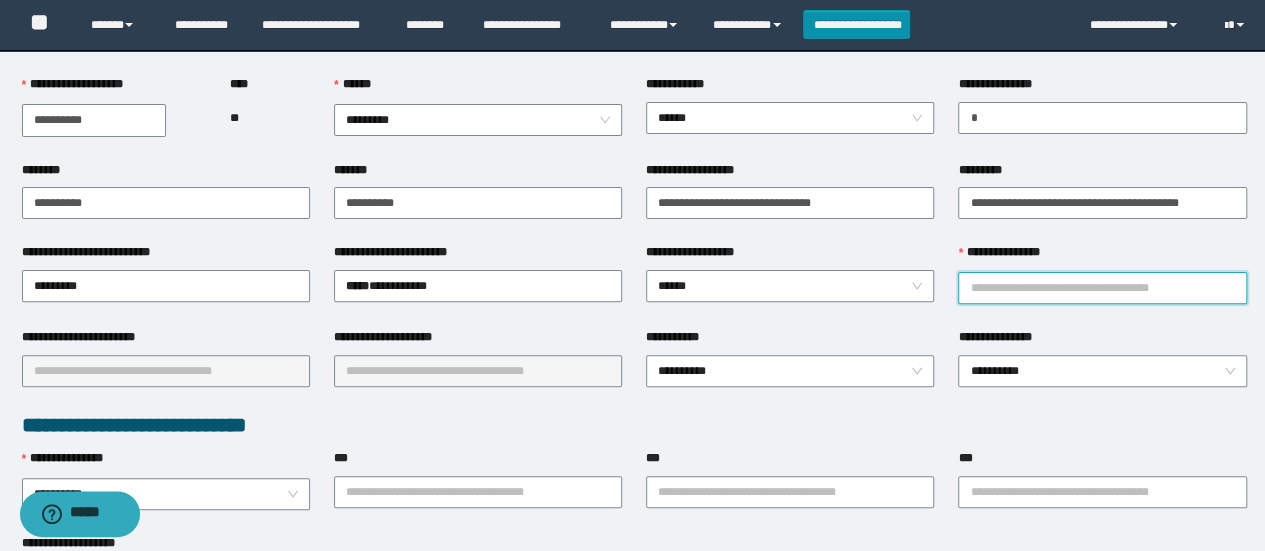 click on "**********" at bounding box center [1102, 288] 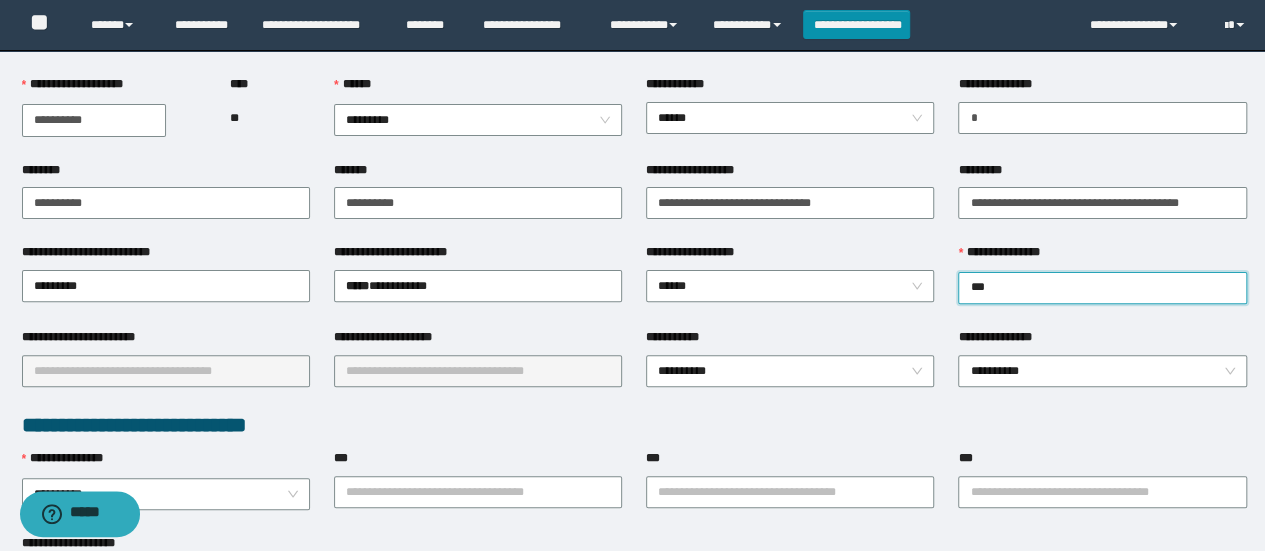 type on "****" 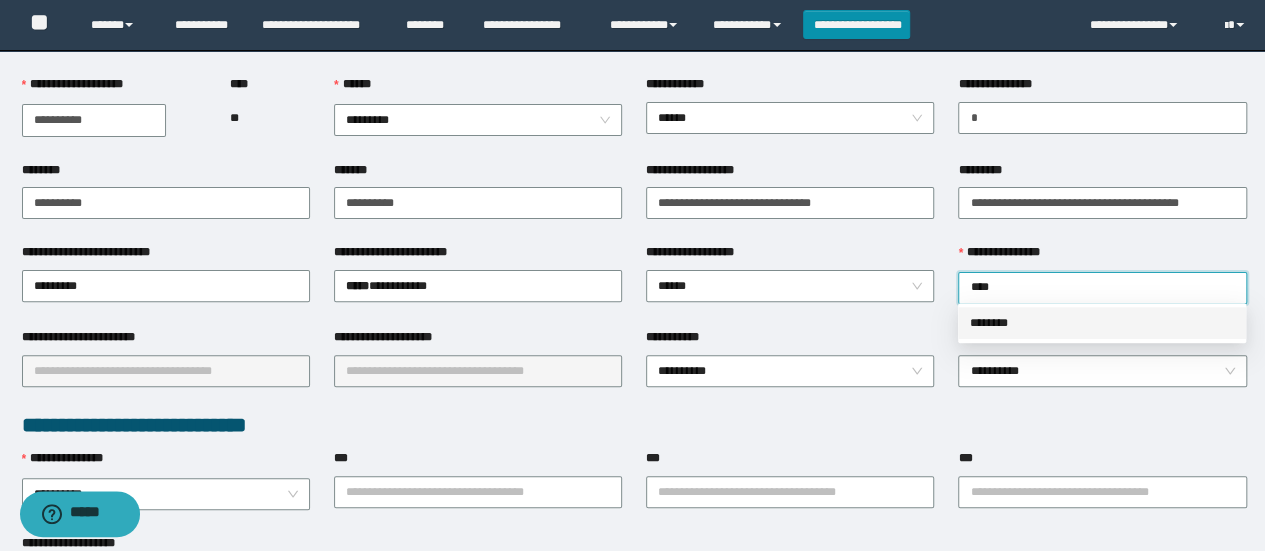 type 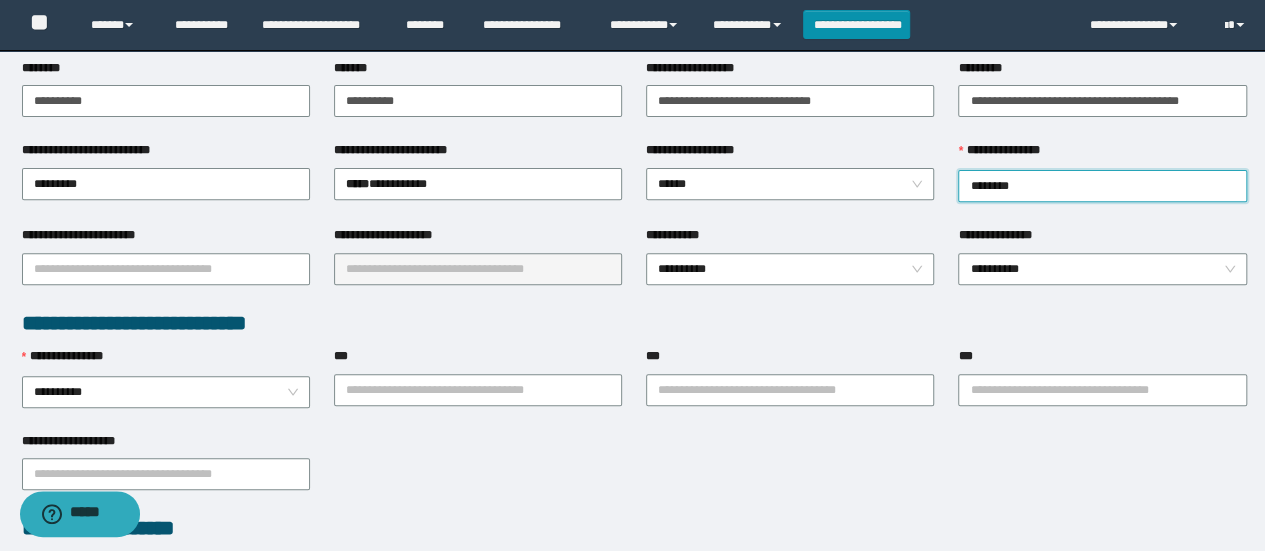 scroll, scrollTop: 400, scrollLeft: 0, axis: vertical 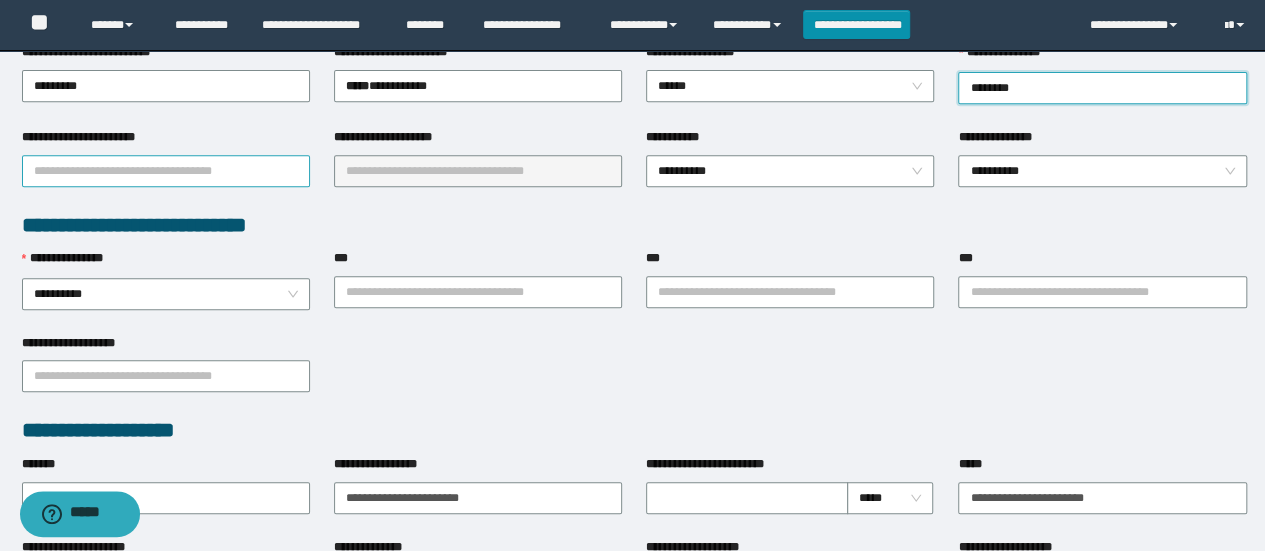 click on "**********" at bounding box center [166, 171] 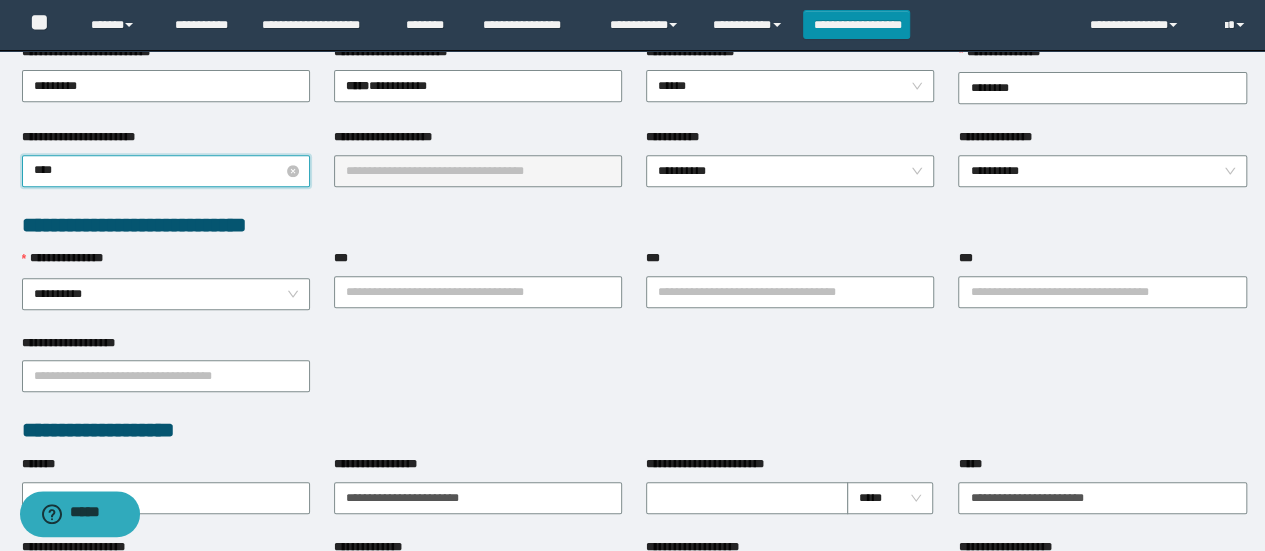type on "*****" 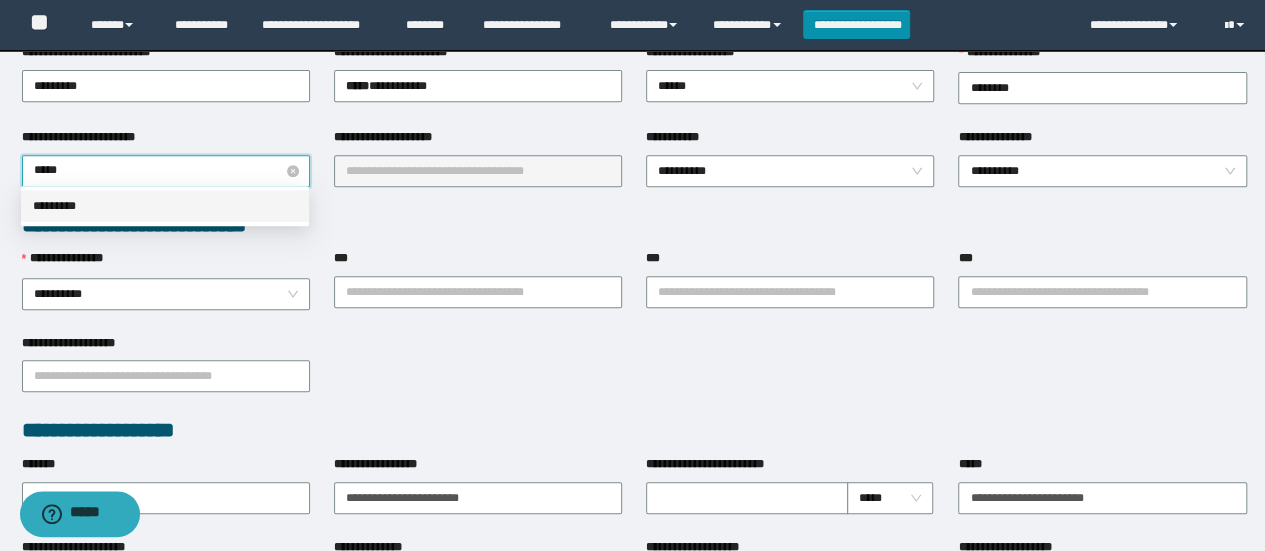 type 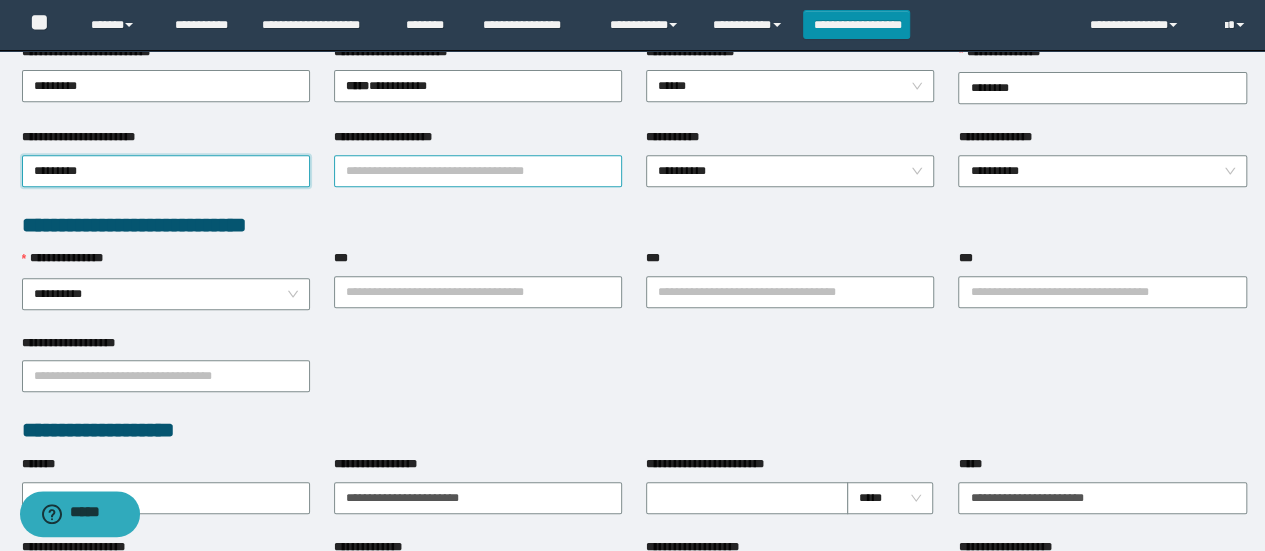 click on "**********" at bounding box center [478, 171] 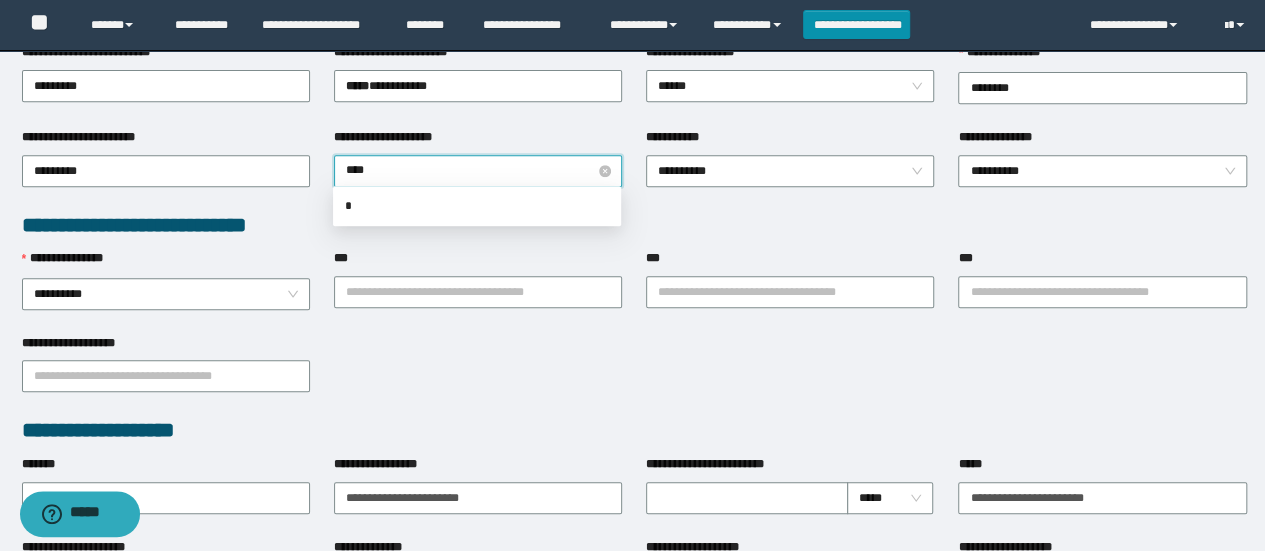 type on "*****" 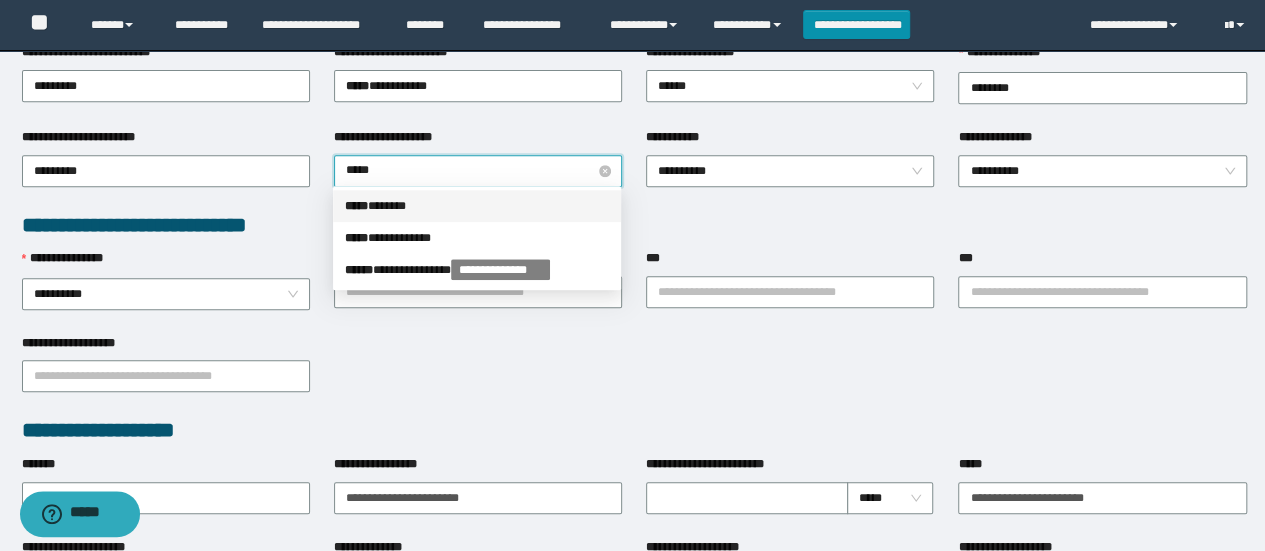 type 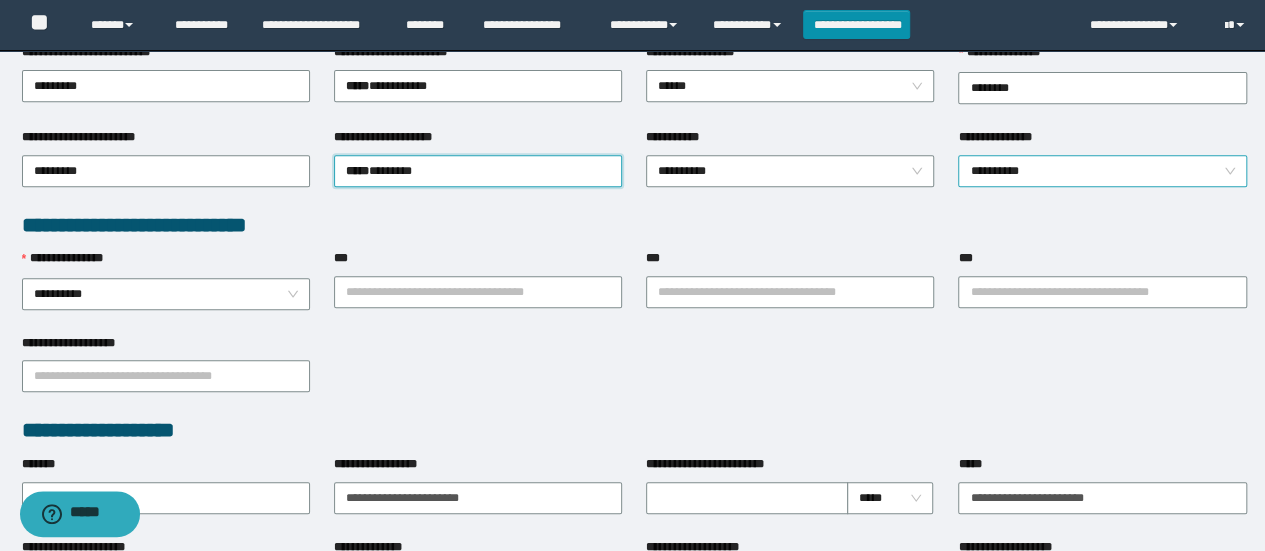 click on "**********" at bounding box center [1102, 171] 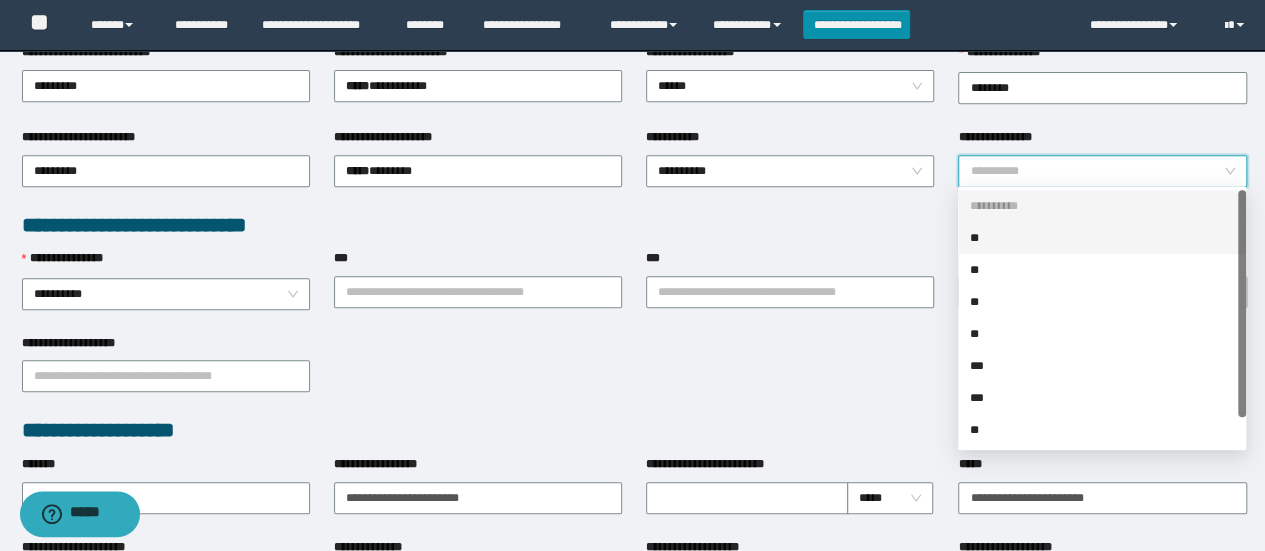 drag, startPoint x: 1011, startPoint y: 236, endPoint x: 719, endPoint y: 229, distance: 292.0839 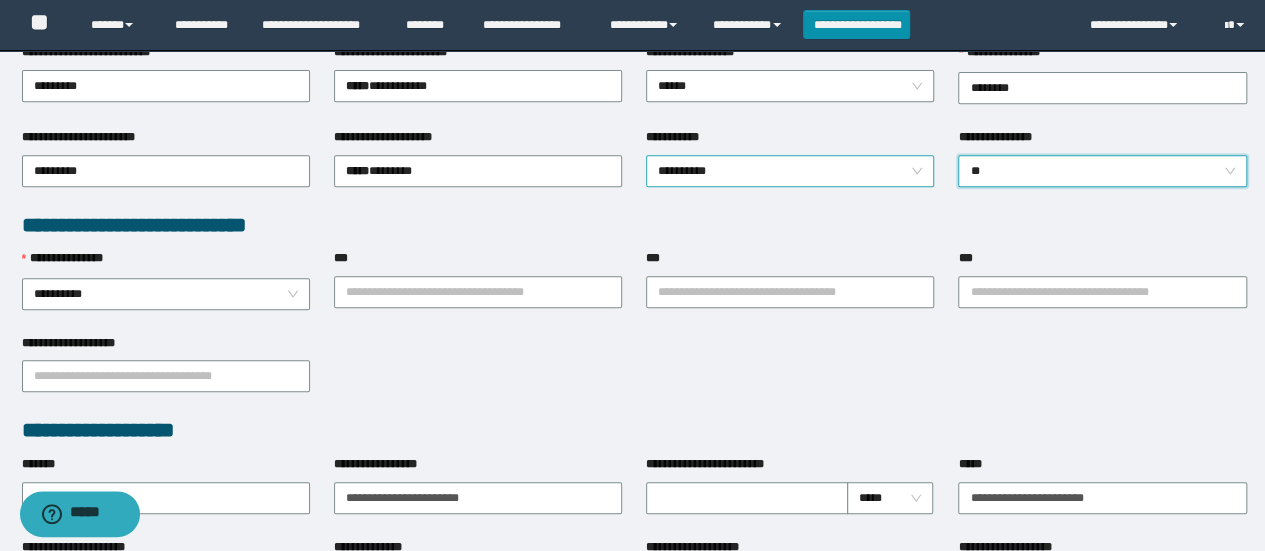 click on "**********" at bounding box center (790, 171) 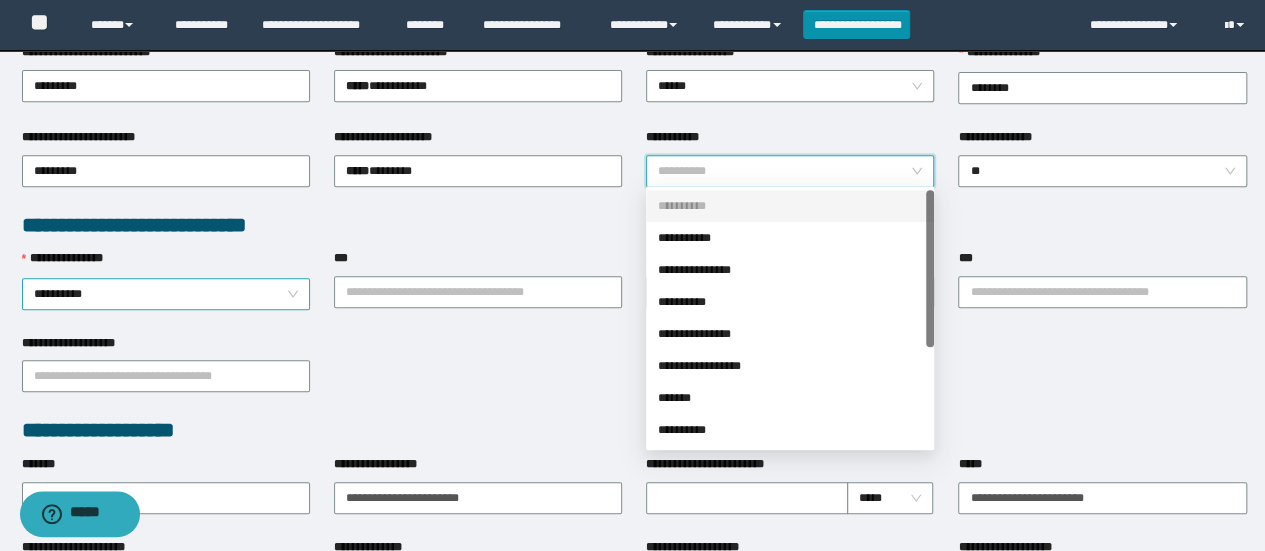 click on "**********" at bounding box center [166, 294] 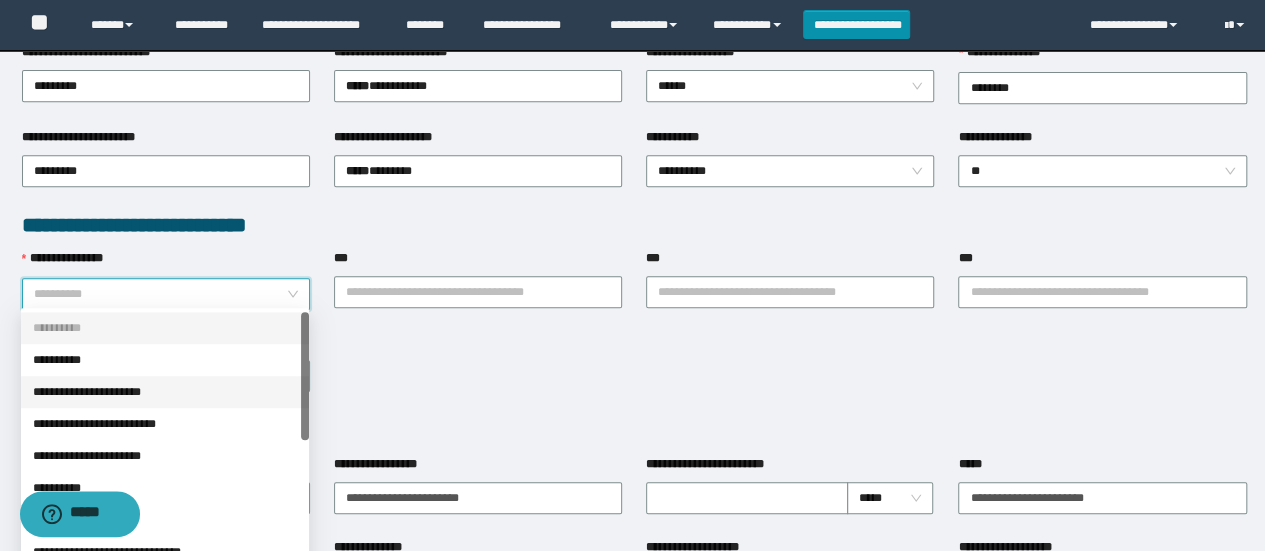 drag, startPoint x: 128, startPoint y: 391, endPoint x: 189, endPoint y: 361, distance: 67.977936 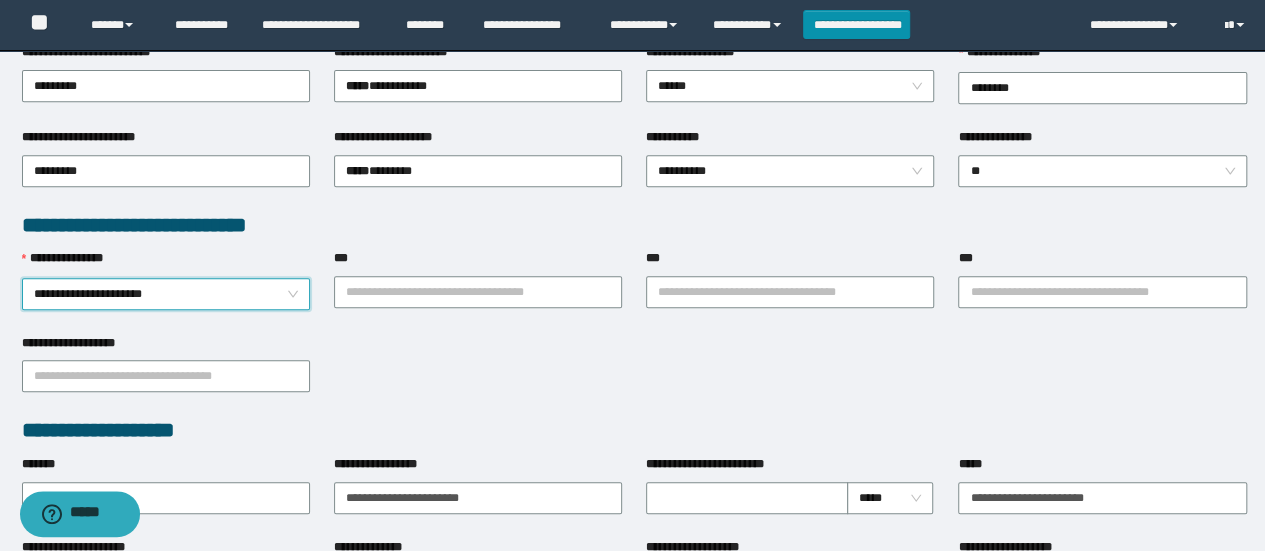 click on "**********" at bounding box center (790, 169) 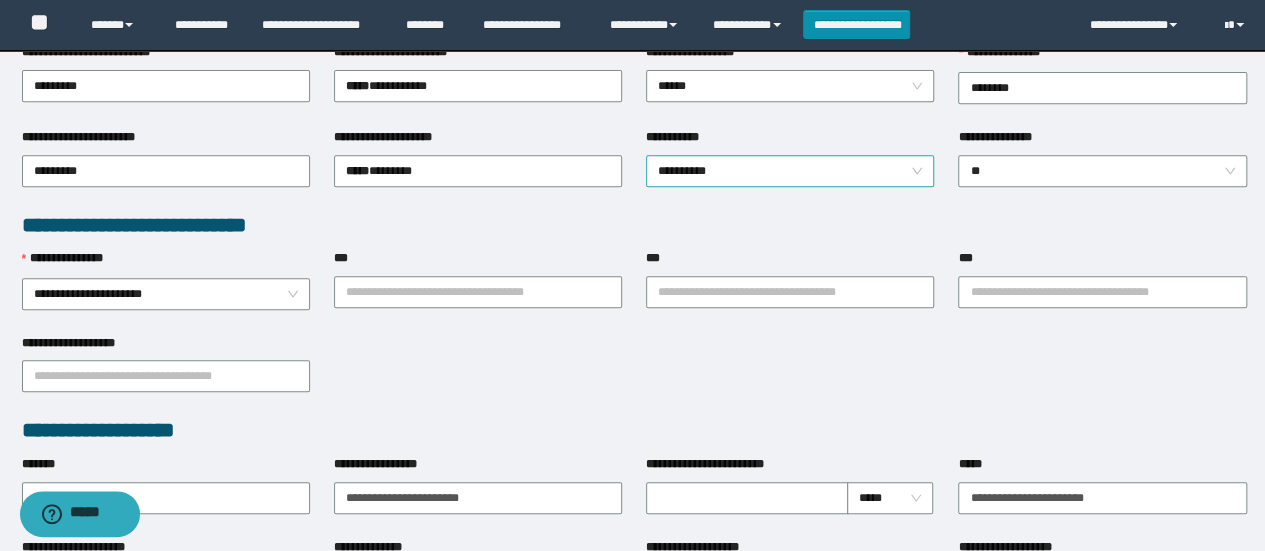 click on "**********" at bounding box center (790, 171) 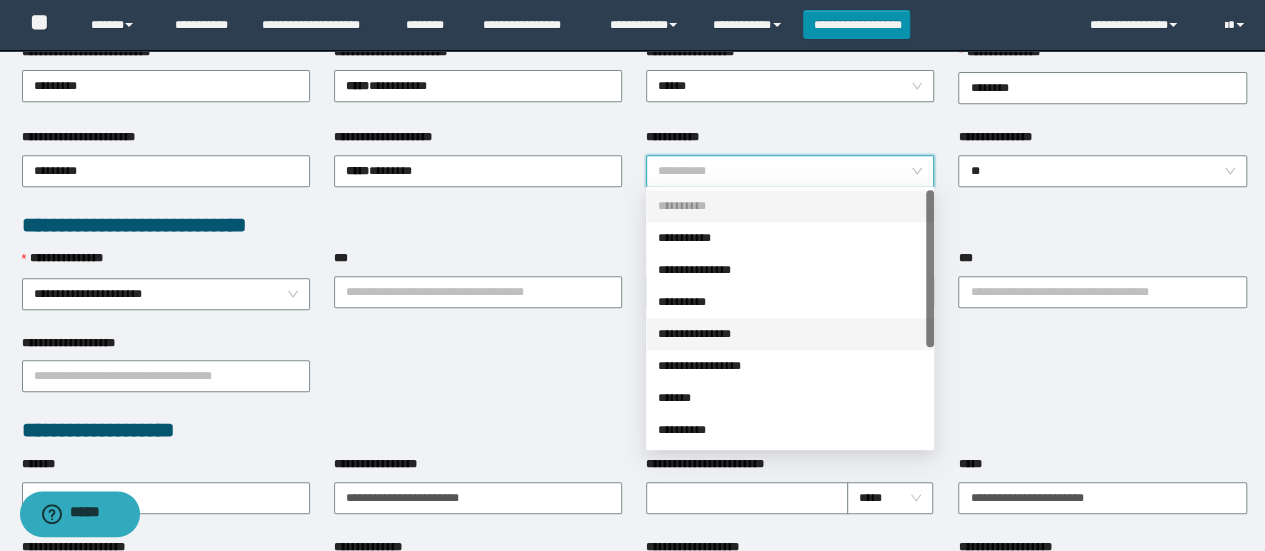 scroll, scrollTop: 100, scrollLeft: 0, axis: vertical 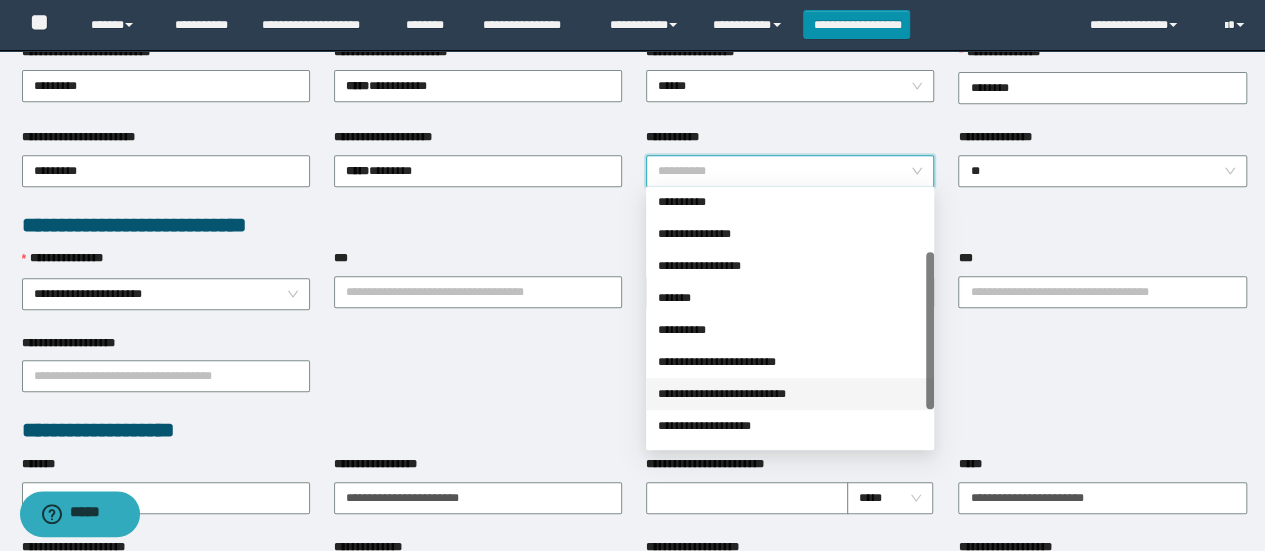 drag, startPoint x: 722, startPoint y: 391, endPoint x: 436, endPoint y: 327, distance: 293.07336 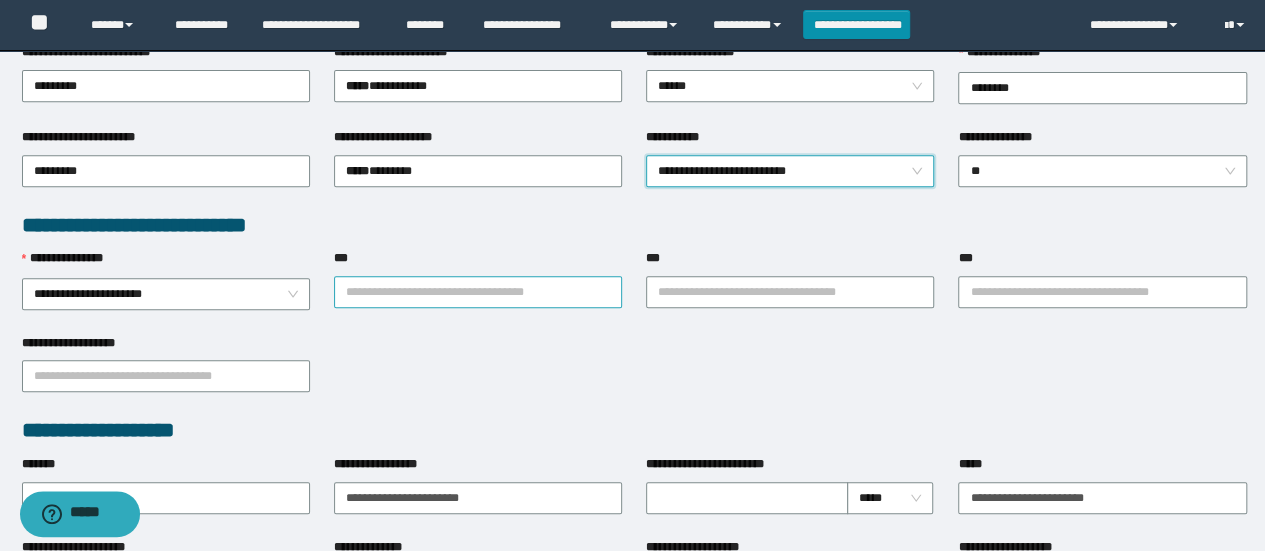 click on "***" at bounding box center [478, 292] 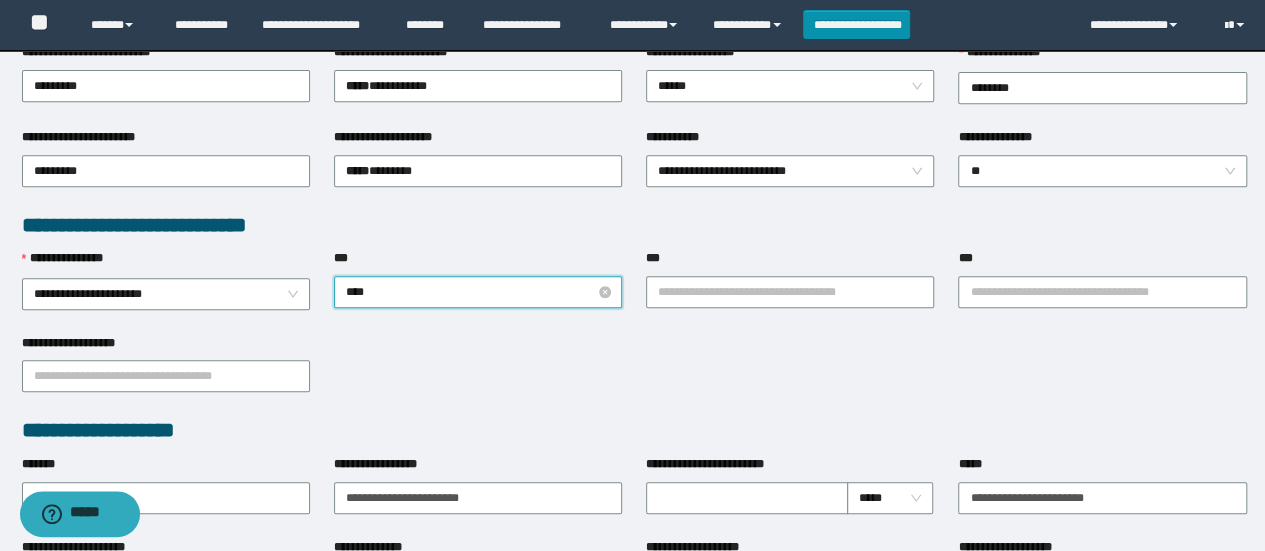 type on "*****" 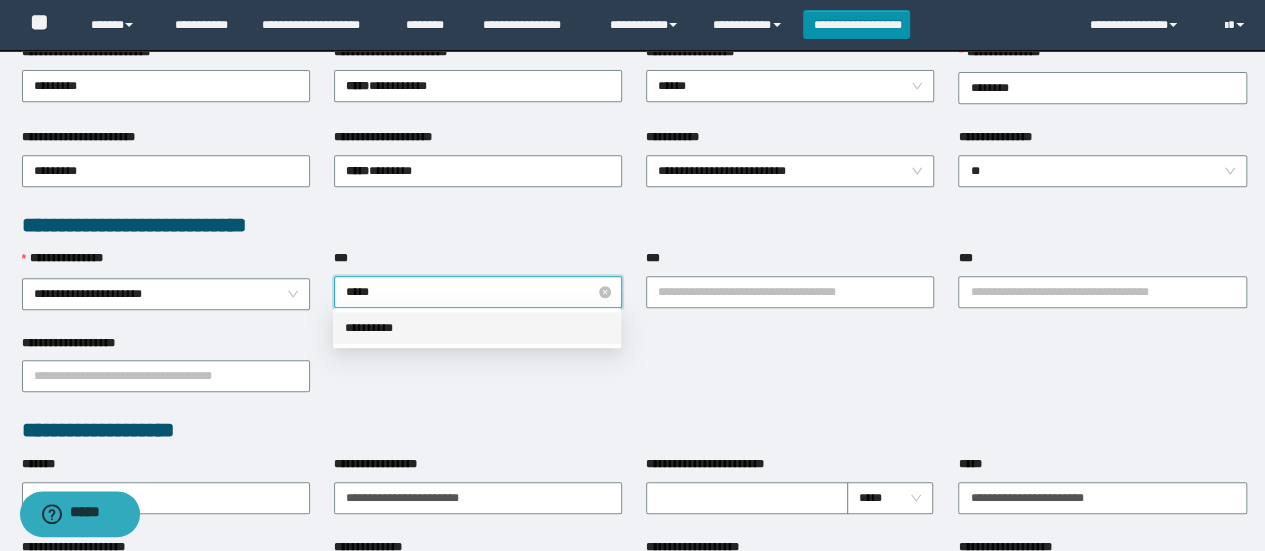 type 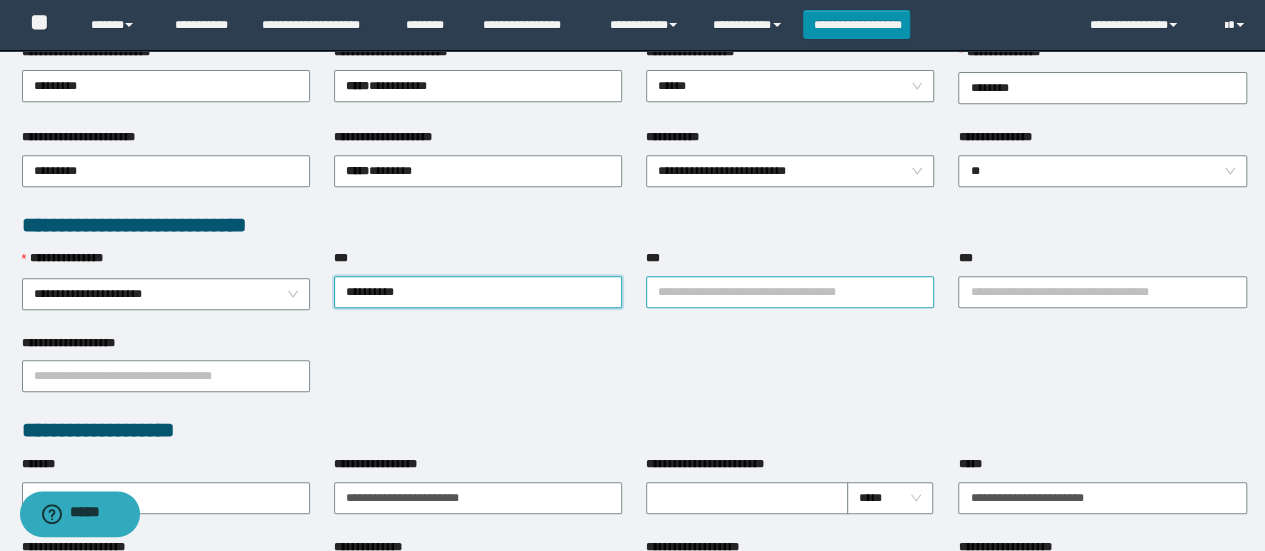click on "***" at bounding box center [790, 292] 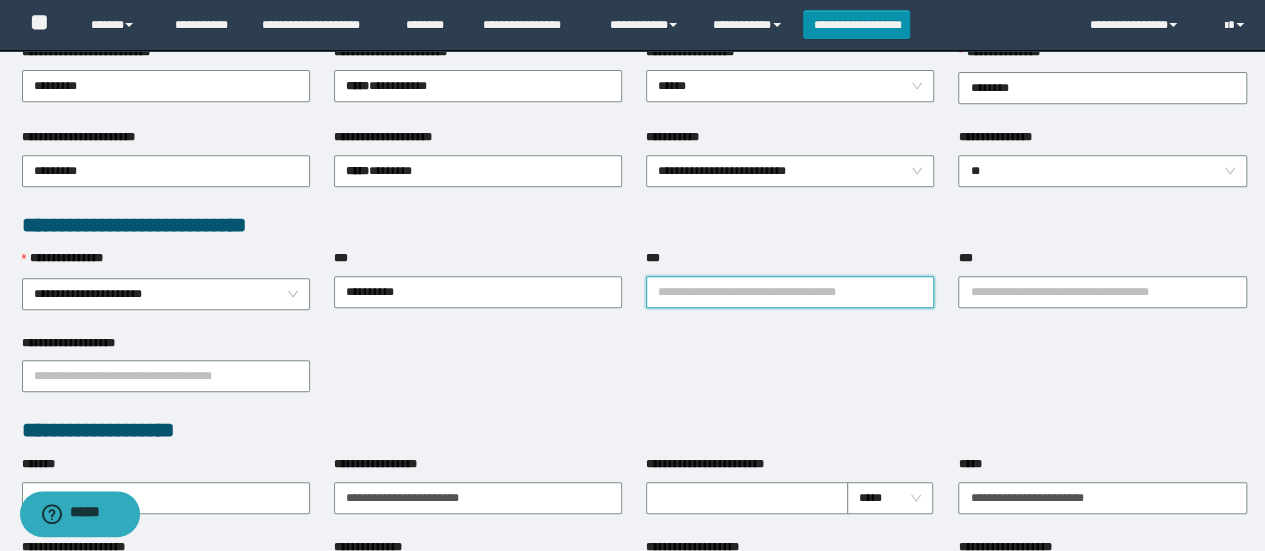 click on "***" at bounding box center (790, 292) 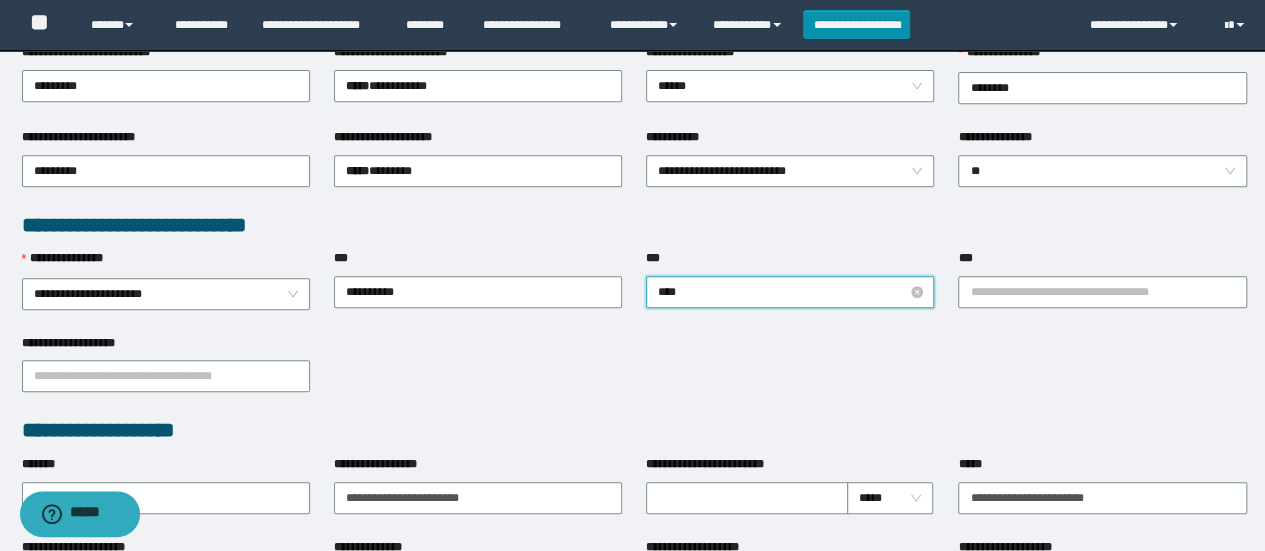 type on "*****" 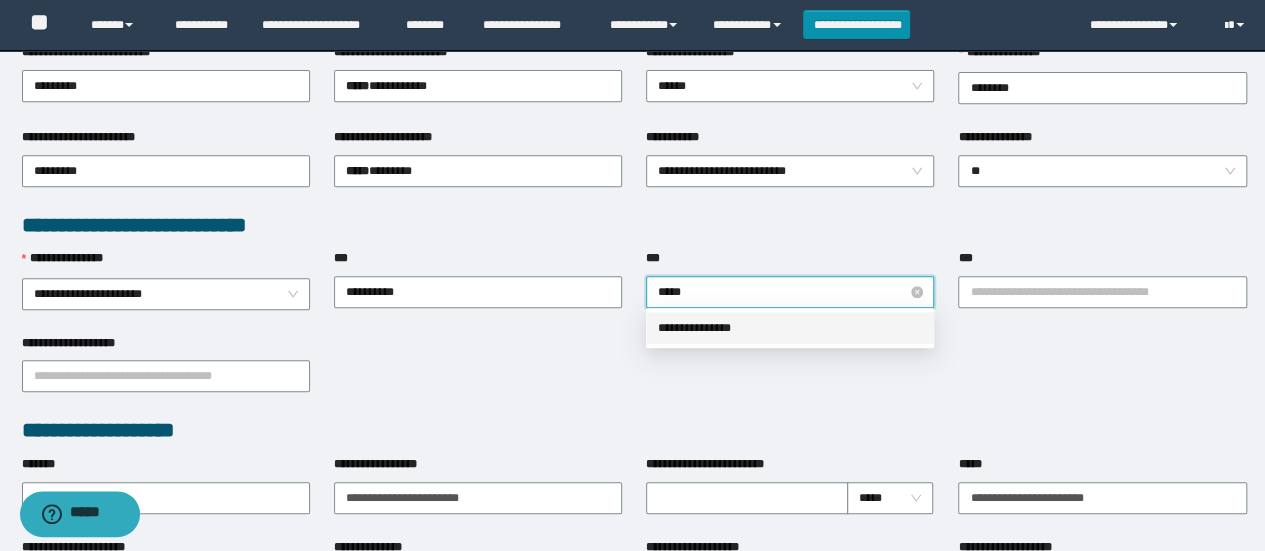 type 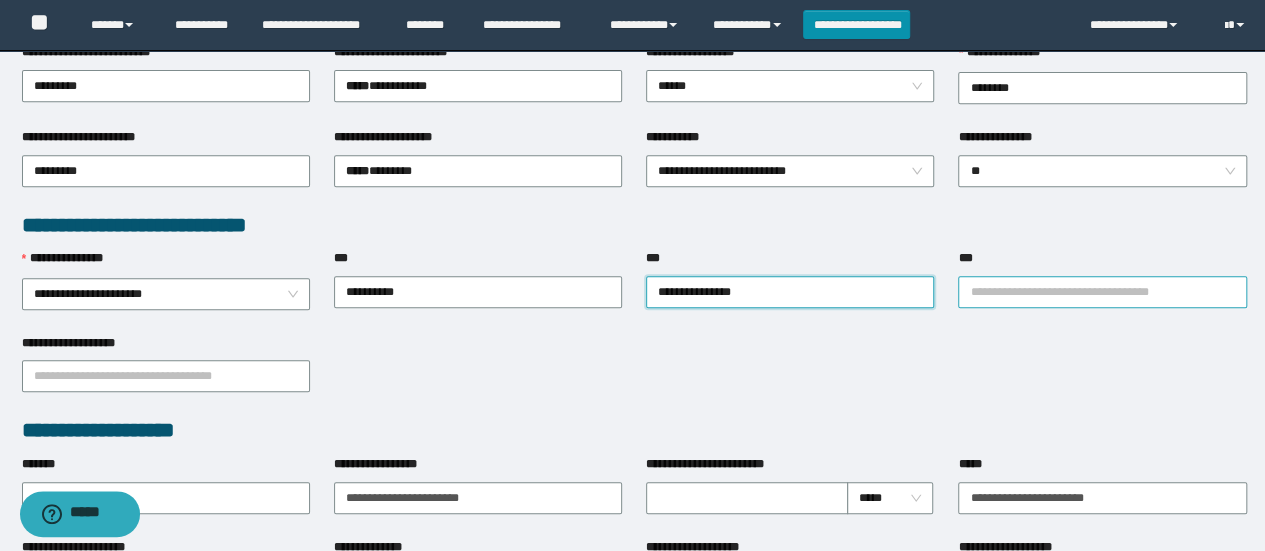 click on "***" at bounding box center [1102, 292] 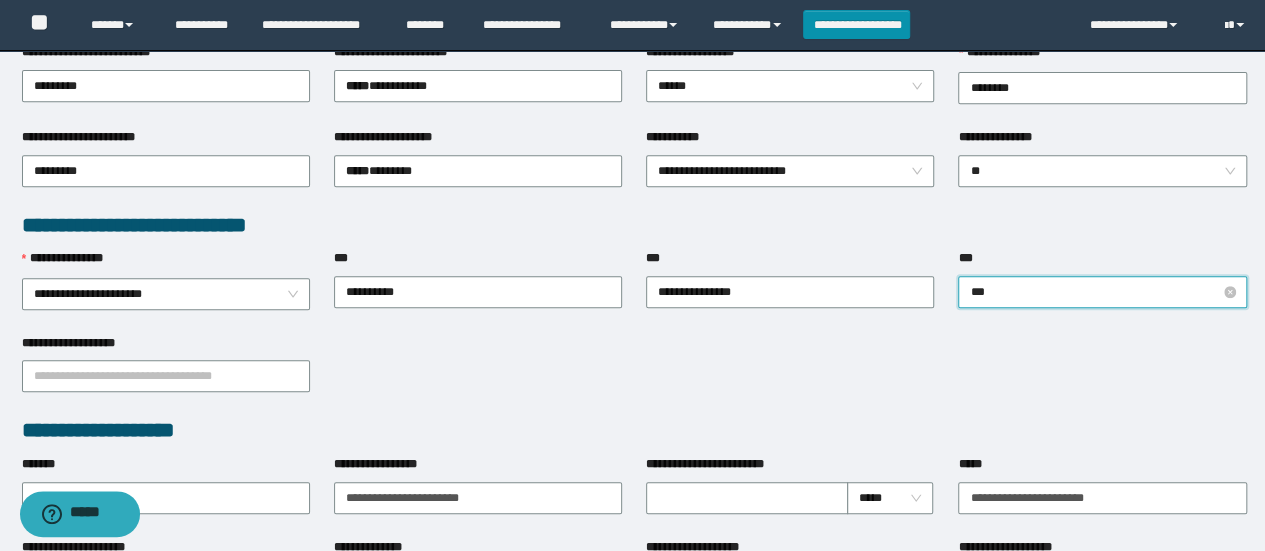 type on "****" 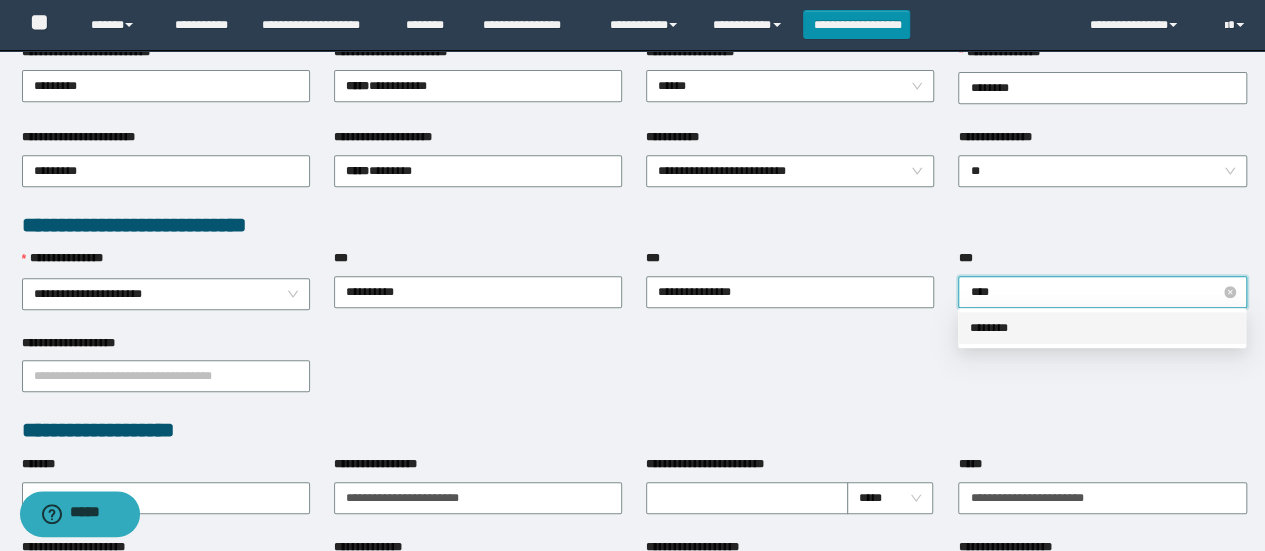type 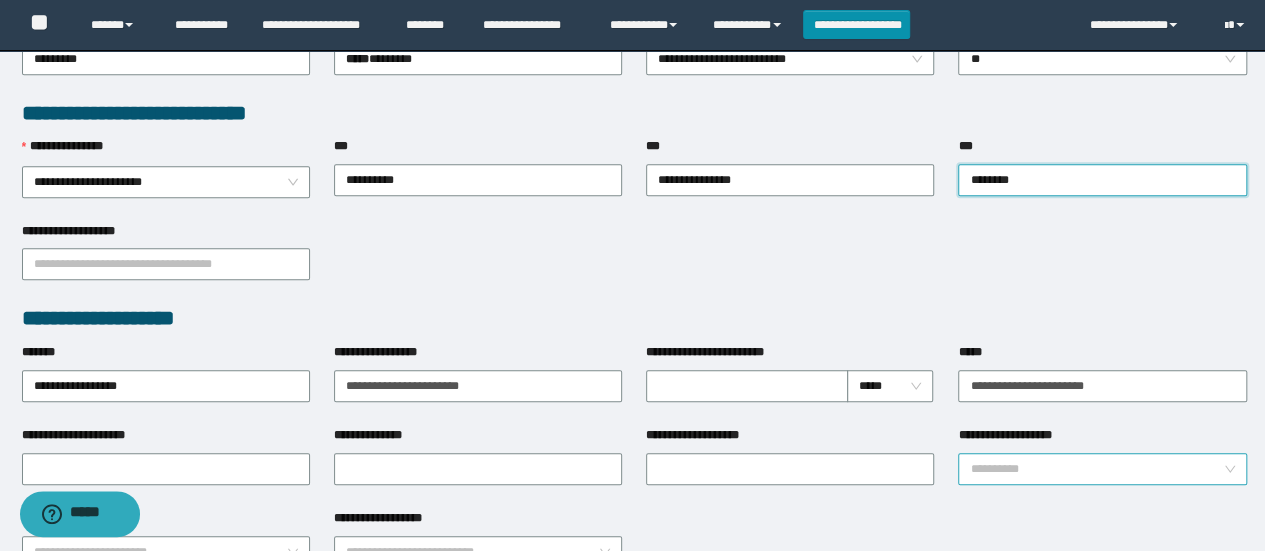 scroll, scrollTop: 700, scrollLeft: 0, axis: vertical 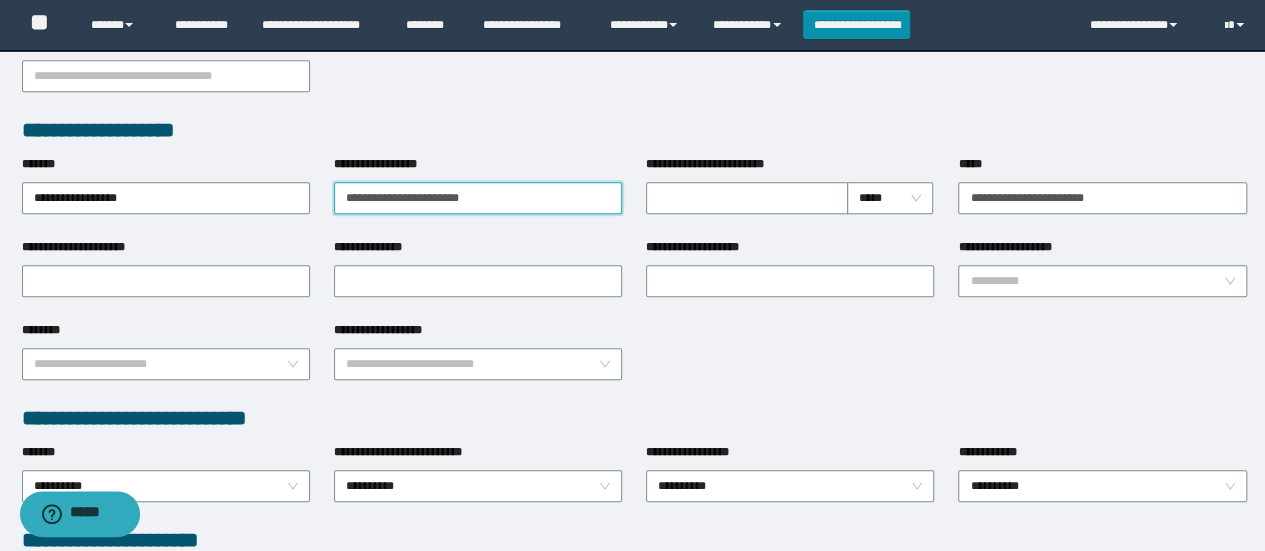 click on "**********" at bounding box center [478, 198] 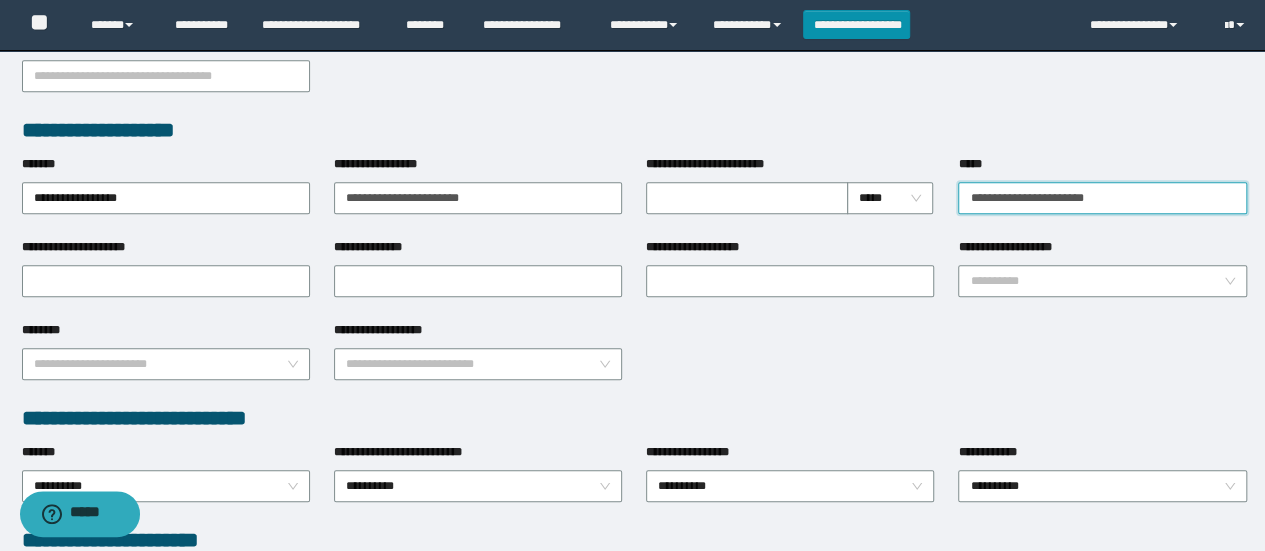 click on "*****" at bounding box center (1102, 198) 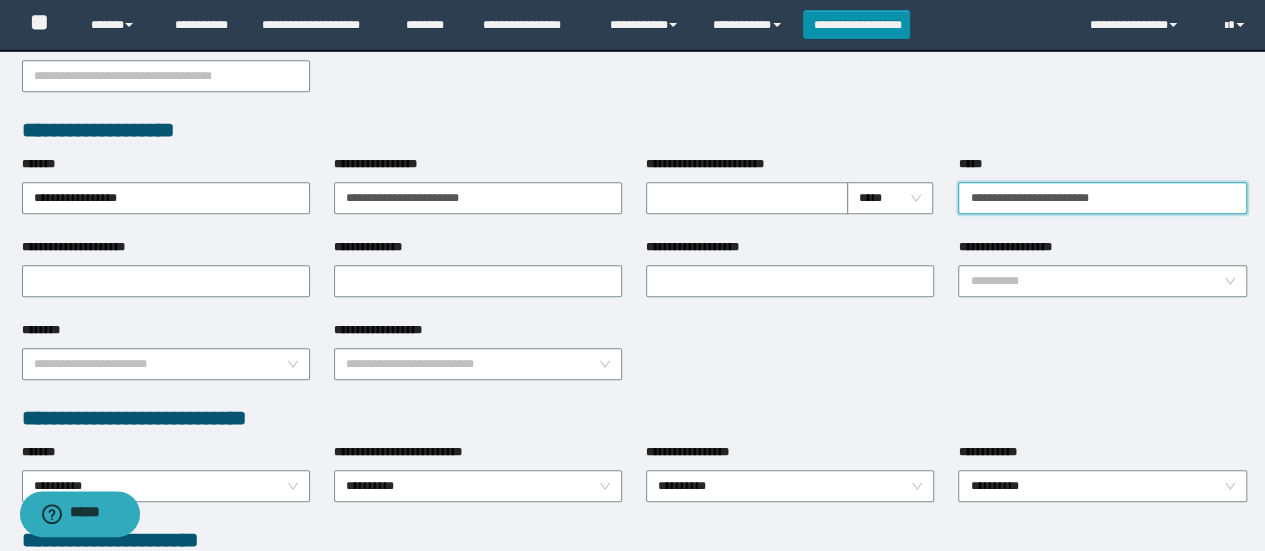 type on "**********" 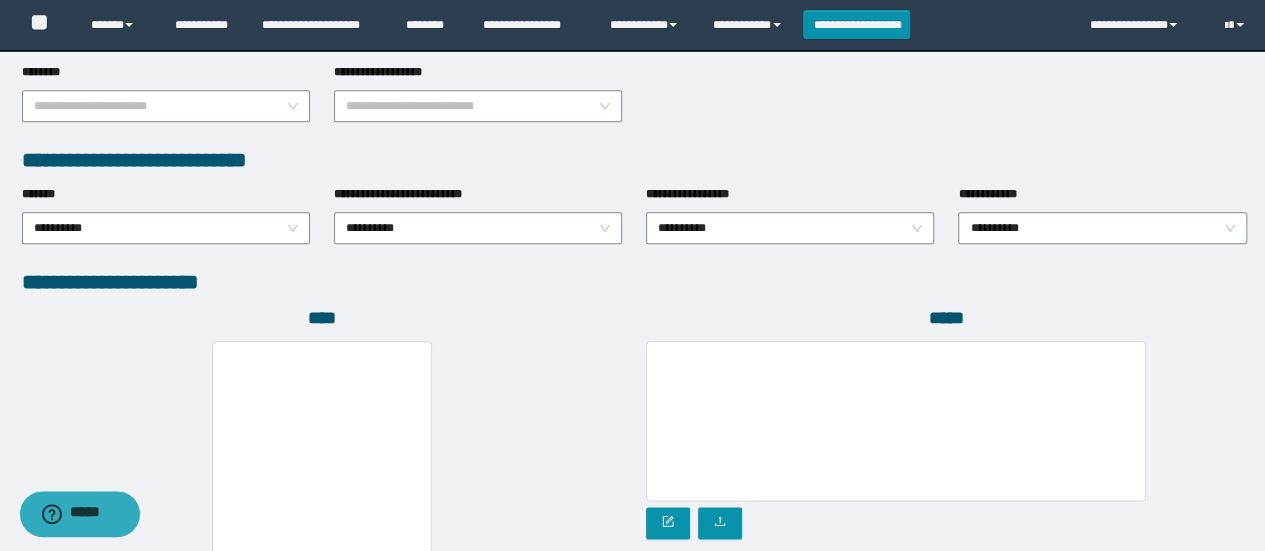 scroll, scrollTop: 1000, scrollLeft: 0, axis: vertical 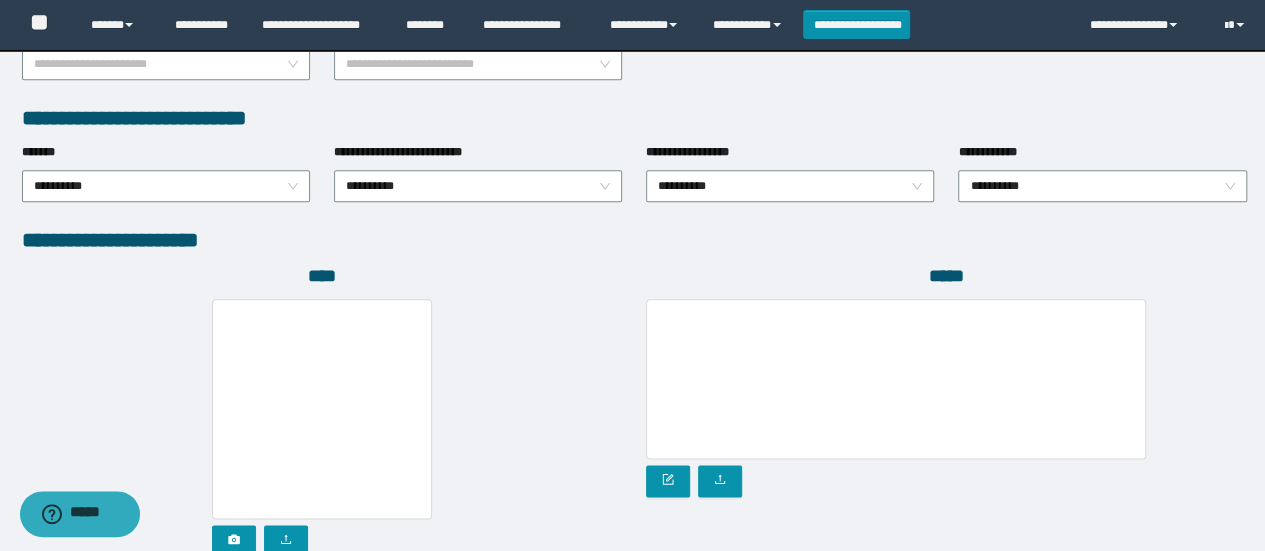 click on "**********" at bounding box center [166, 184] 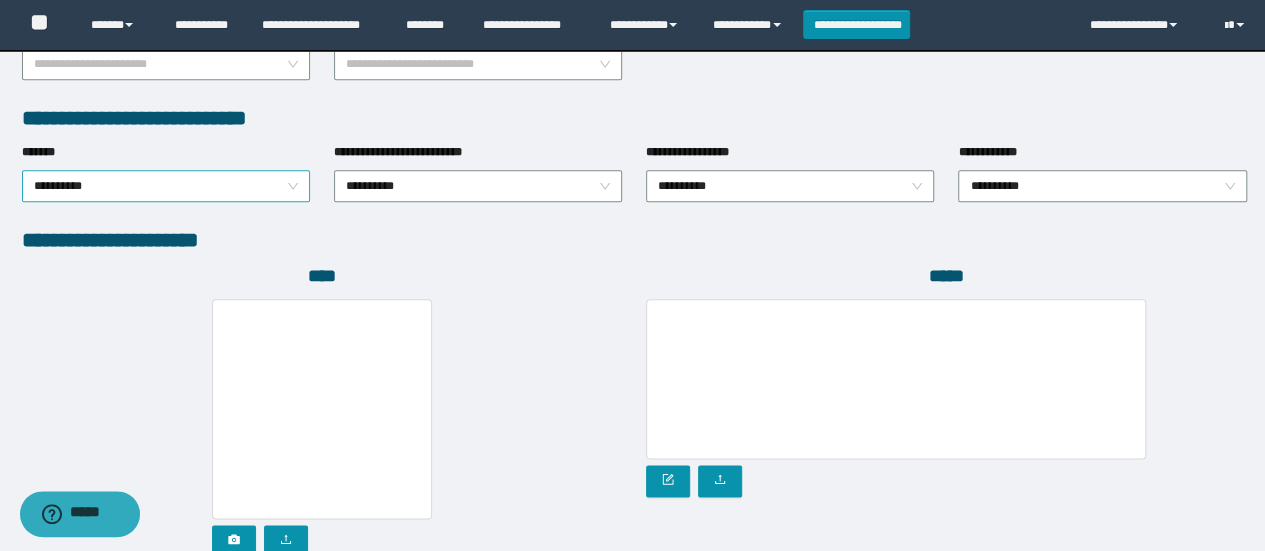 click on "**********" at bounding box center (166, 186) 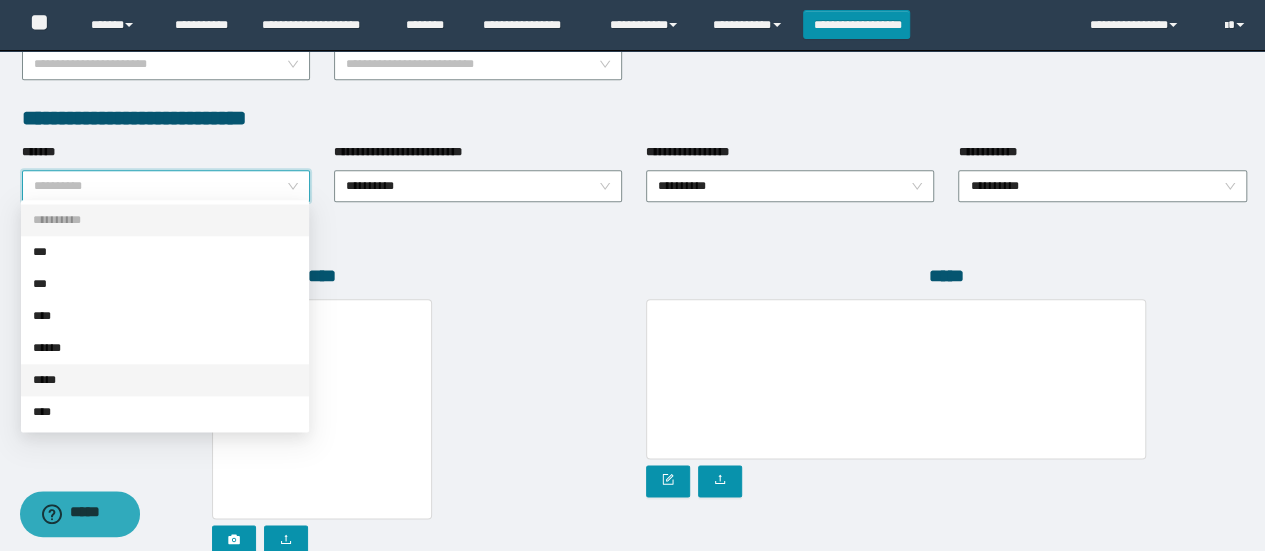 click on "*****" at bounding box center (165, 380) 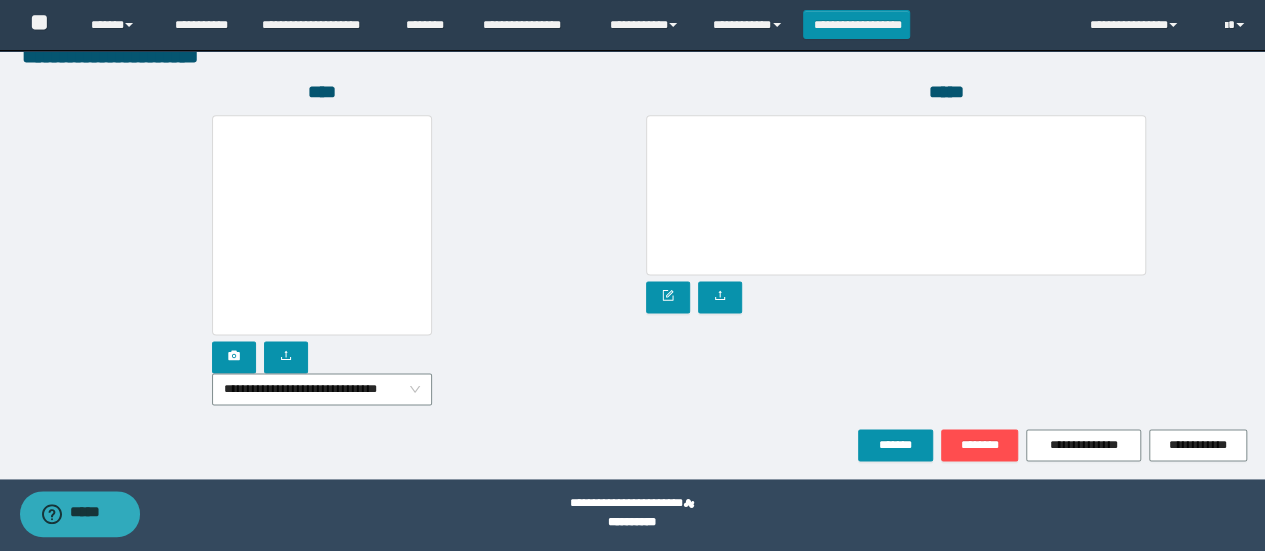 scroll, scrollTop: 1184, scrollLeft: 0, axis: vertical 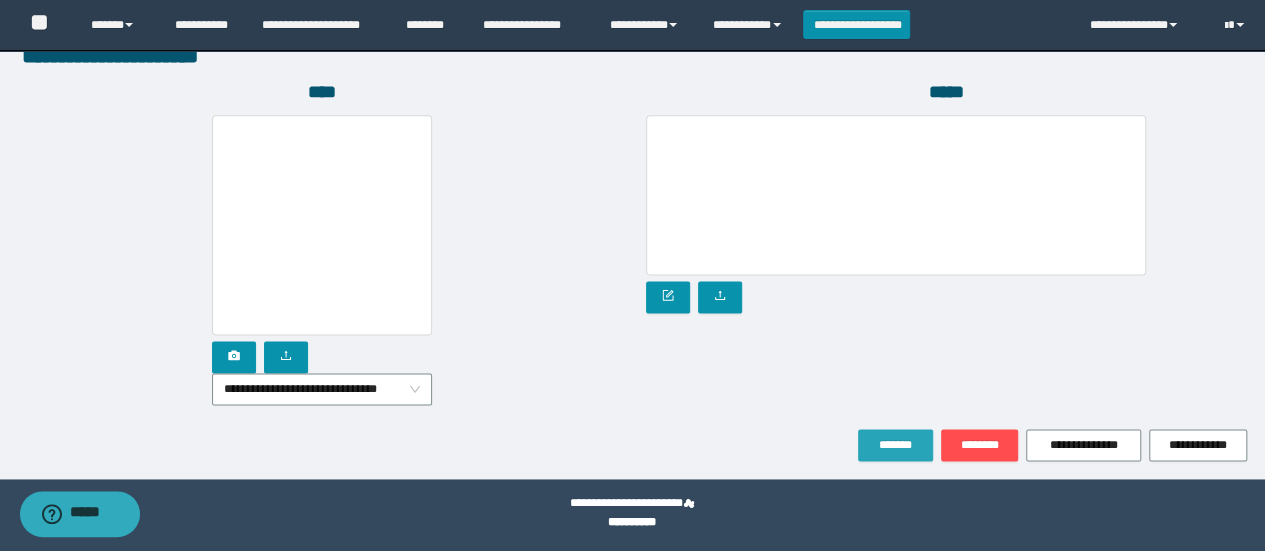 click on "*******" at bounding box center [895, 445] 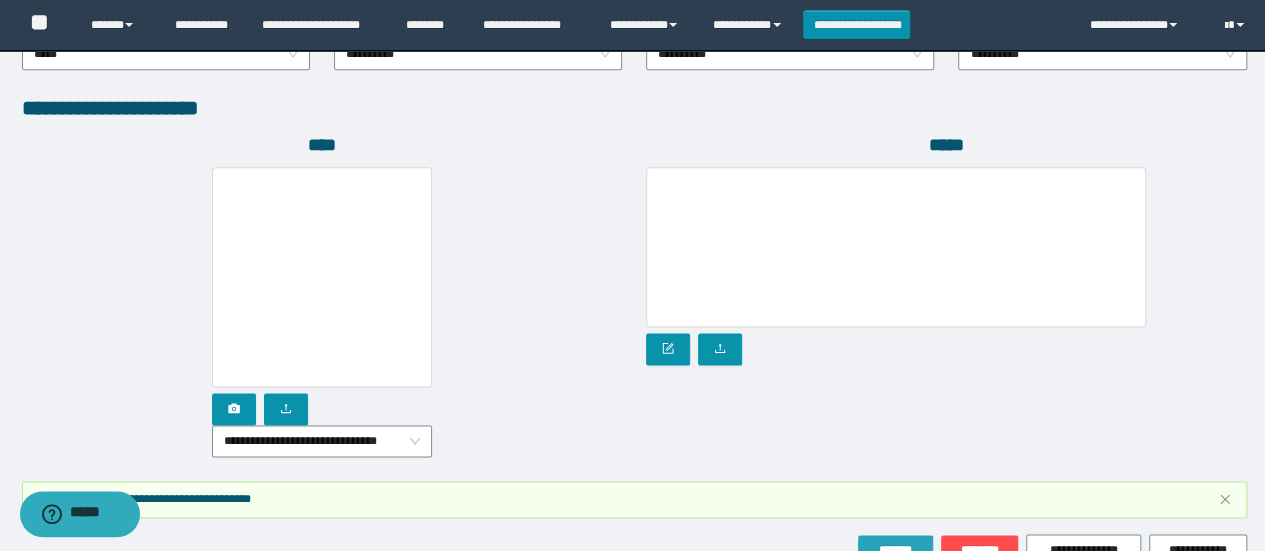 scroll, scrollTop: 1236, scrollLeft: 0, axis: vertical 